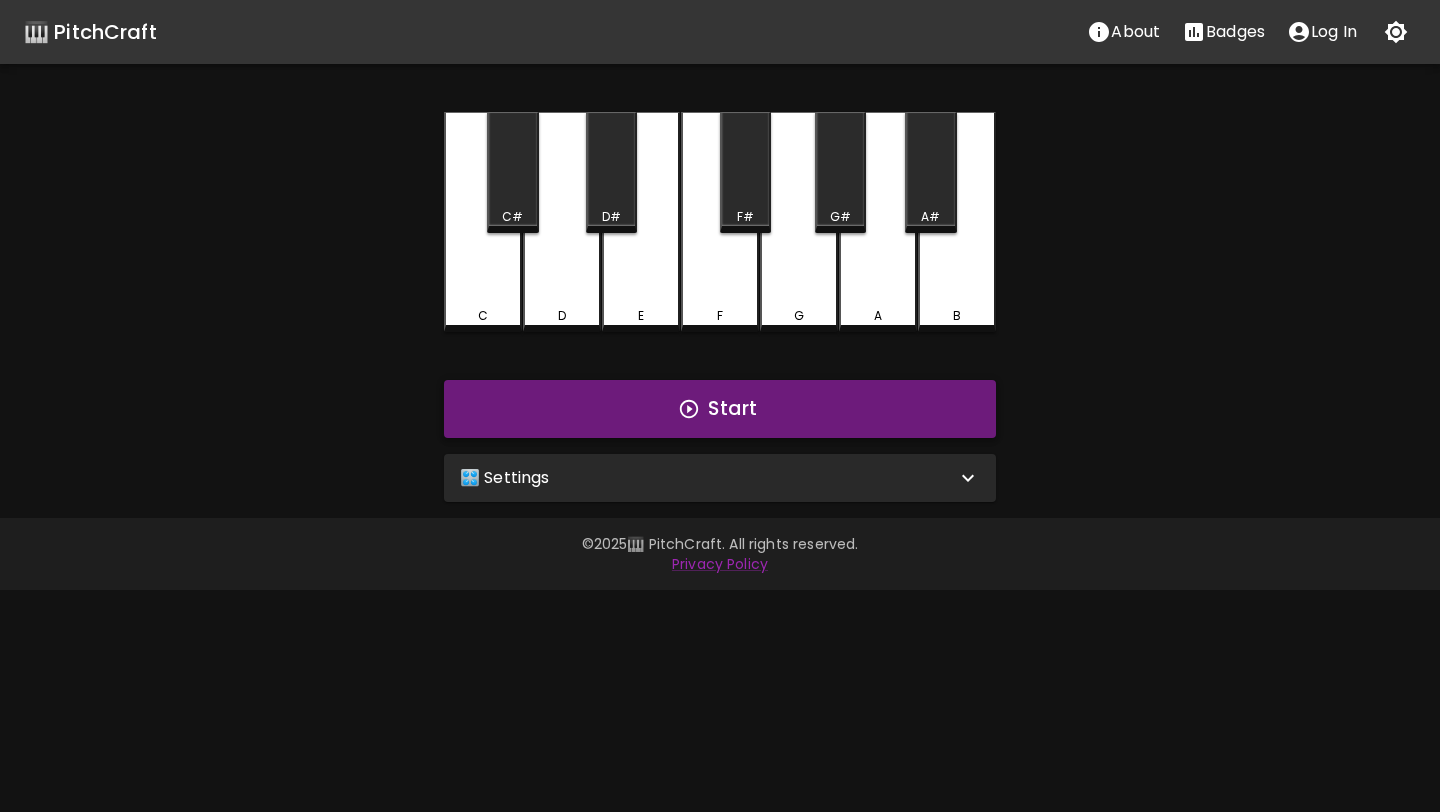 scroll, scrollTop: 0, scrollLeft: 0, axis: both 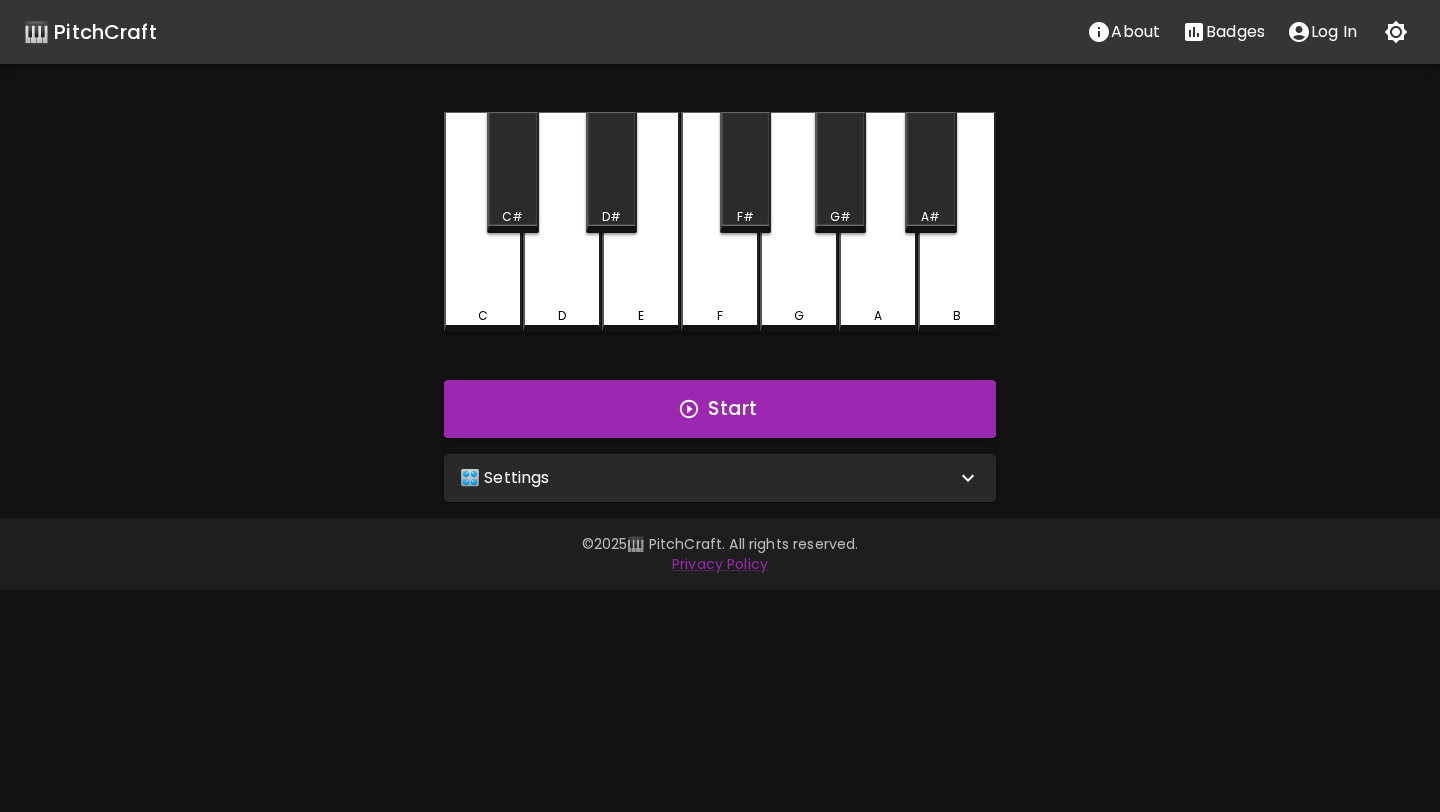 click on "🎛️ Settings" at bounding box center [708, 478] 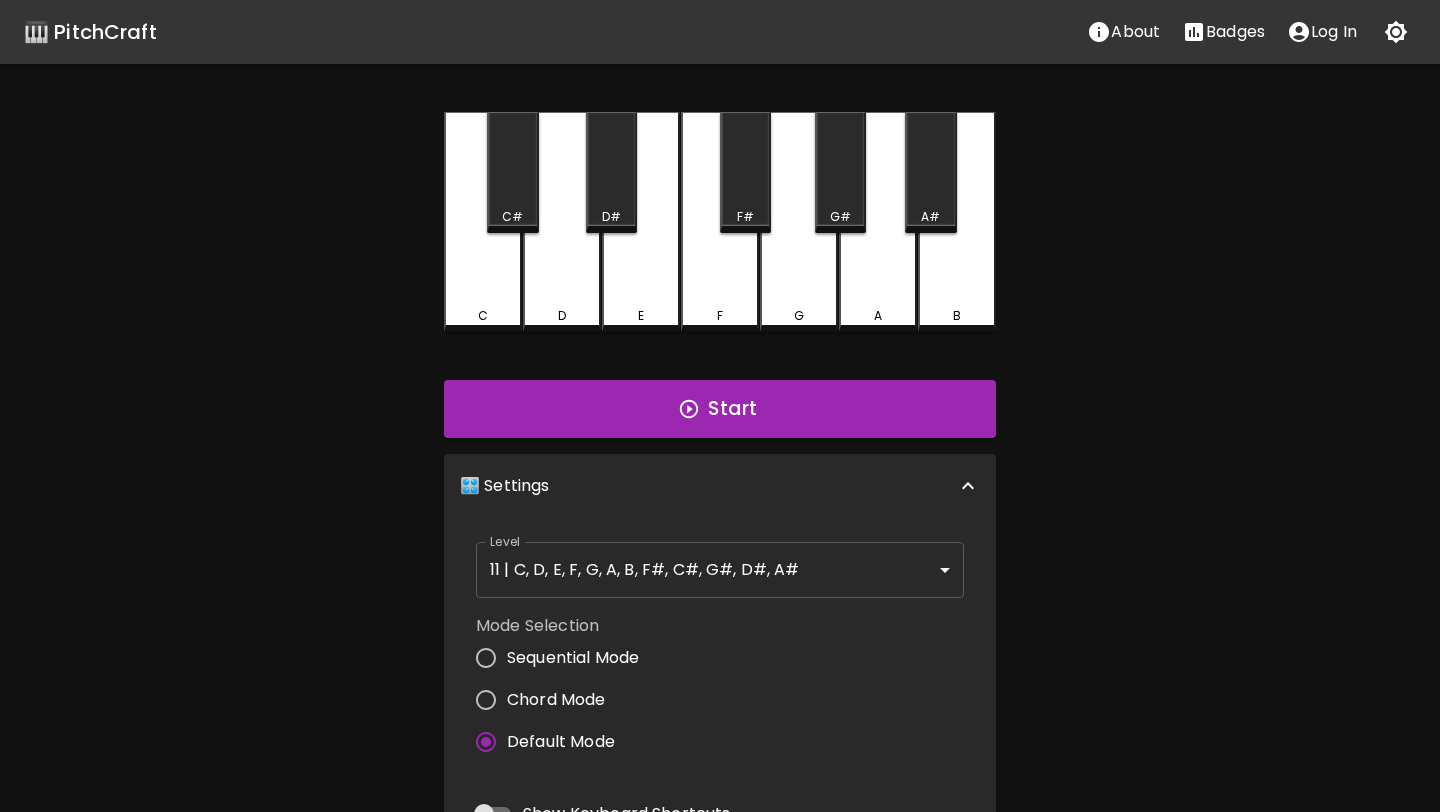 click on "🎹 PitchCraft About Badges Log In C C# D D# E F F# G G# A A# B Start 🎛️ Settings Level [NUMBER] | C, D, E, F, G, A, B, F#, C#, G#, D#, A# [NUMBER] Level Mode Selection Sequential Mode Chord Mode Default Mode Show Keyboard Shortcuts Show Note Names Autoplay next note Show Streak Octave(s) High Voice 4 Octave Instrument Piano acoustic_grand_piano Instrument © [YEAR] 🎹 PitchCraft. All rights reserved. Privacy Policy About Badges Sign In Profile My account" at bounding box center [720, 605] 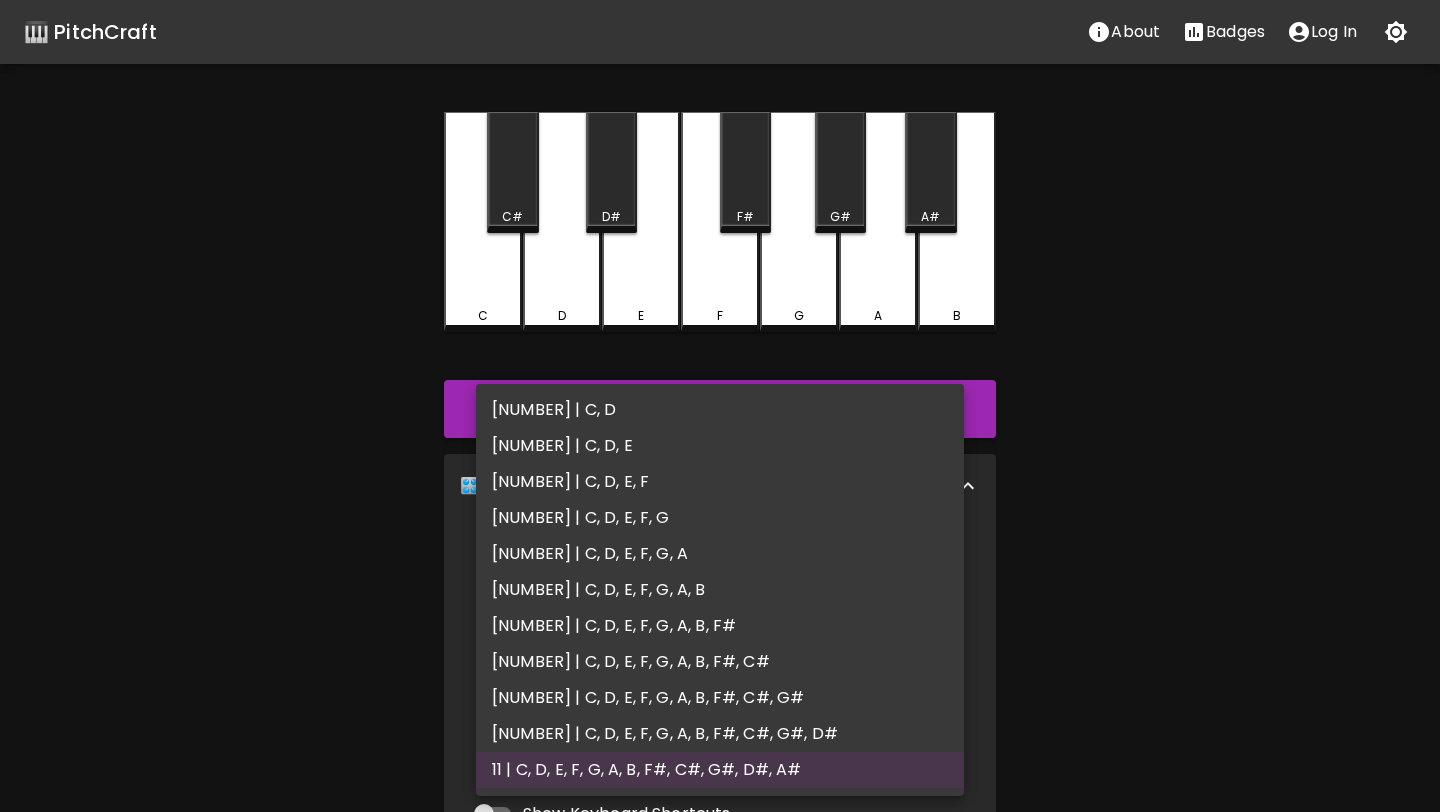click on "[NUMBER] | C, D, E" at bounding box center (720, 446) 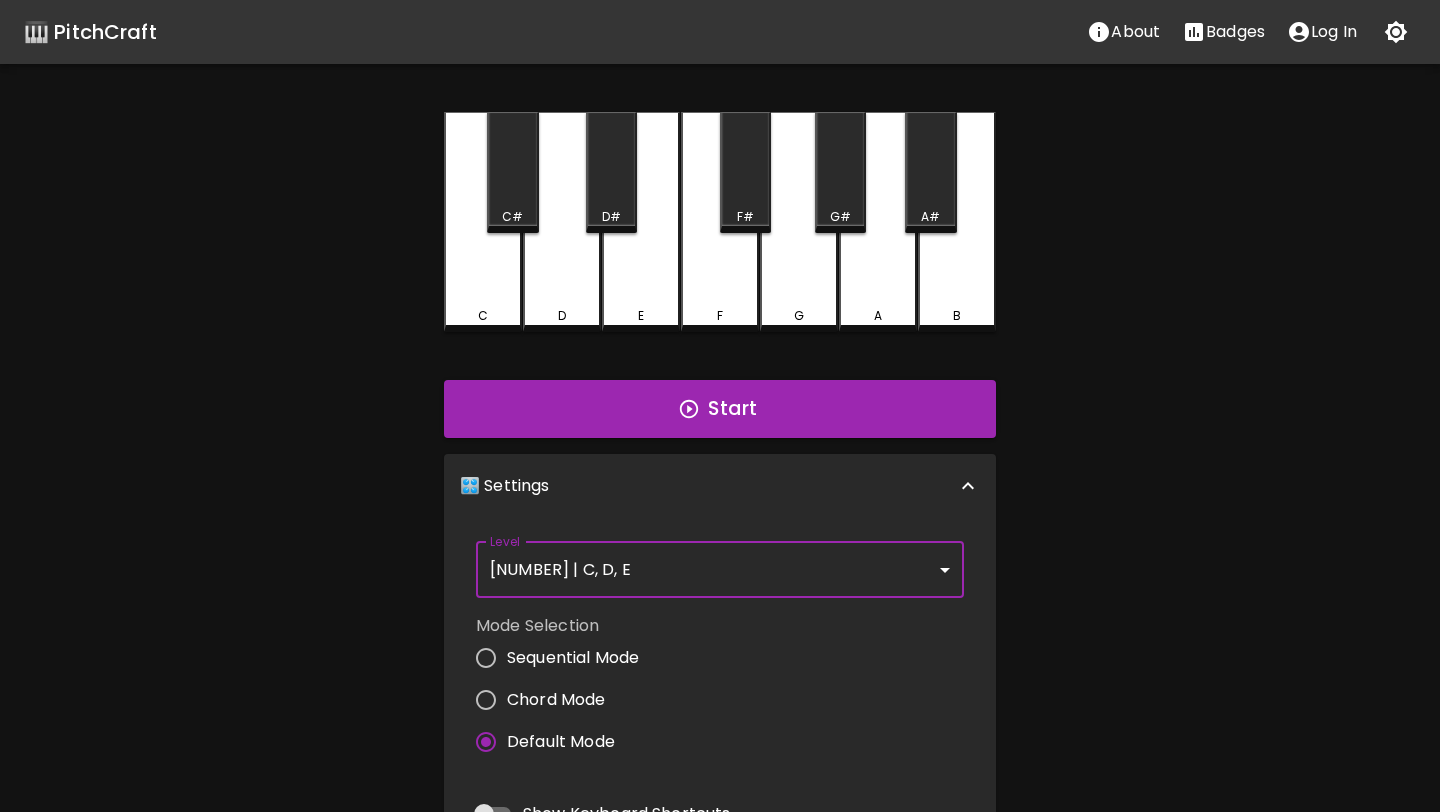 click on "C" at bounding box center [483, 222] 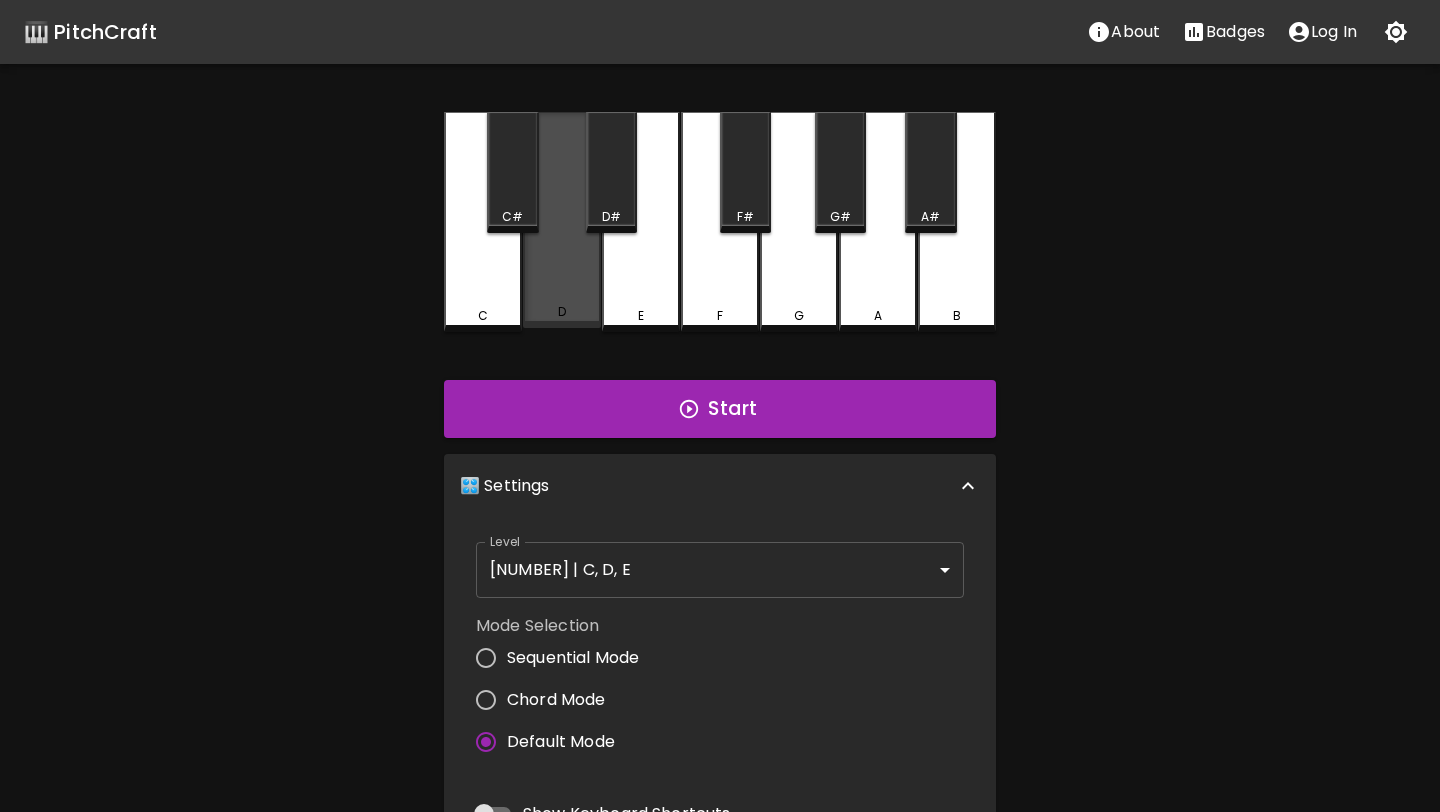 click on "D" at bounding box center (562, 220) 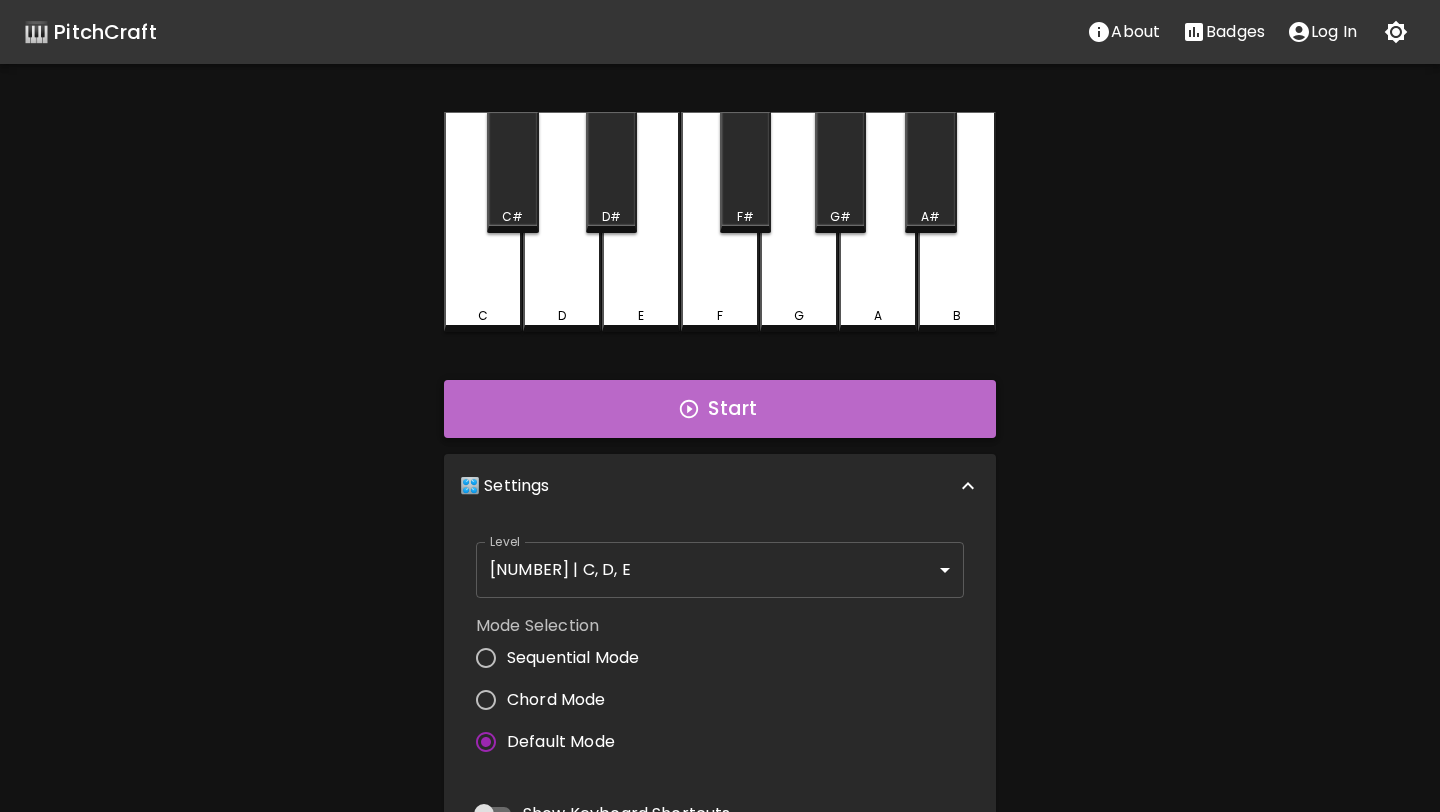 click on "Start" at bounding box center (720, 409) 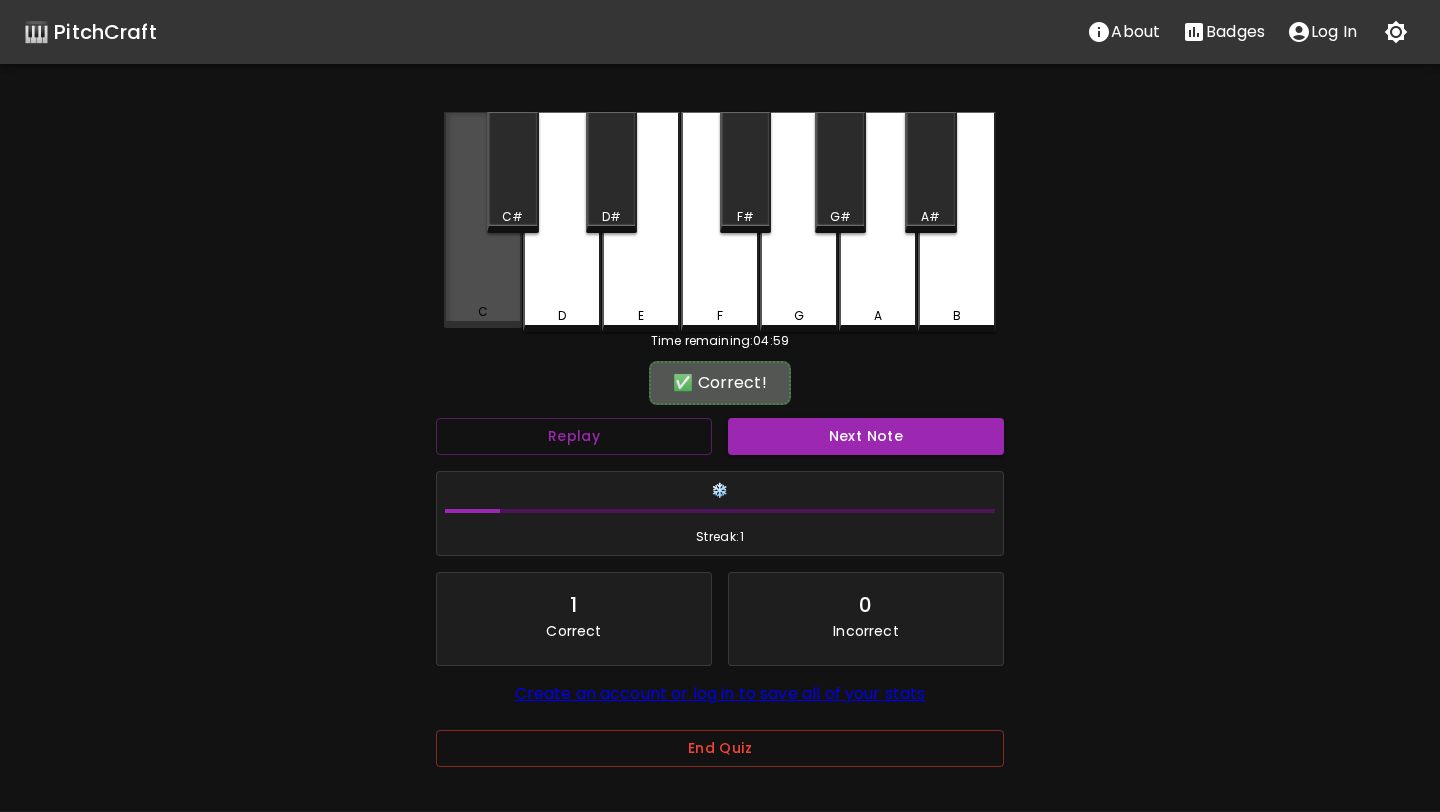 click on "C" at bounding box center [483, 220] 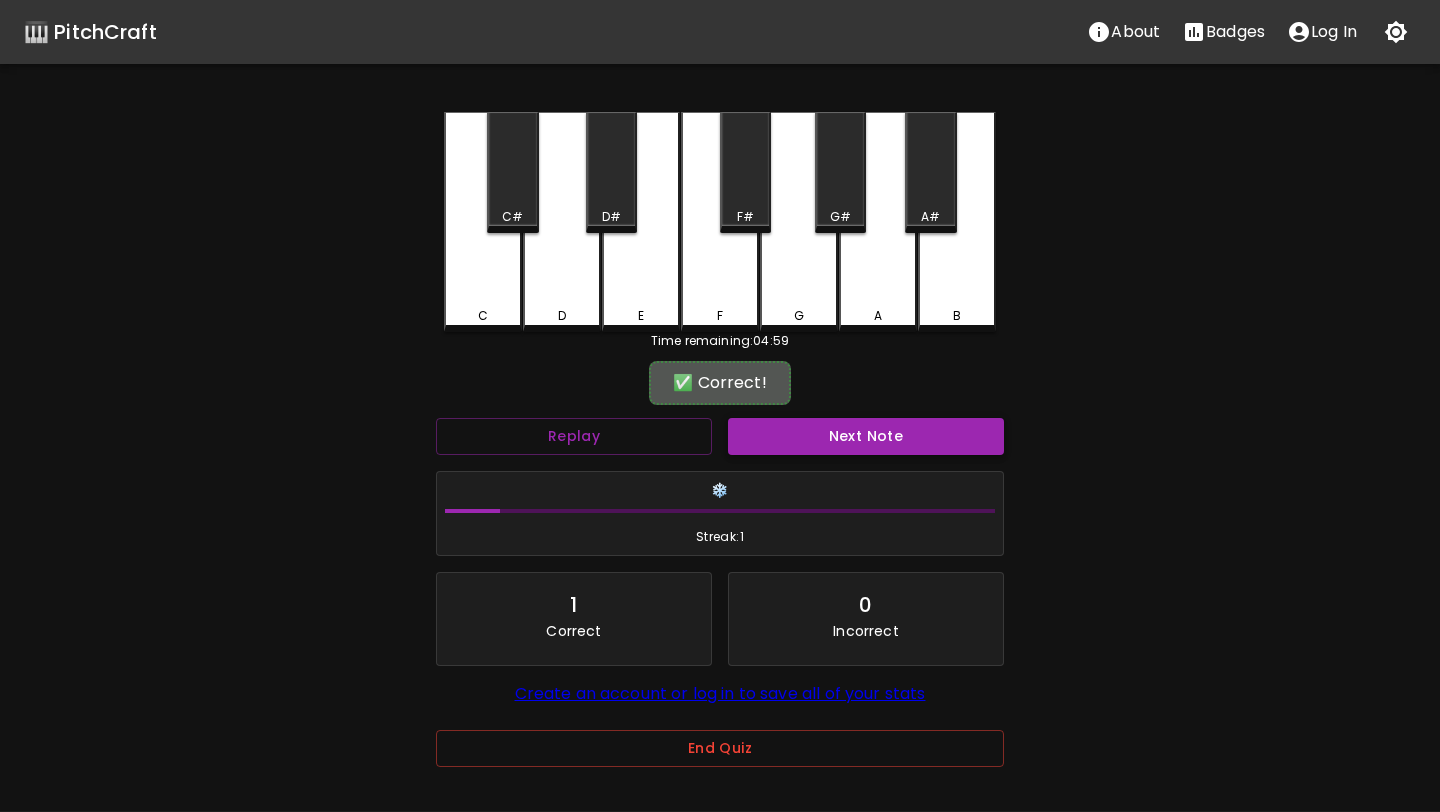 click on "Next Note" at bounding box center (866, 436) 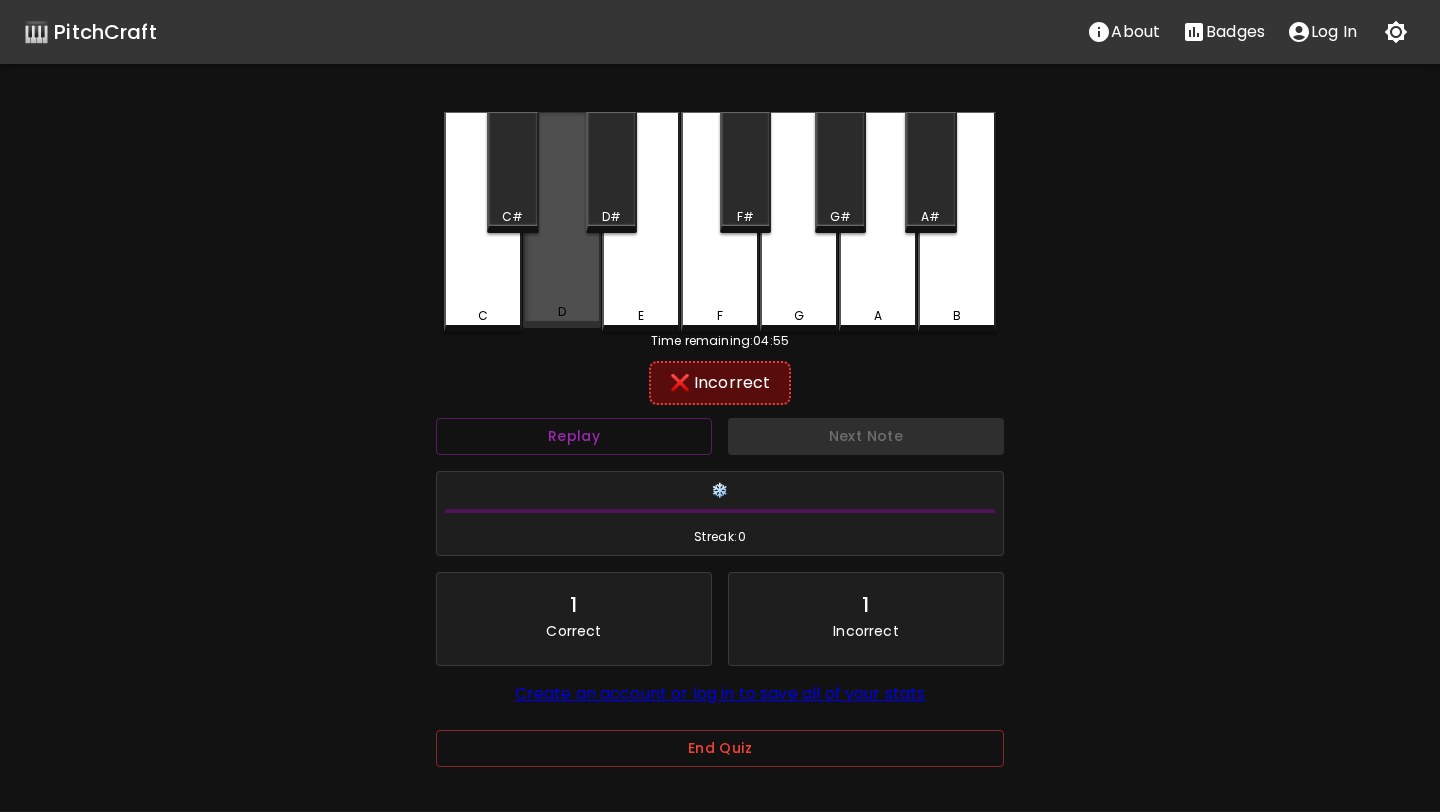 click on "C C# D D# E F F# G G# A A# B" at bounding box center (720, 222) 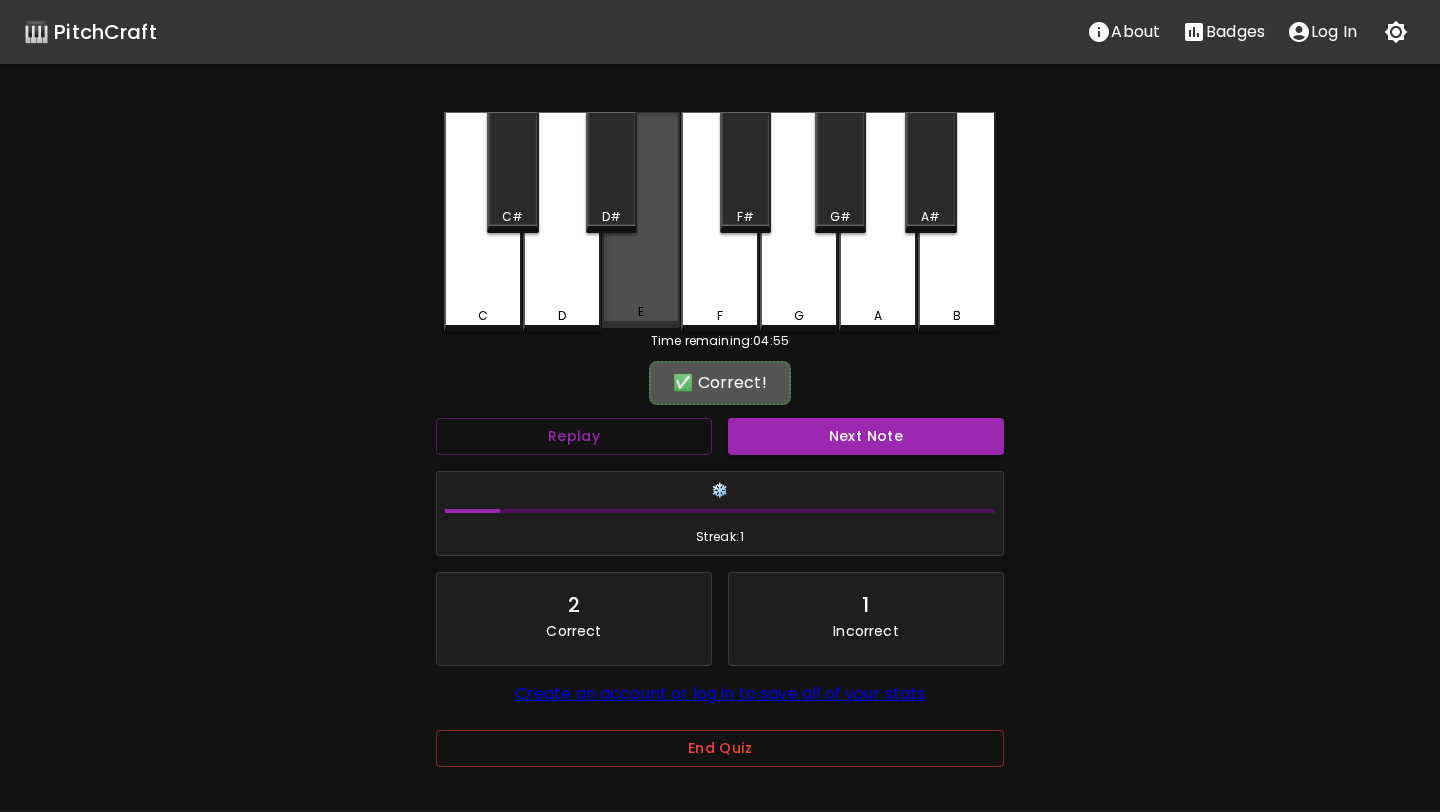 click on "E" at bounding box center [641, 220] 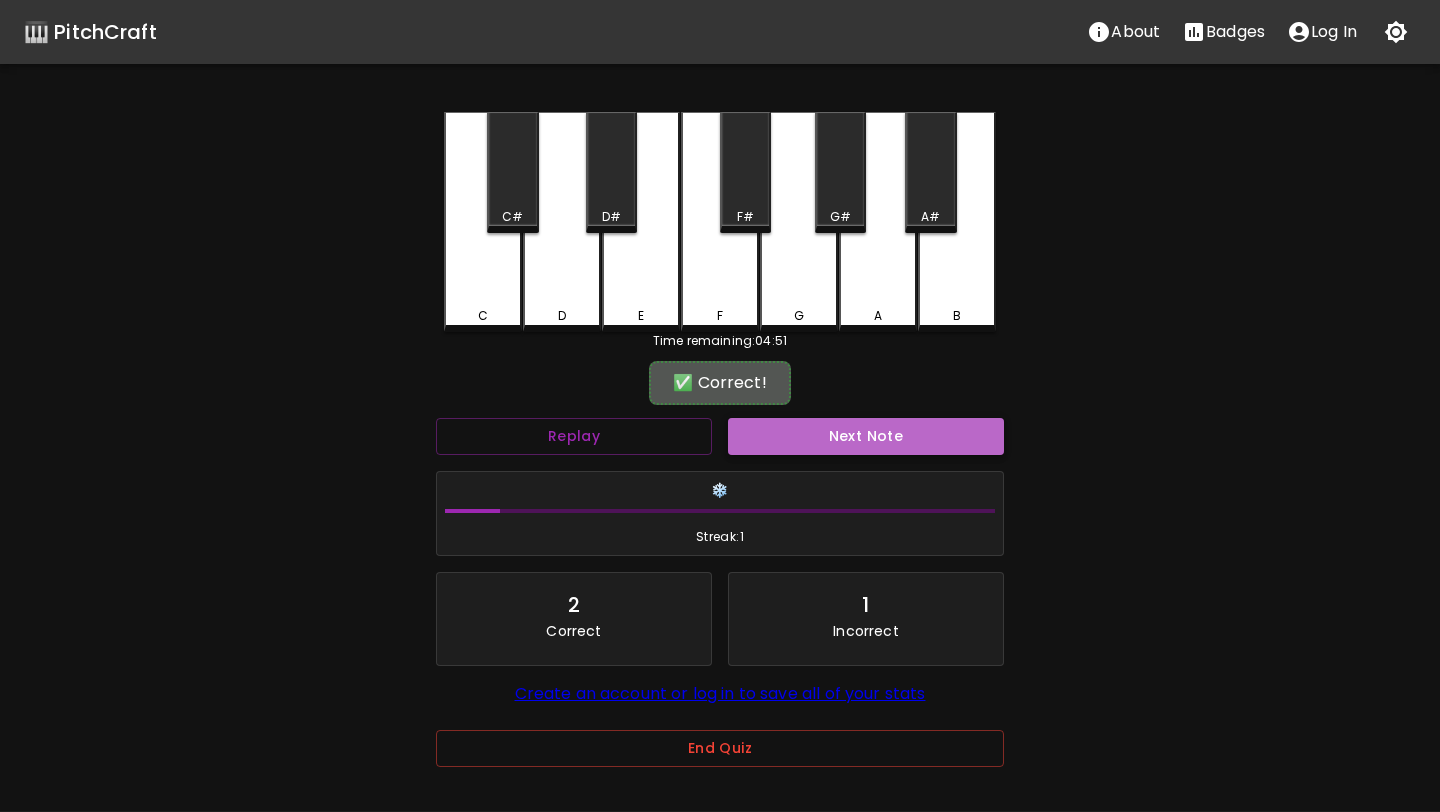 click on "Next Note" at bounding box center (866, 436) 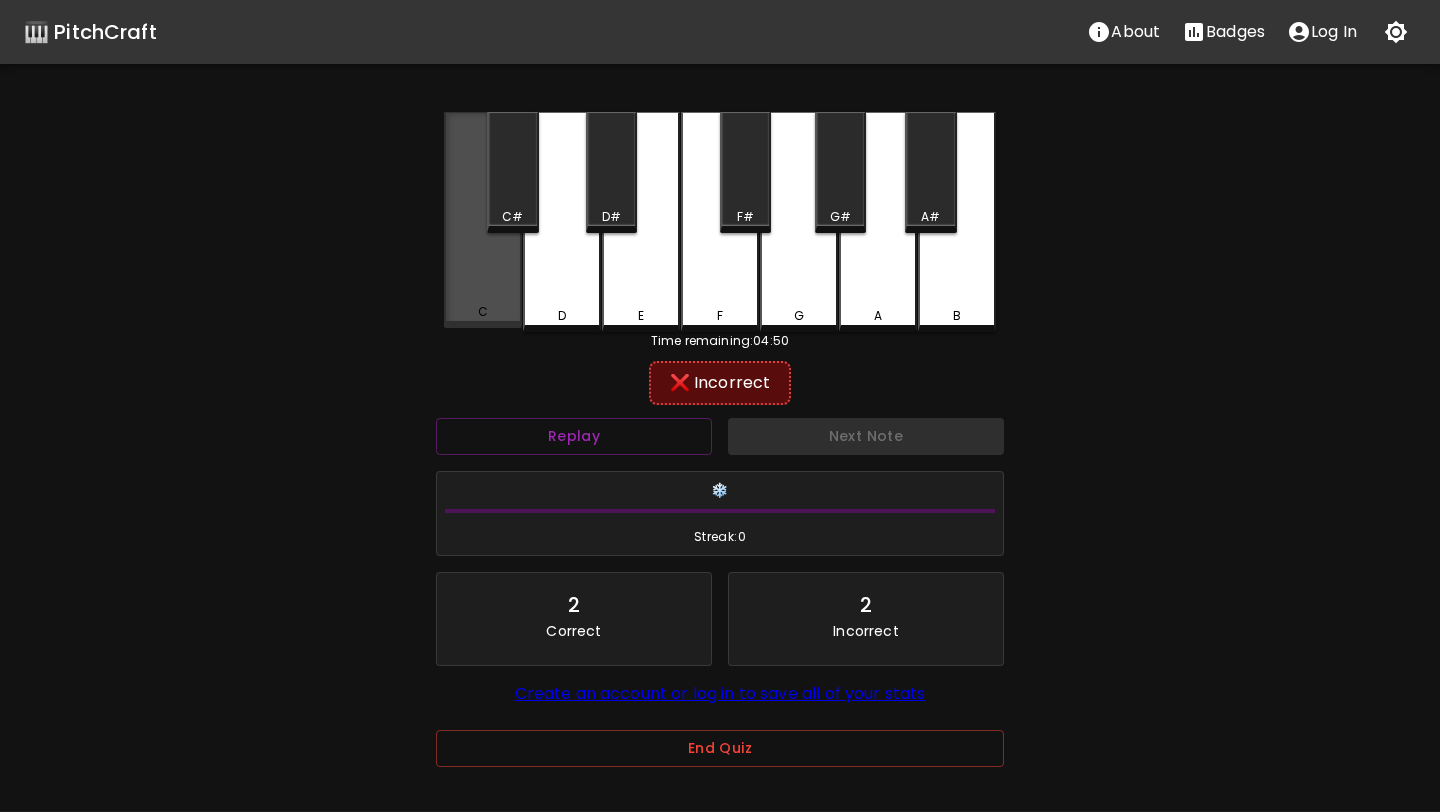 click on "C" at bounding box center [483, 312] 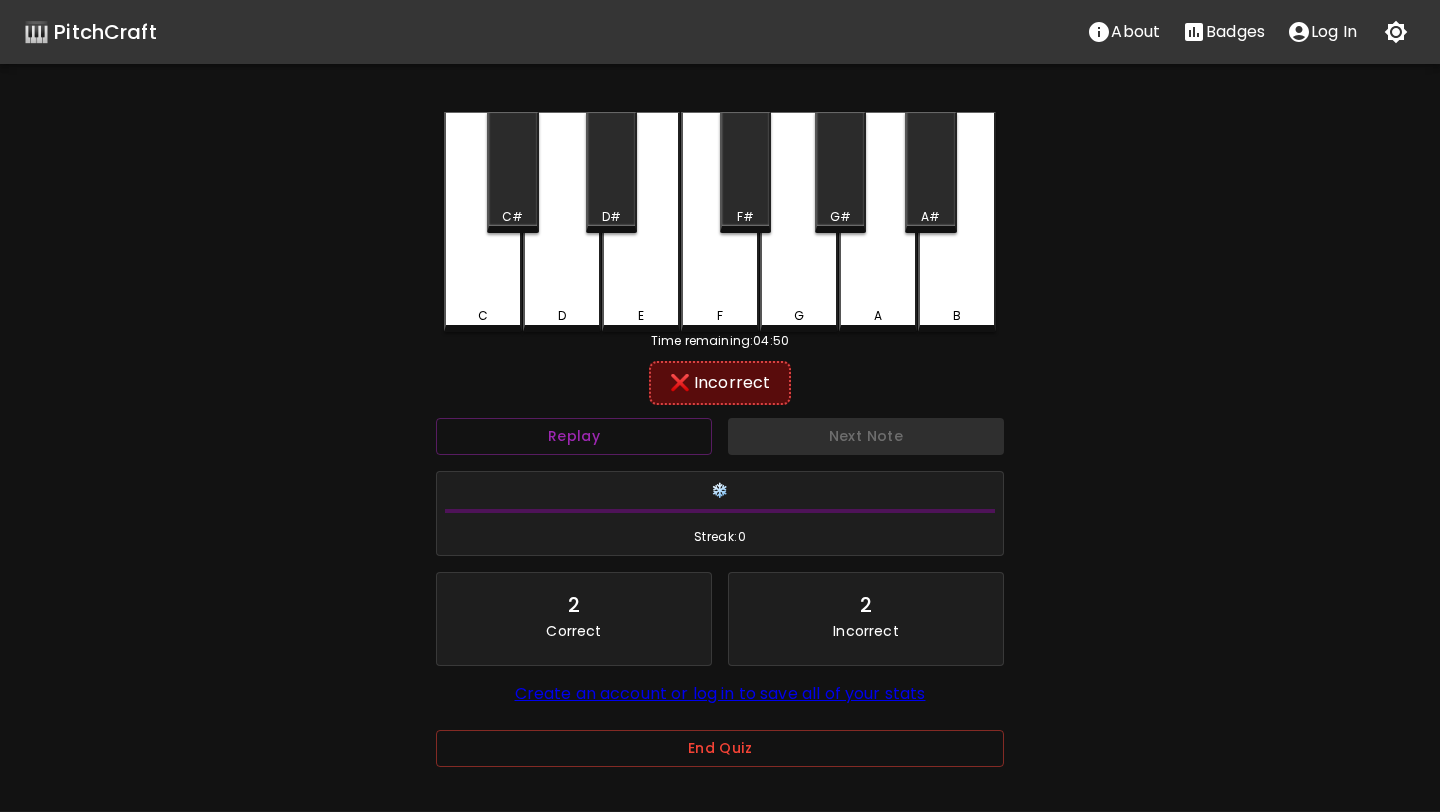 click on "D" at bounding box center (562, 222) 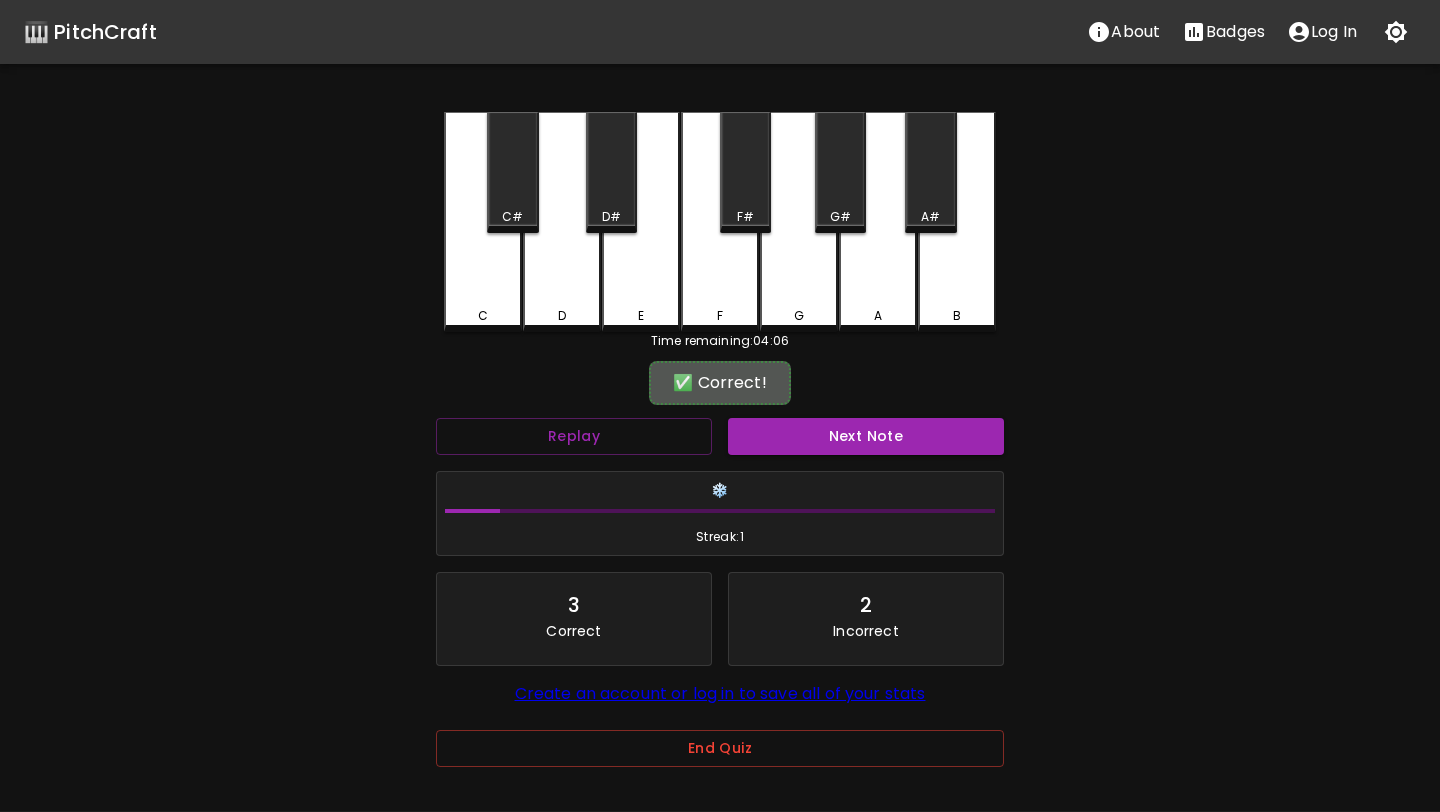 click on "❄️ Streak:  1" at bounding box center [720, 514] 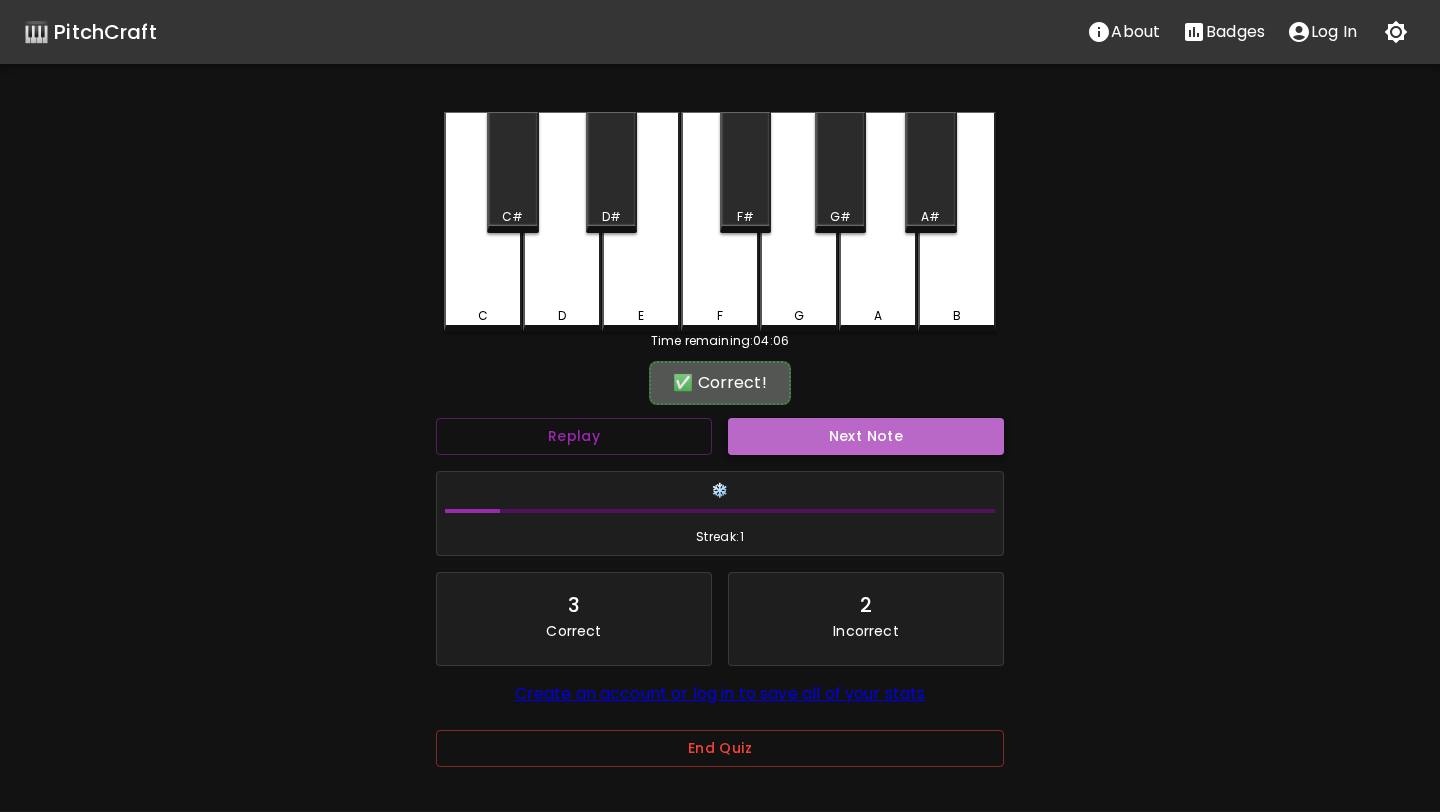 click on "Next Note" at bounding box center [866, 436] 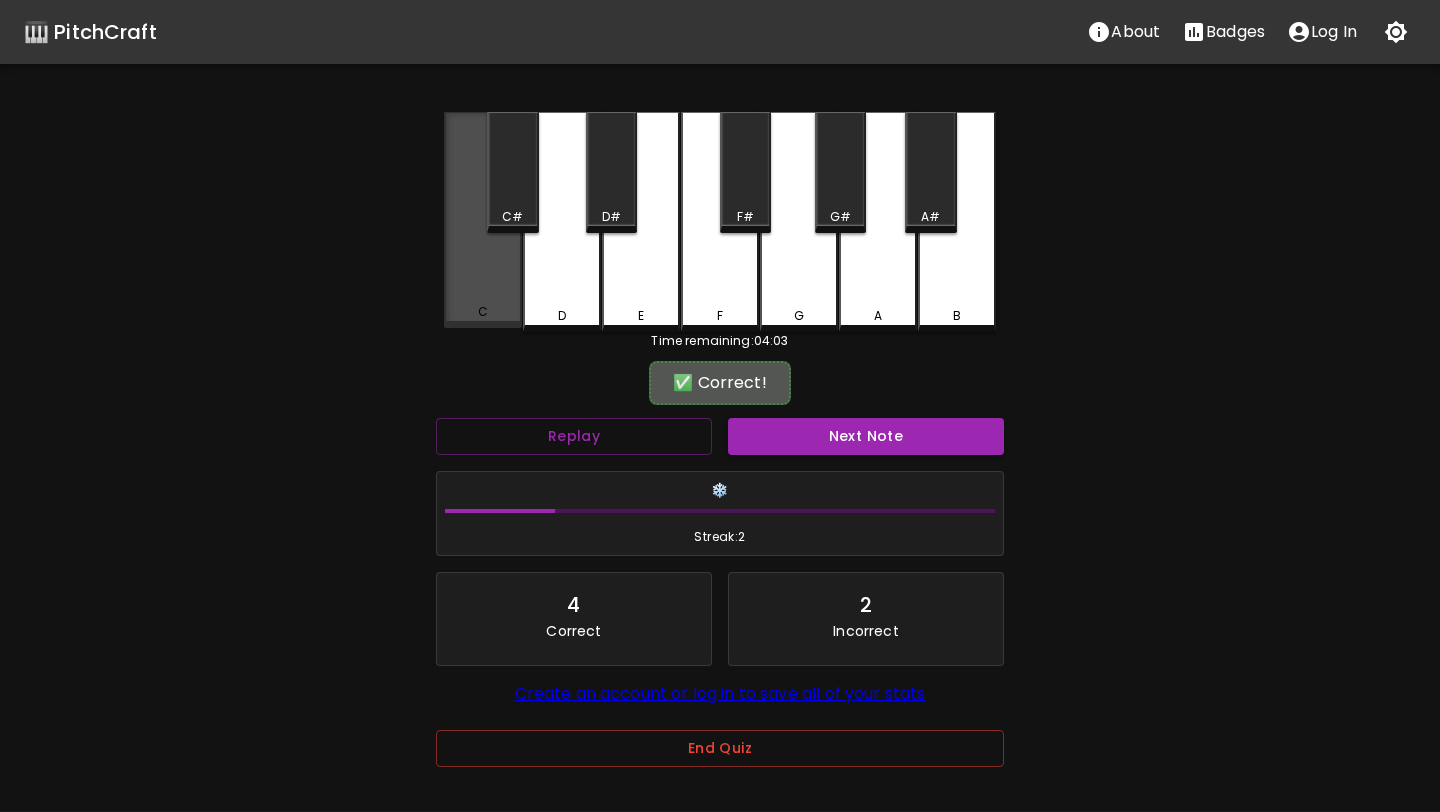 click on "C" at bounding box center (483, 220) 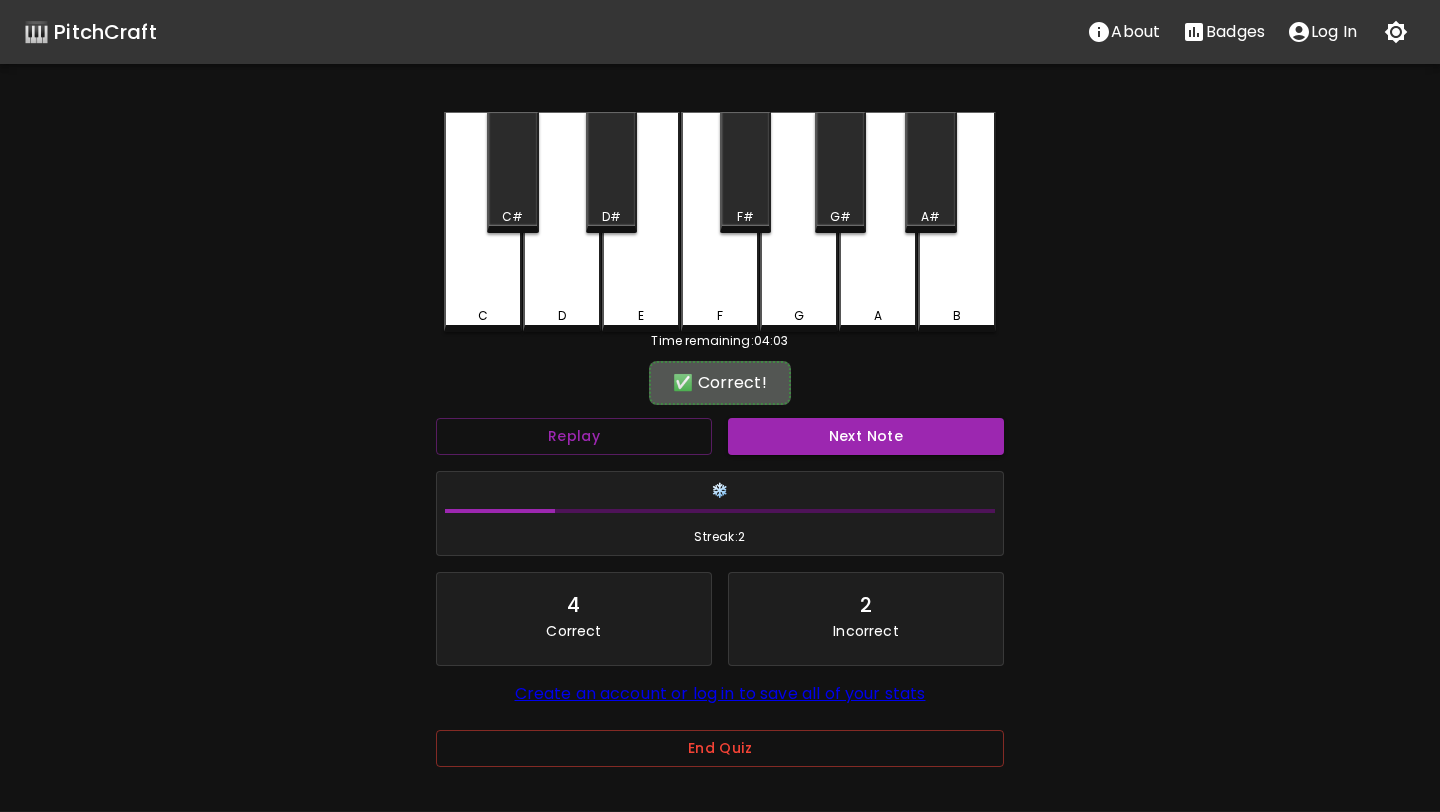 click on "❄️ Streak:  2" at bounding box center (720, 514) 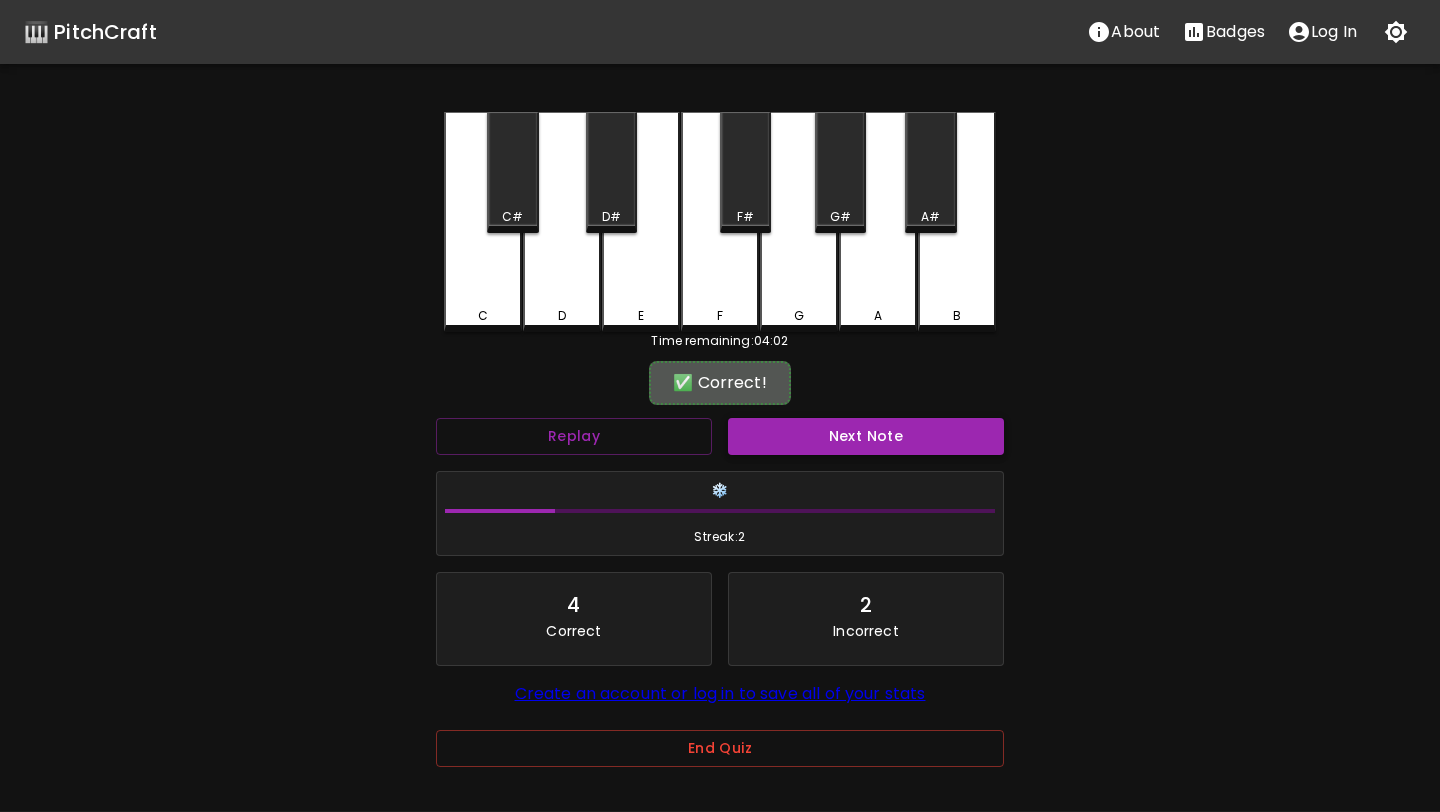 click on "Next Note" at bounding box center [866, 436] 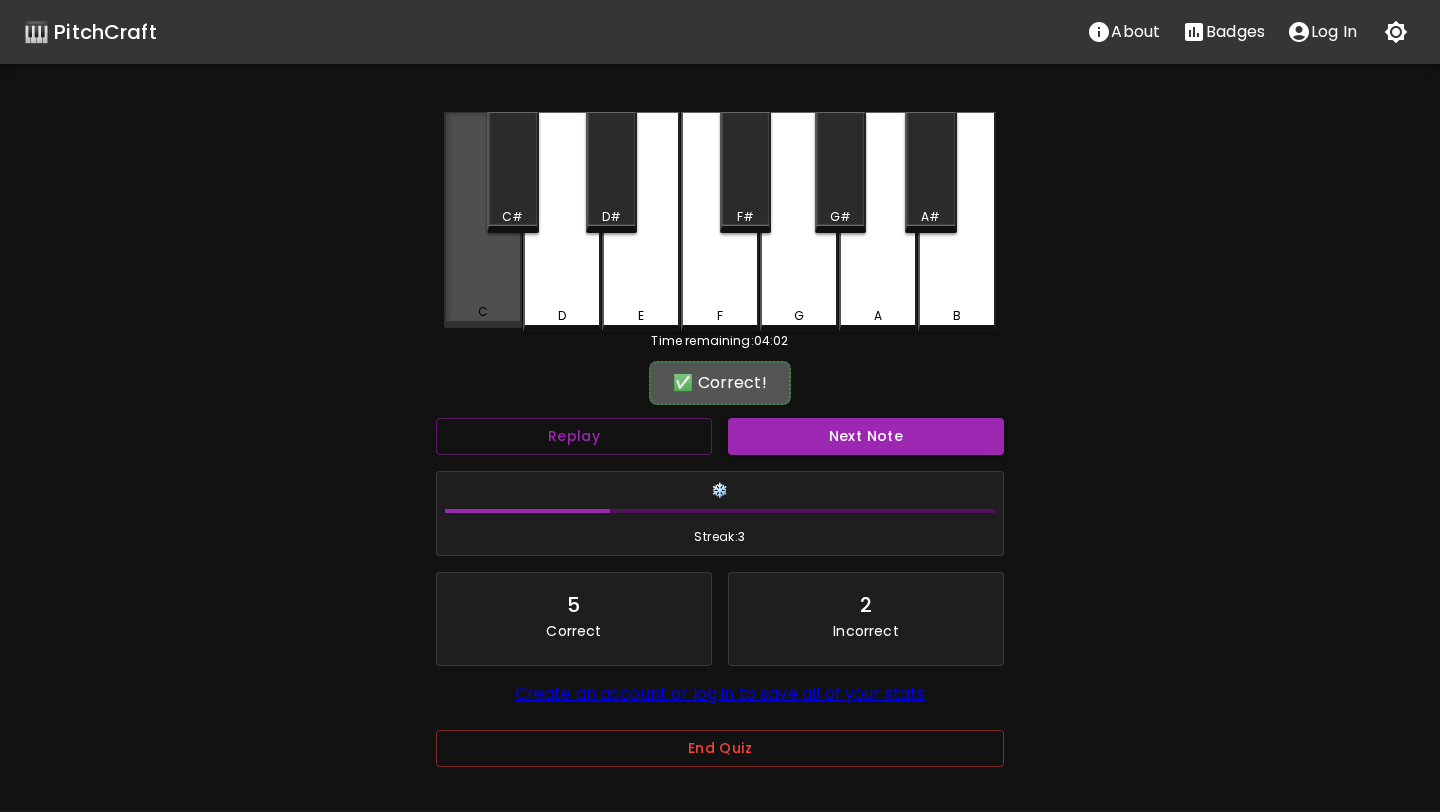 drag, startPoint x: 478, startPoint y: 319, endPoint x: 610, endPoint y: 477, distance: 205.88347 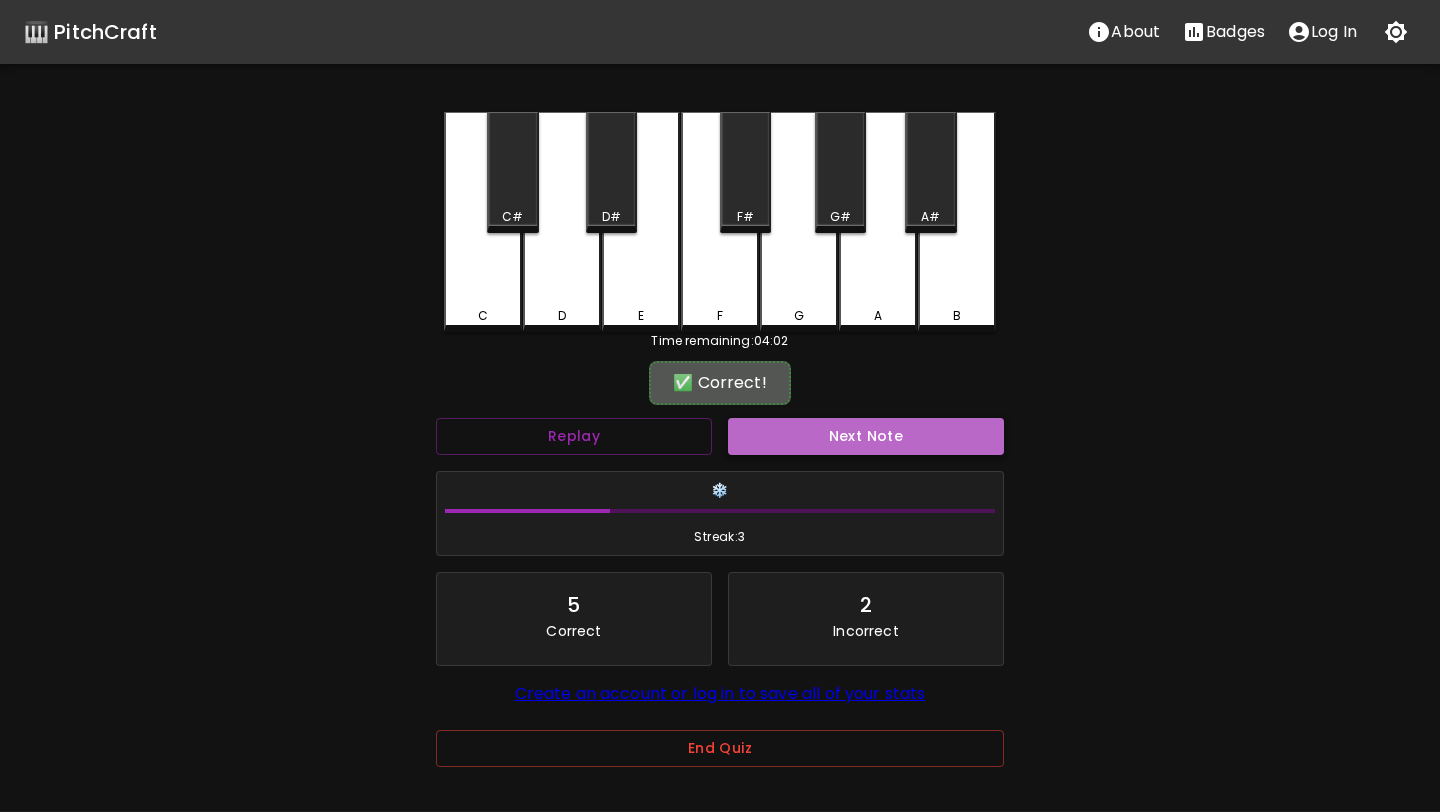 click on "Next Note" at bounding box center [866, 436] 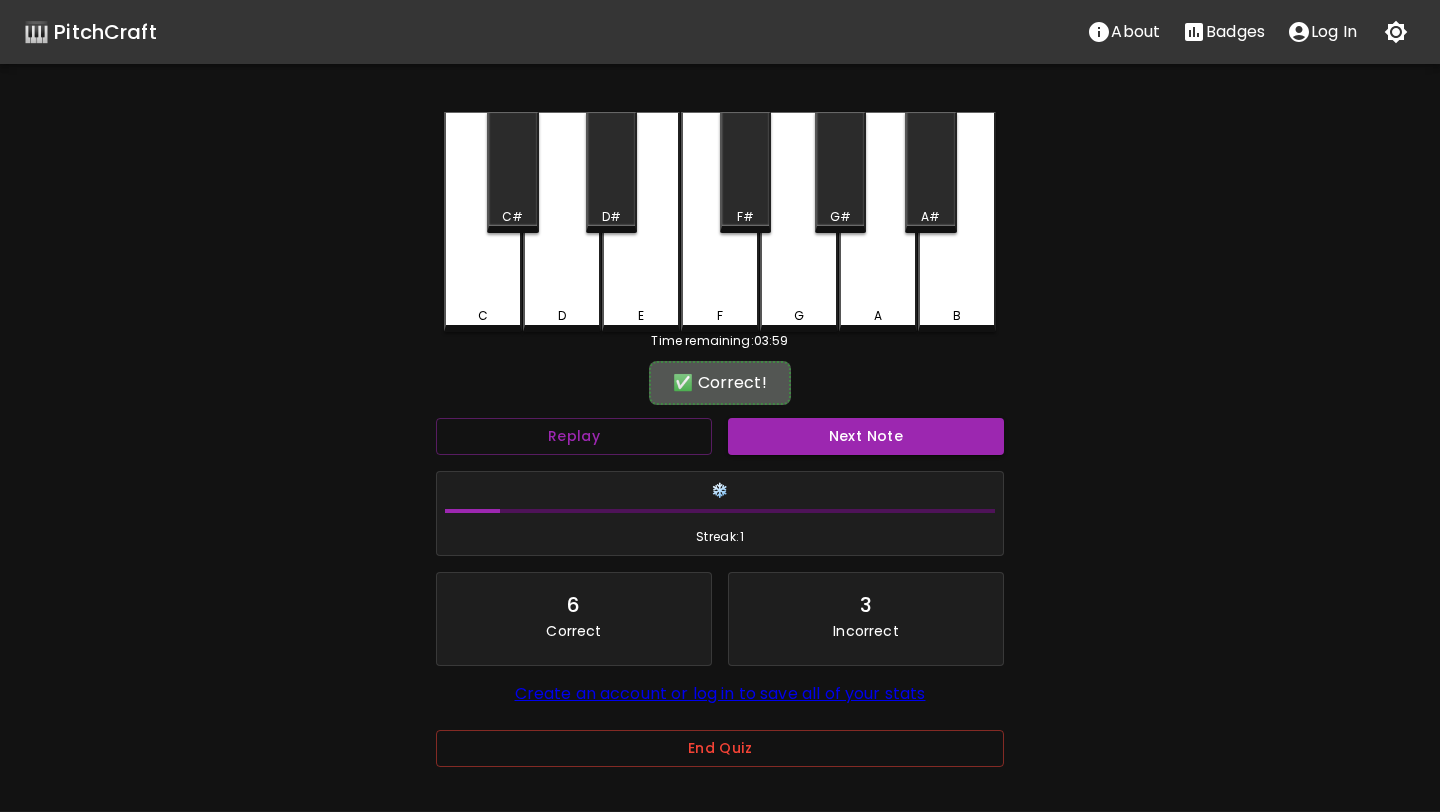 click on "Next Note" at bounding box center (866, 436) 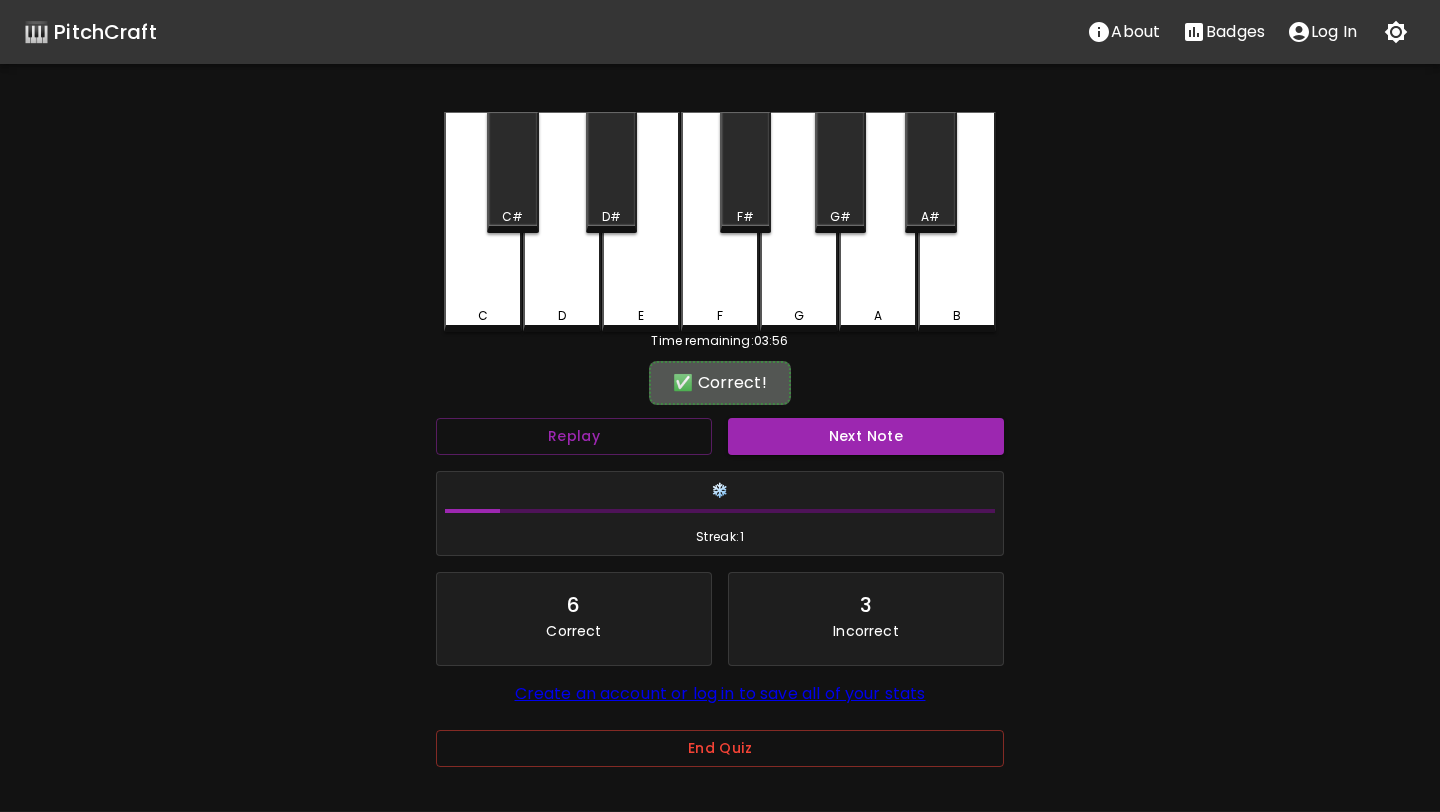 click on "Next Note" at bounding box center [866, 436] 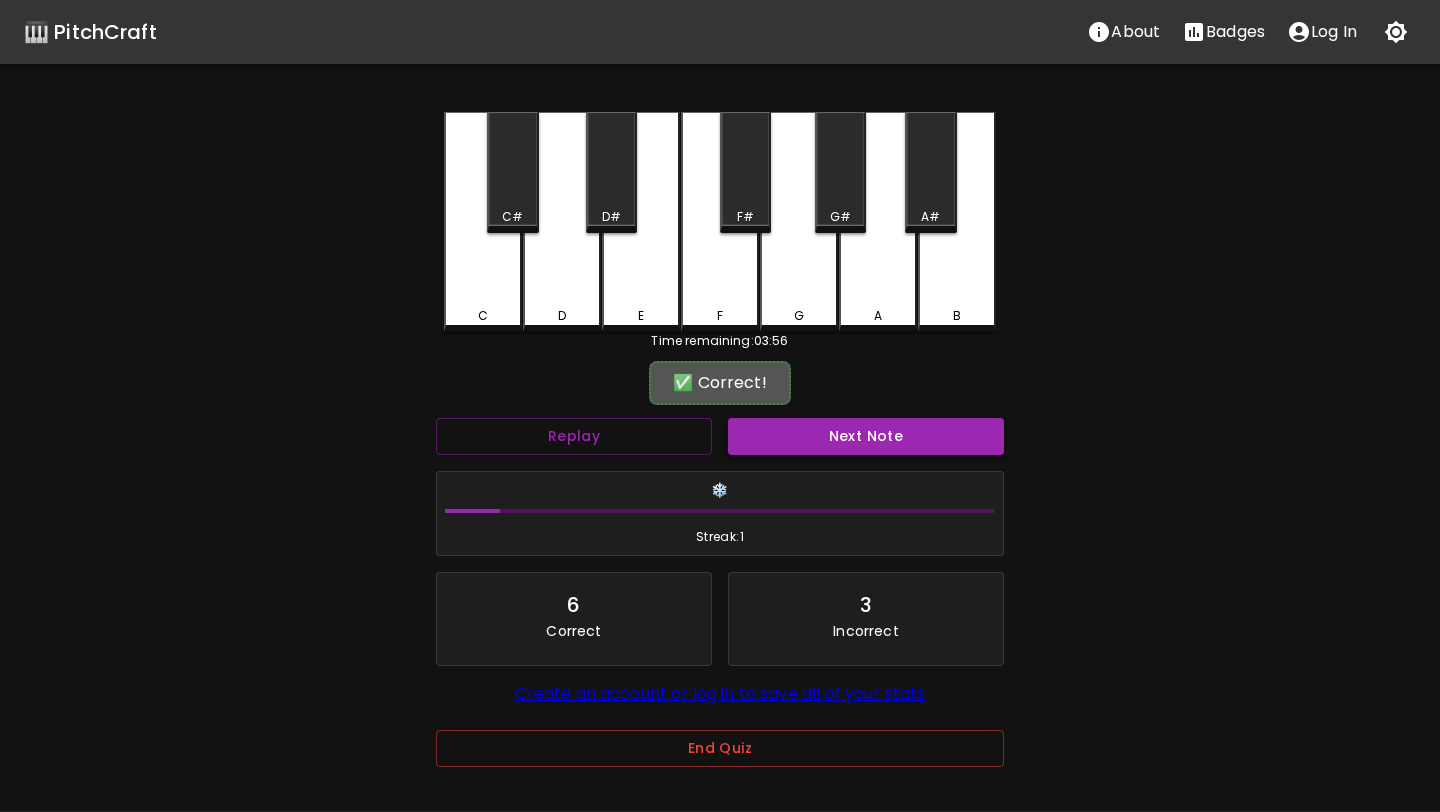 click on "Next Note" at bounding box center [866, 436] 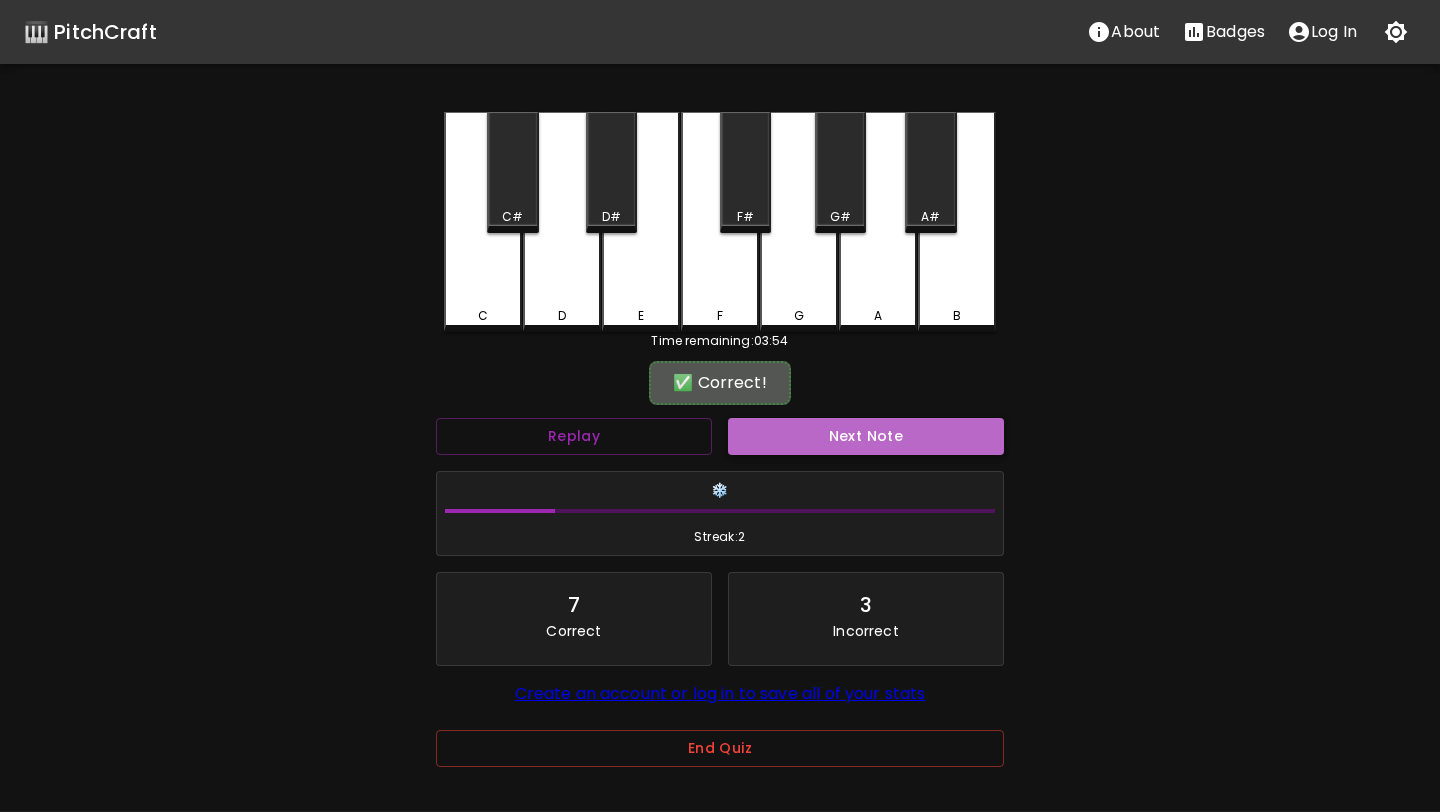 click on "Next Note" at bounding box center [866, 436] 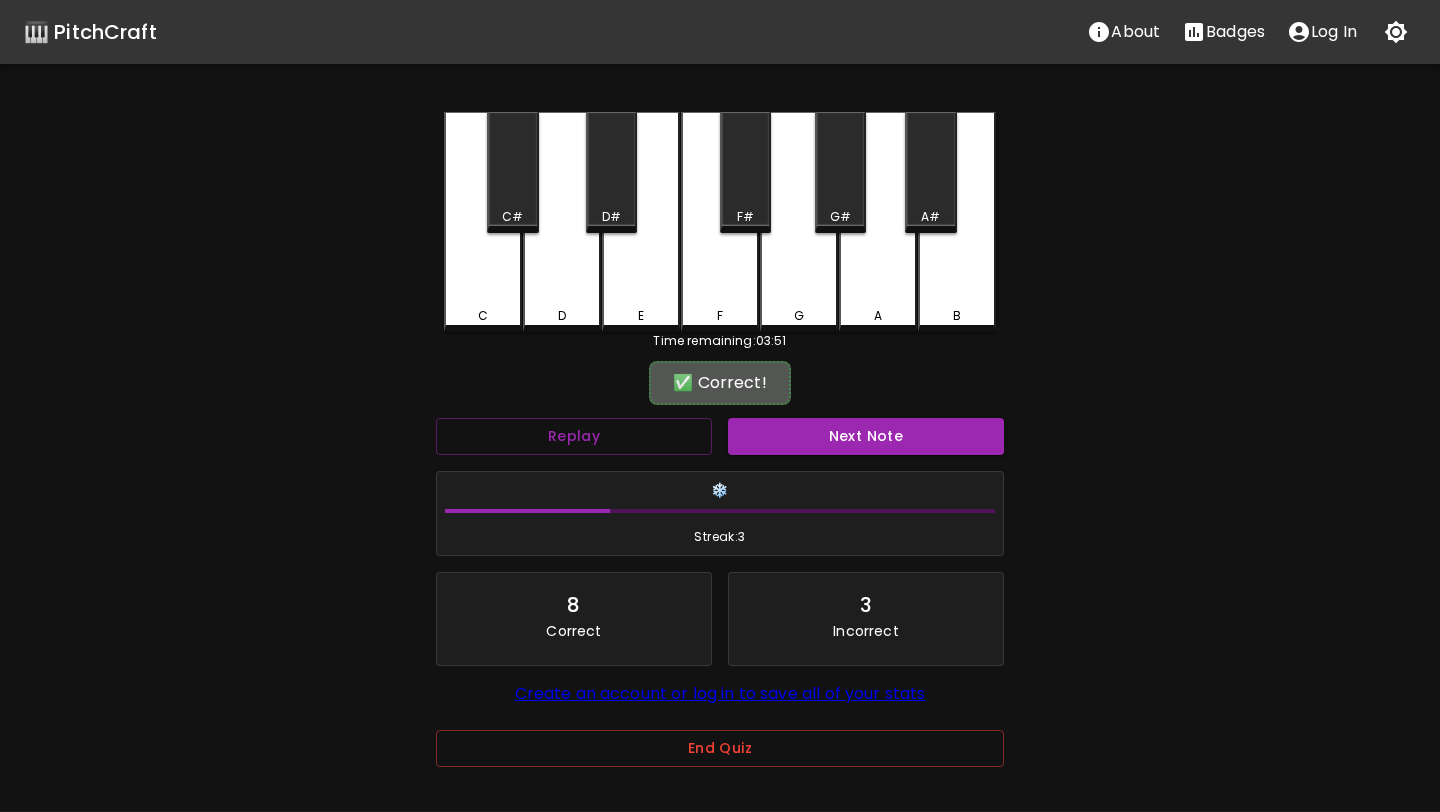 click on "Next Note" at bounding box center (866, 436) 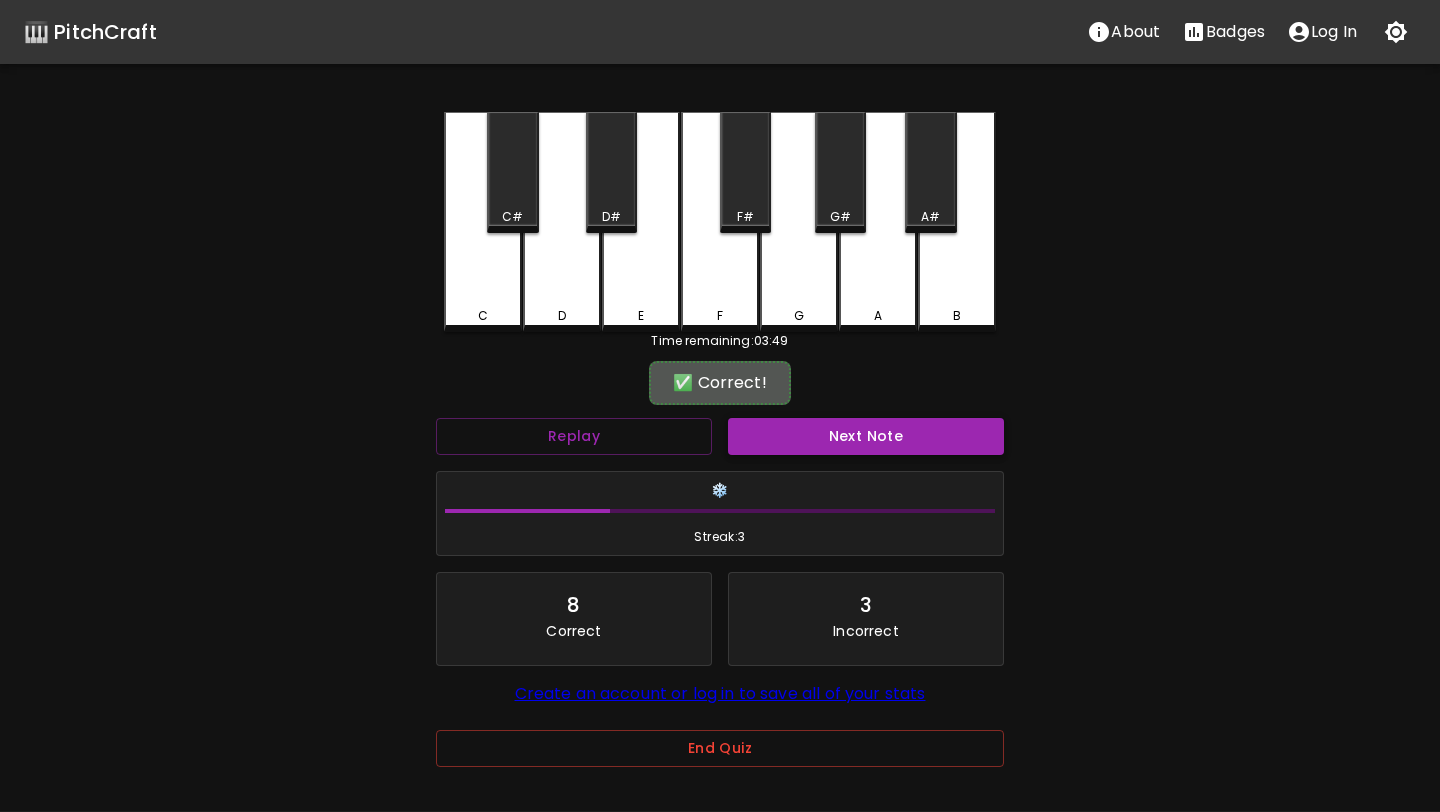 click on "Next Note" at bounding box center [866, 436] 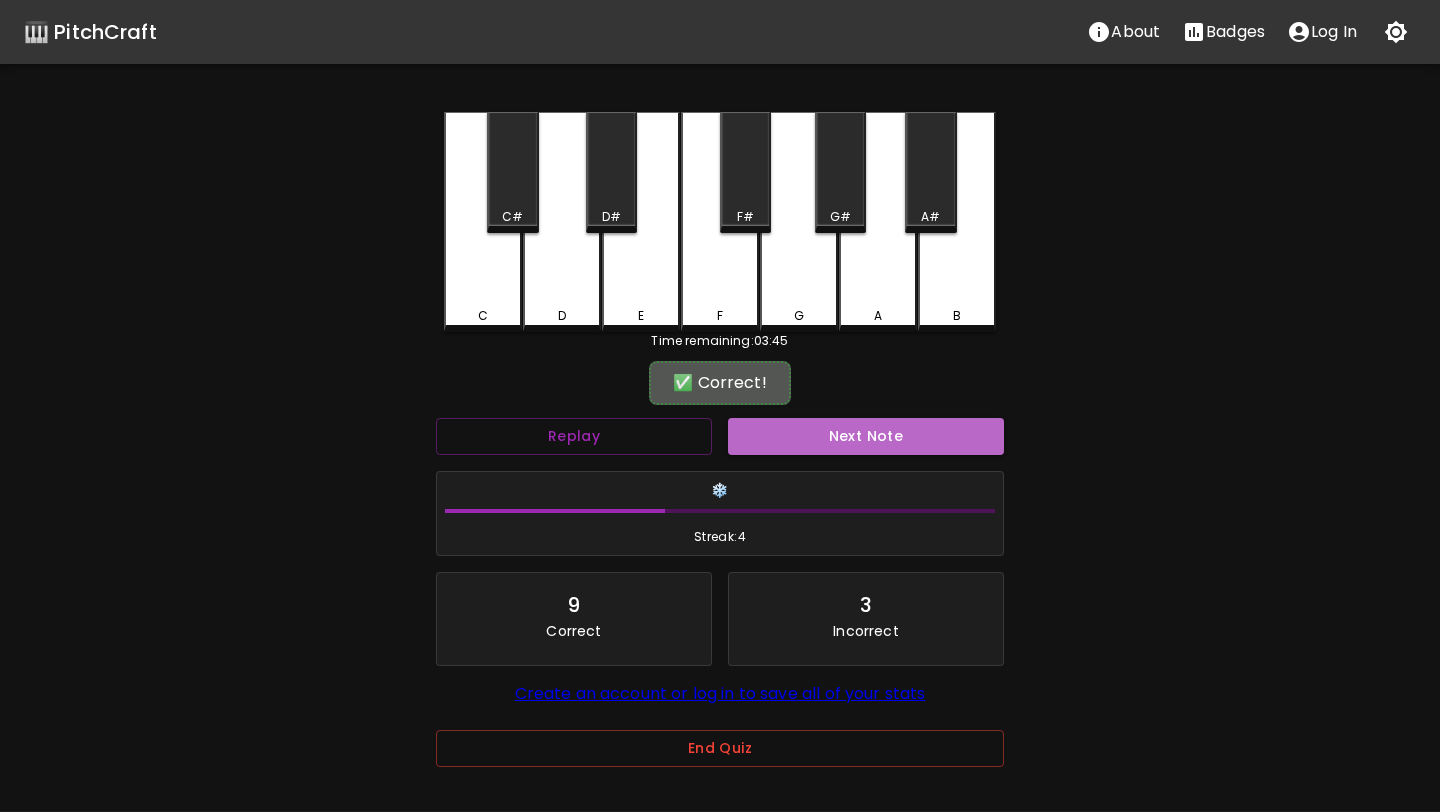 drag, startPoint x: 811, startPoint y: 439, endPoint x: 806, endPoint y: 454, distance: 15.811388 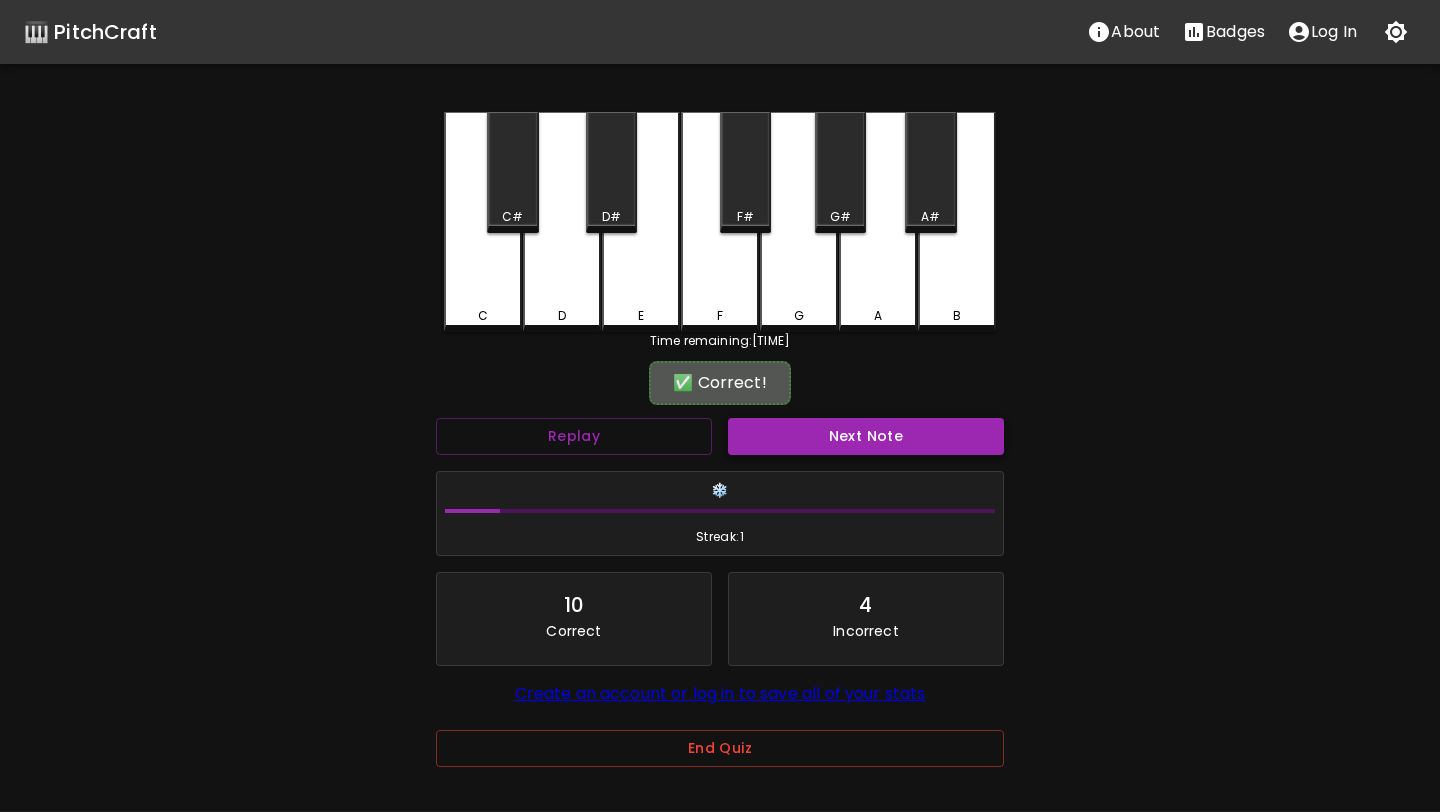click on "Next Note" at bounding box center [866, 436] 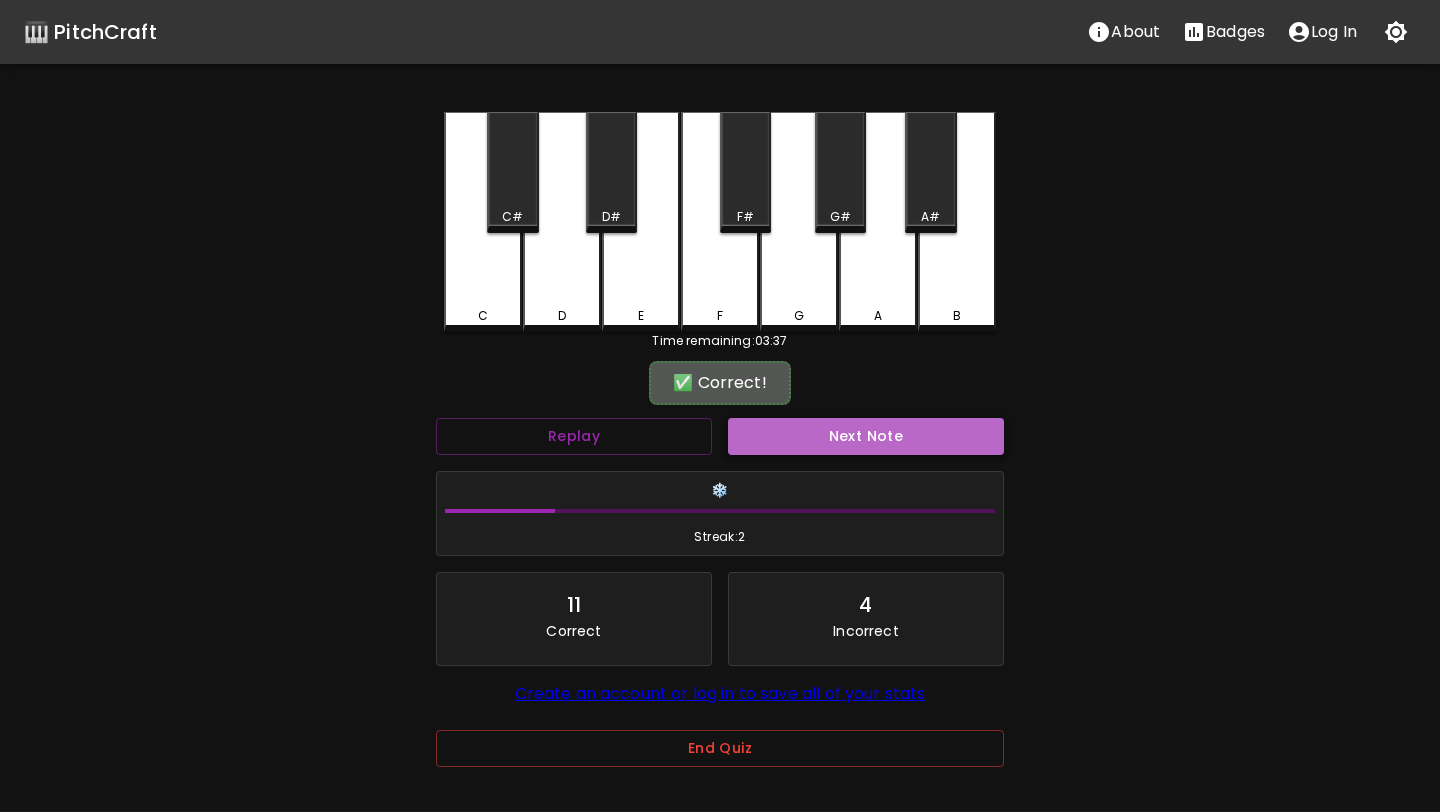 click on "Next Note" at bounding box center (866, 436) 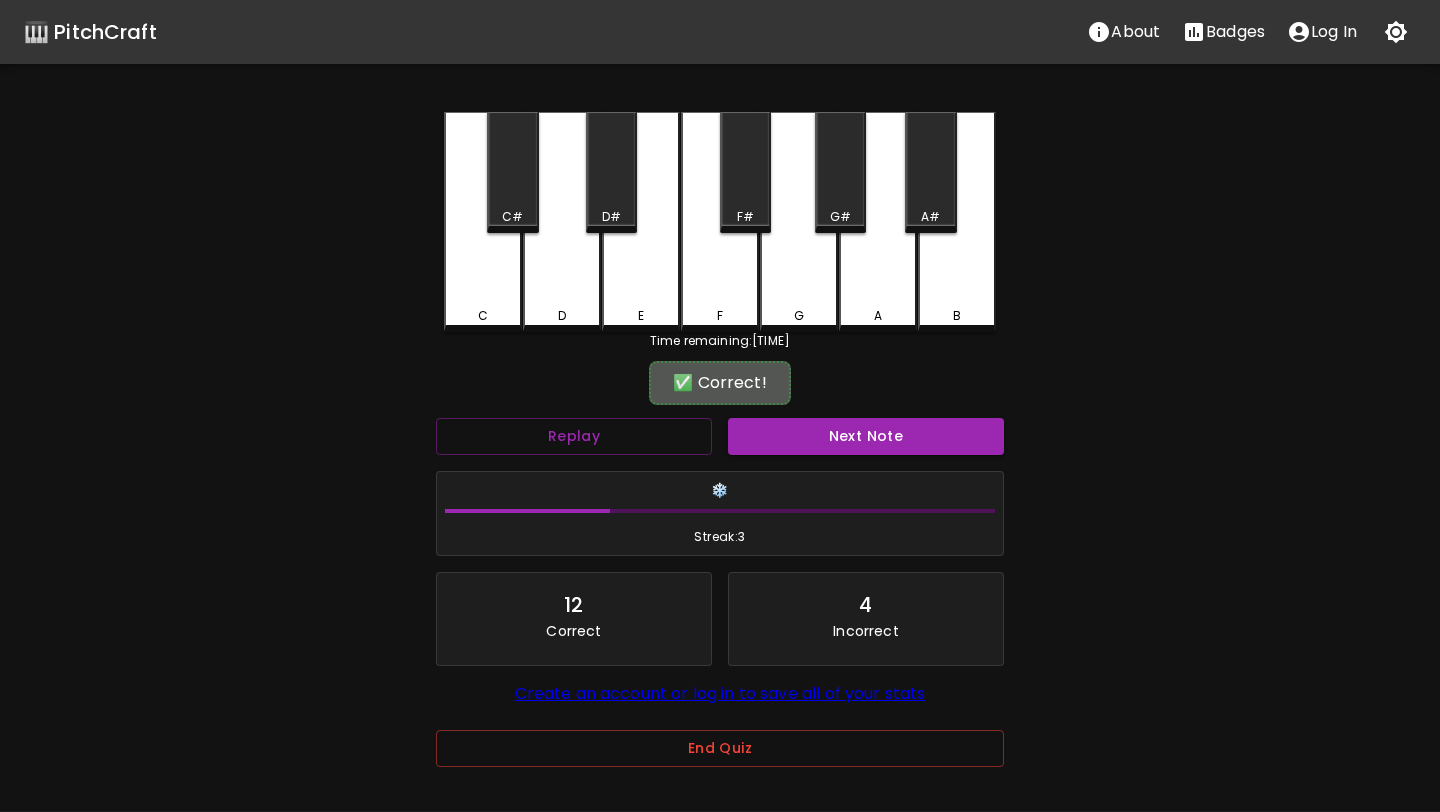 click on "Next Note" at bounding box center (866, 436) 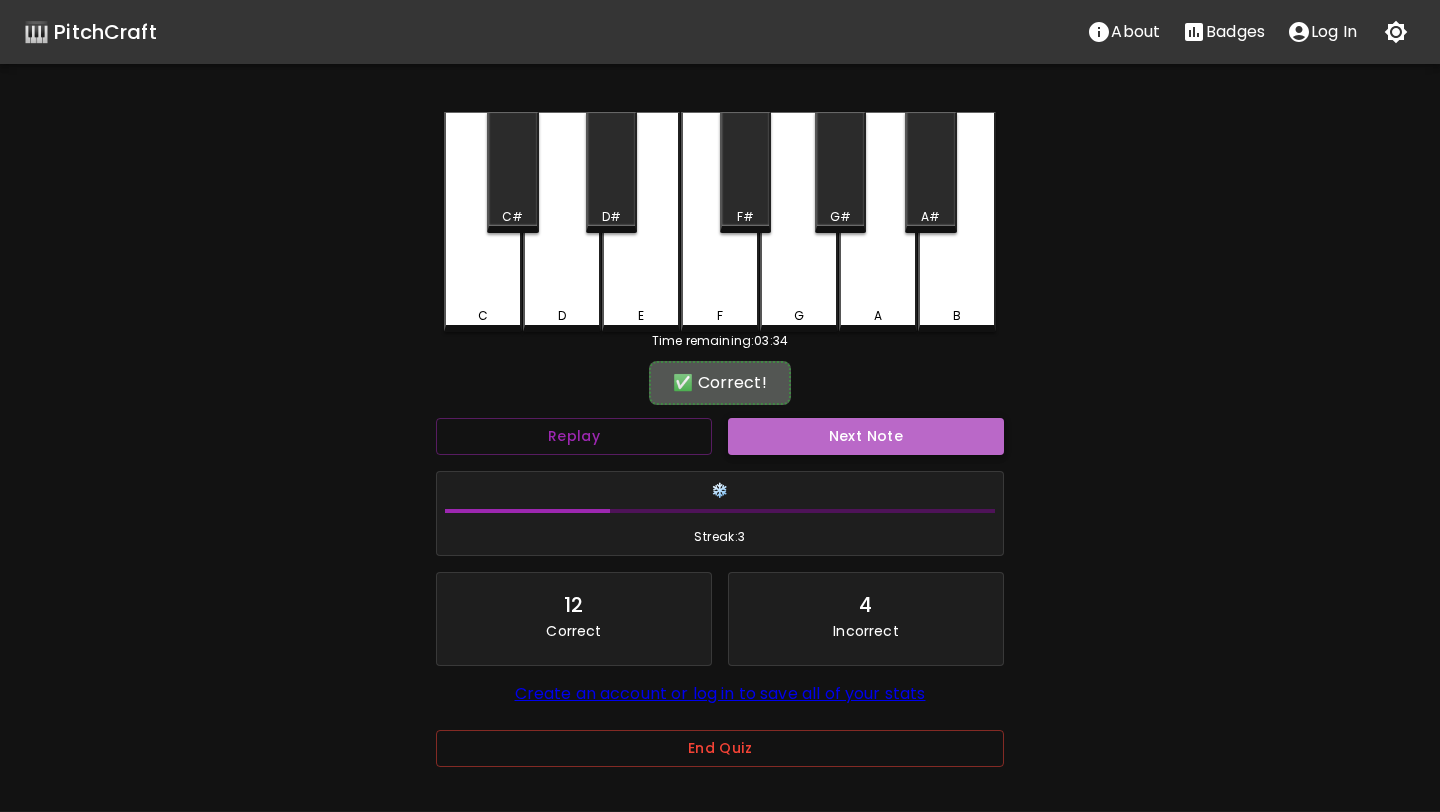 click on "Next Note" at bounding box center (866, 436) 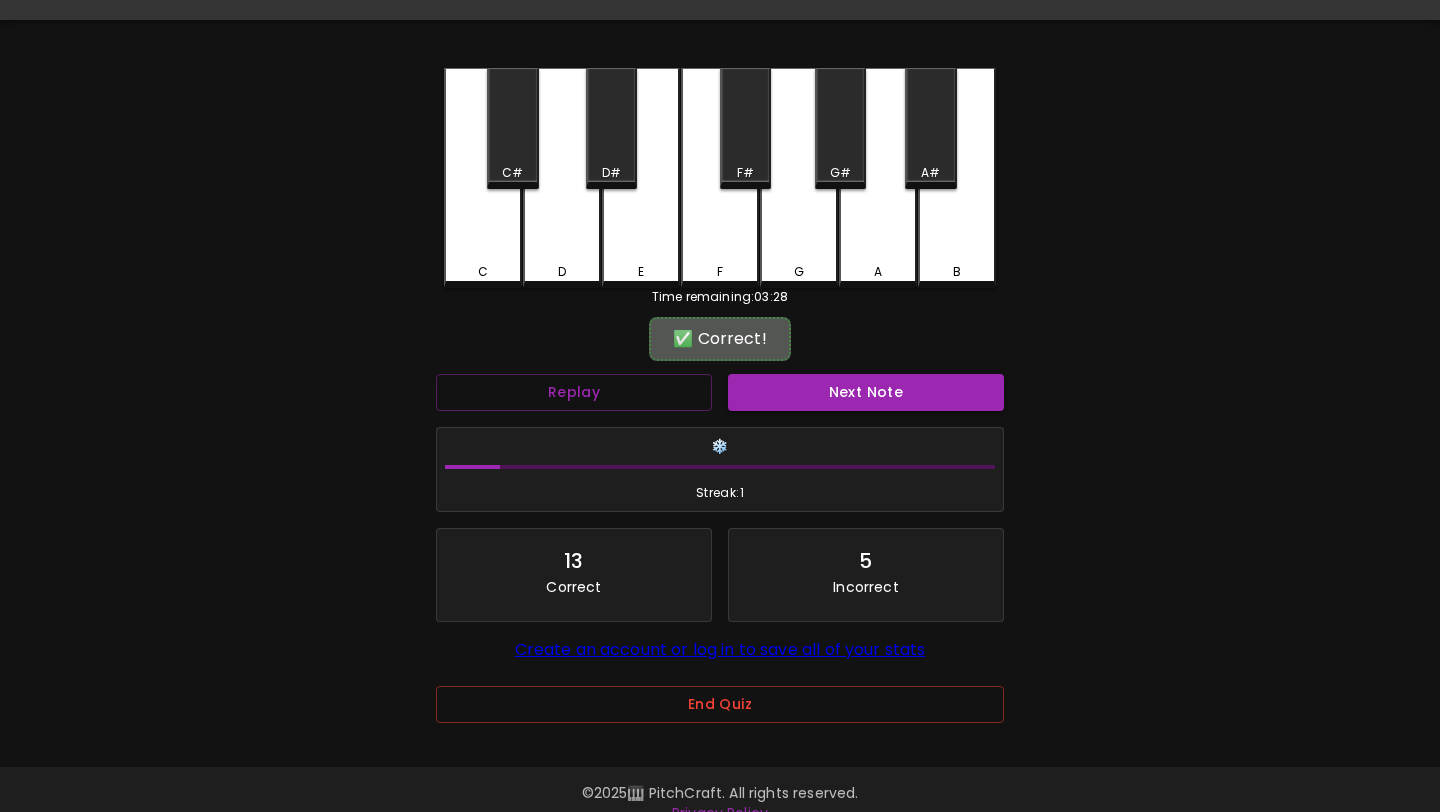 scroll, scrollTop: 46, scrollLeft: 0, axis: vertical 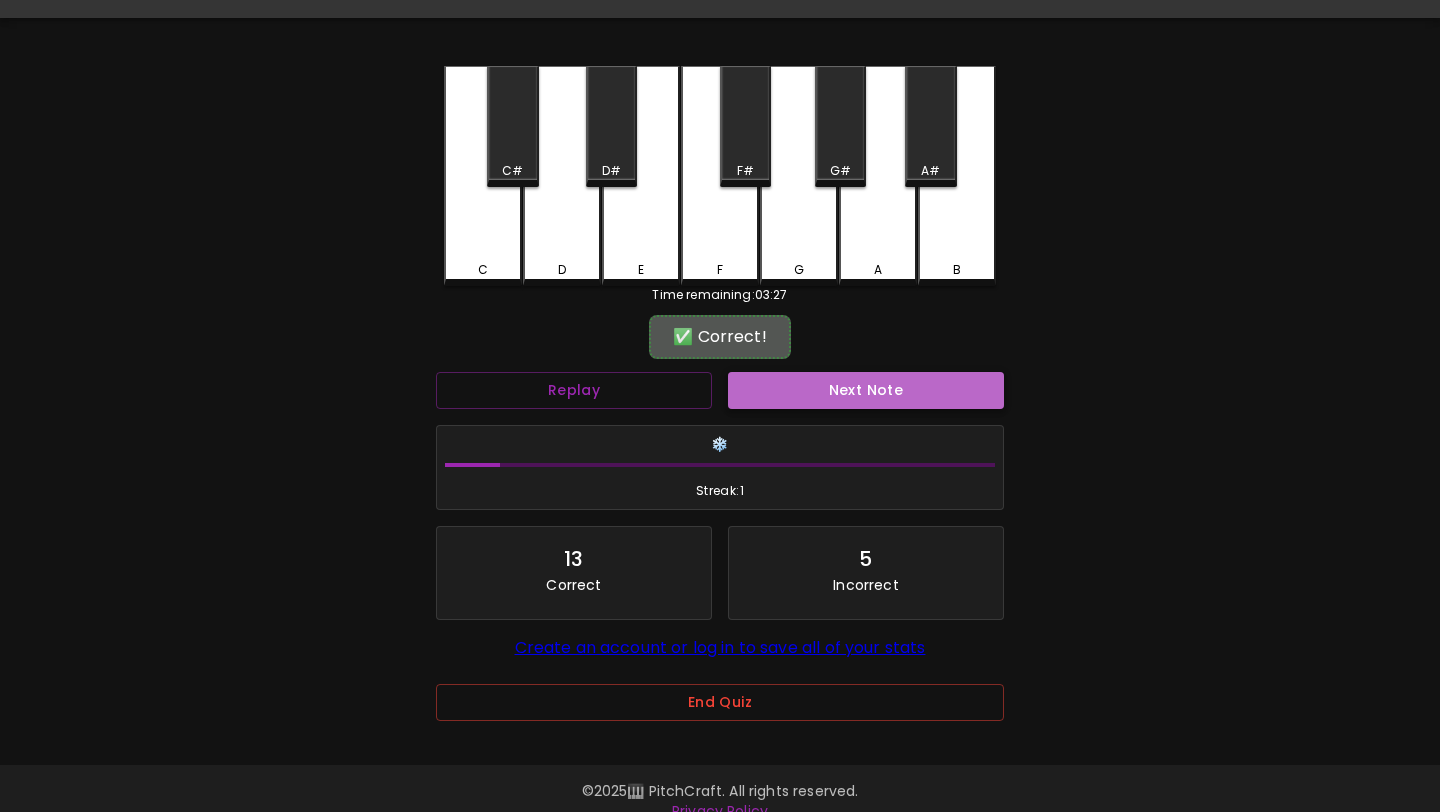click on "Next Note" at bounding box center [866, 390] 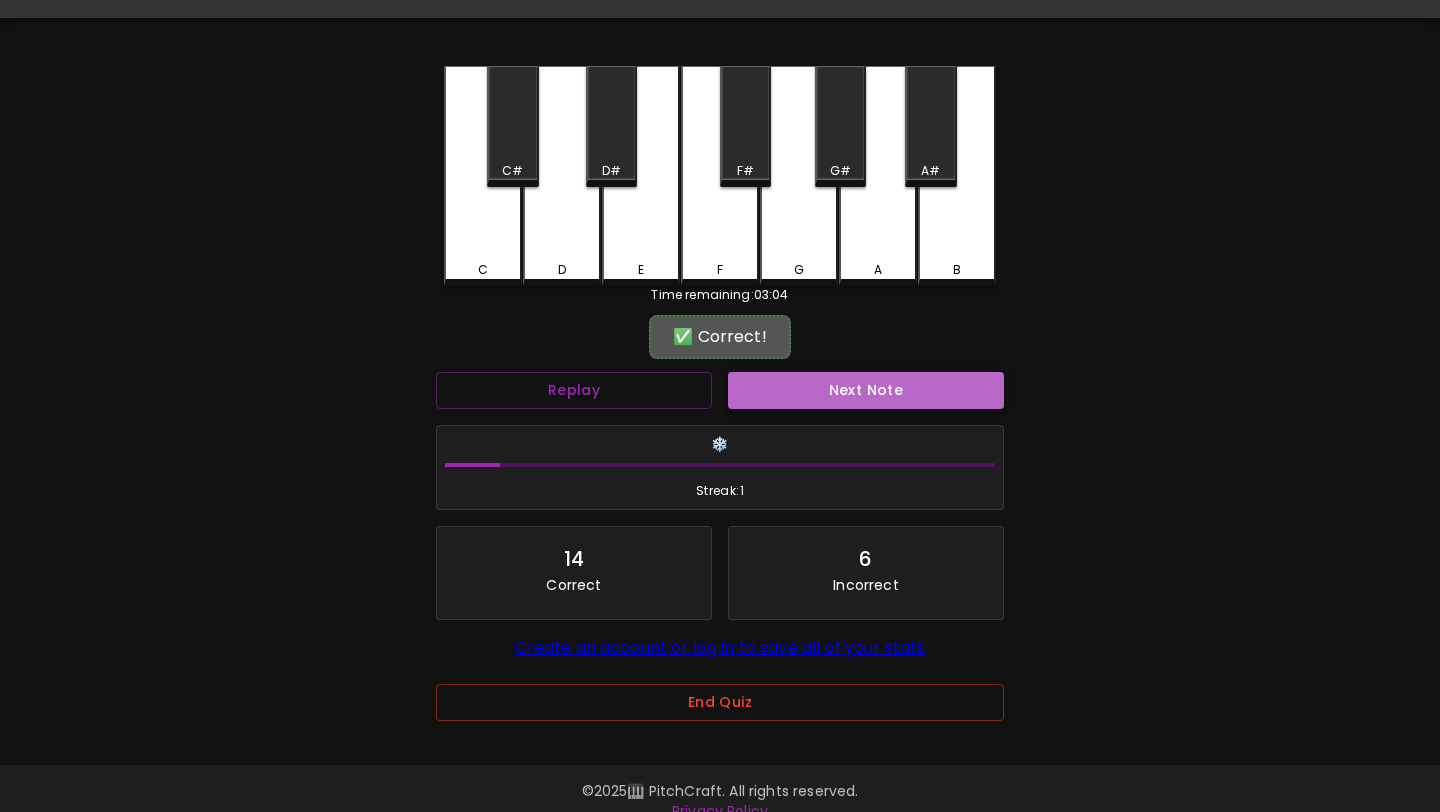 click on "Next Note" at bounding box center [866, 390] 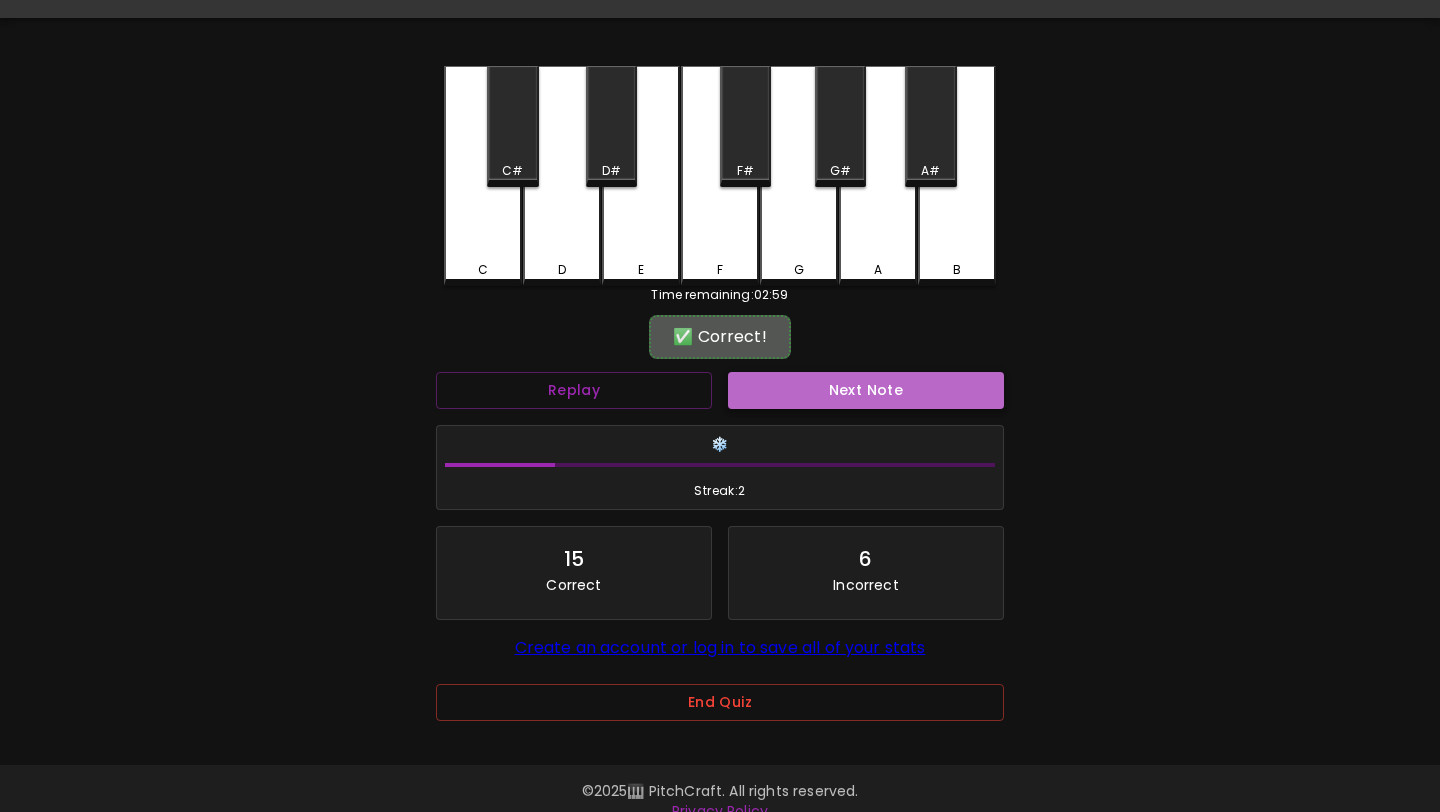 click on "Next Note" at bounding box center [866, 390] 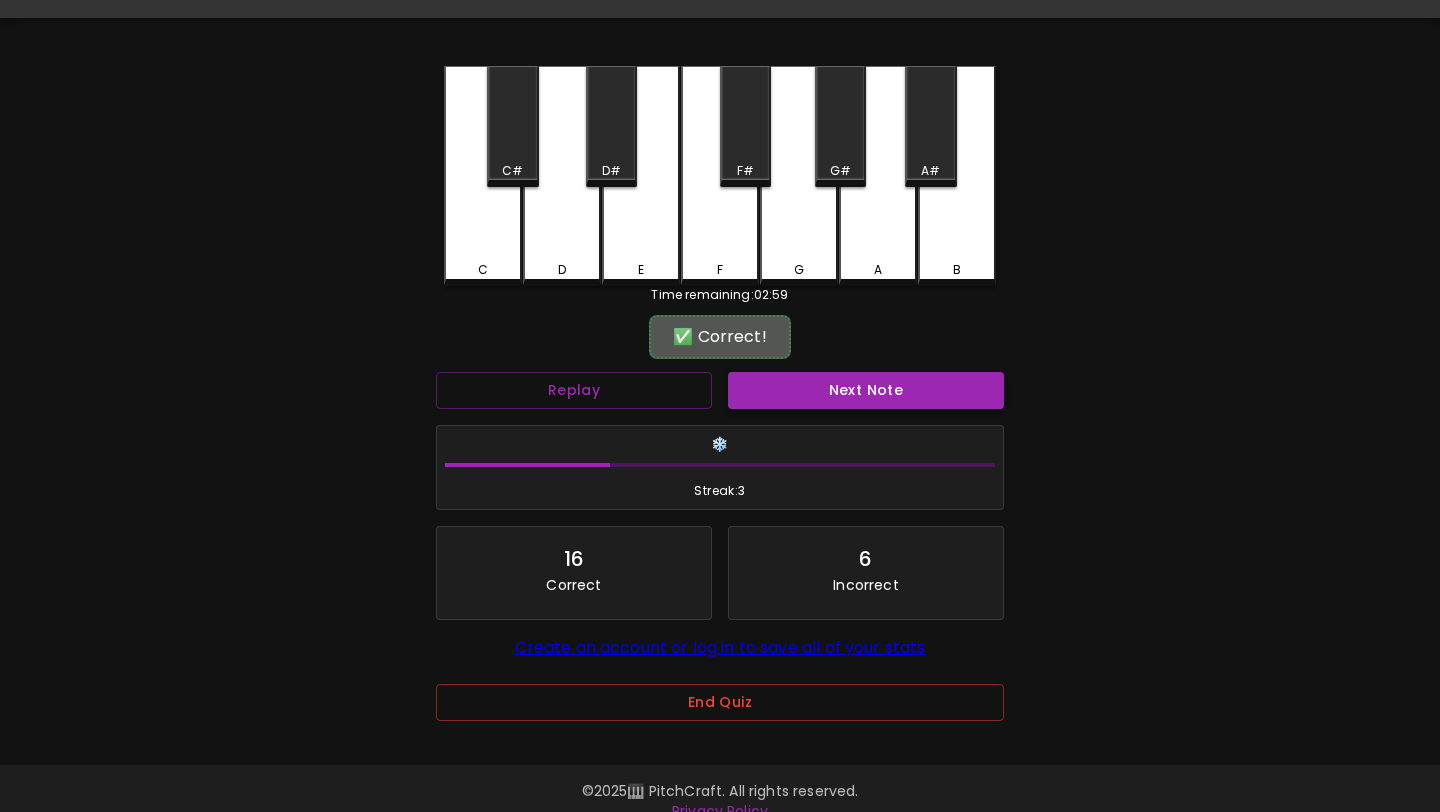 click on "Next Note" at bounding box center (866, 390) 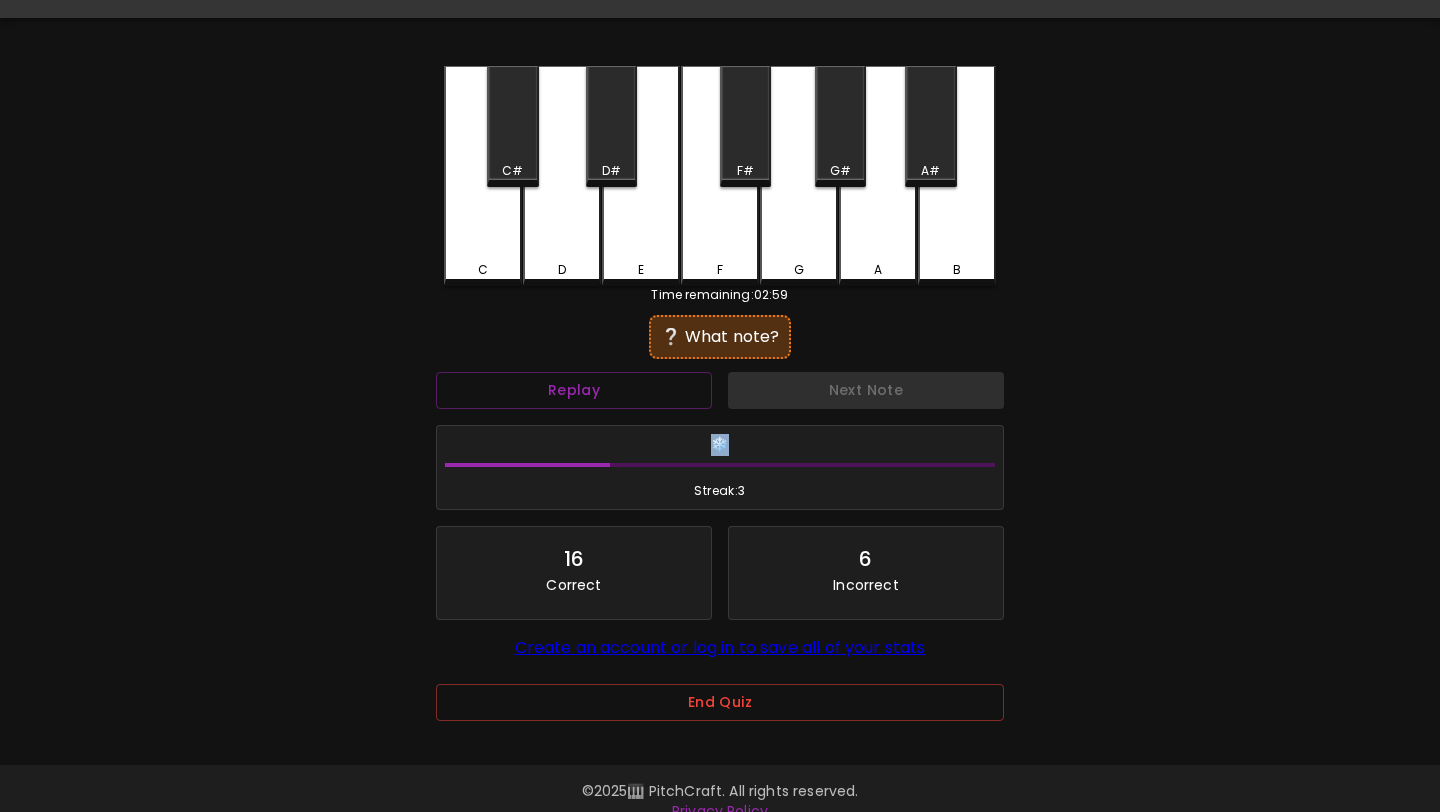 click on "Next Note" at bounding box center (866, 390) 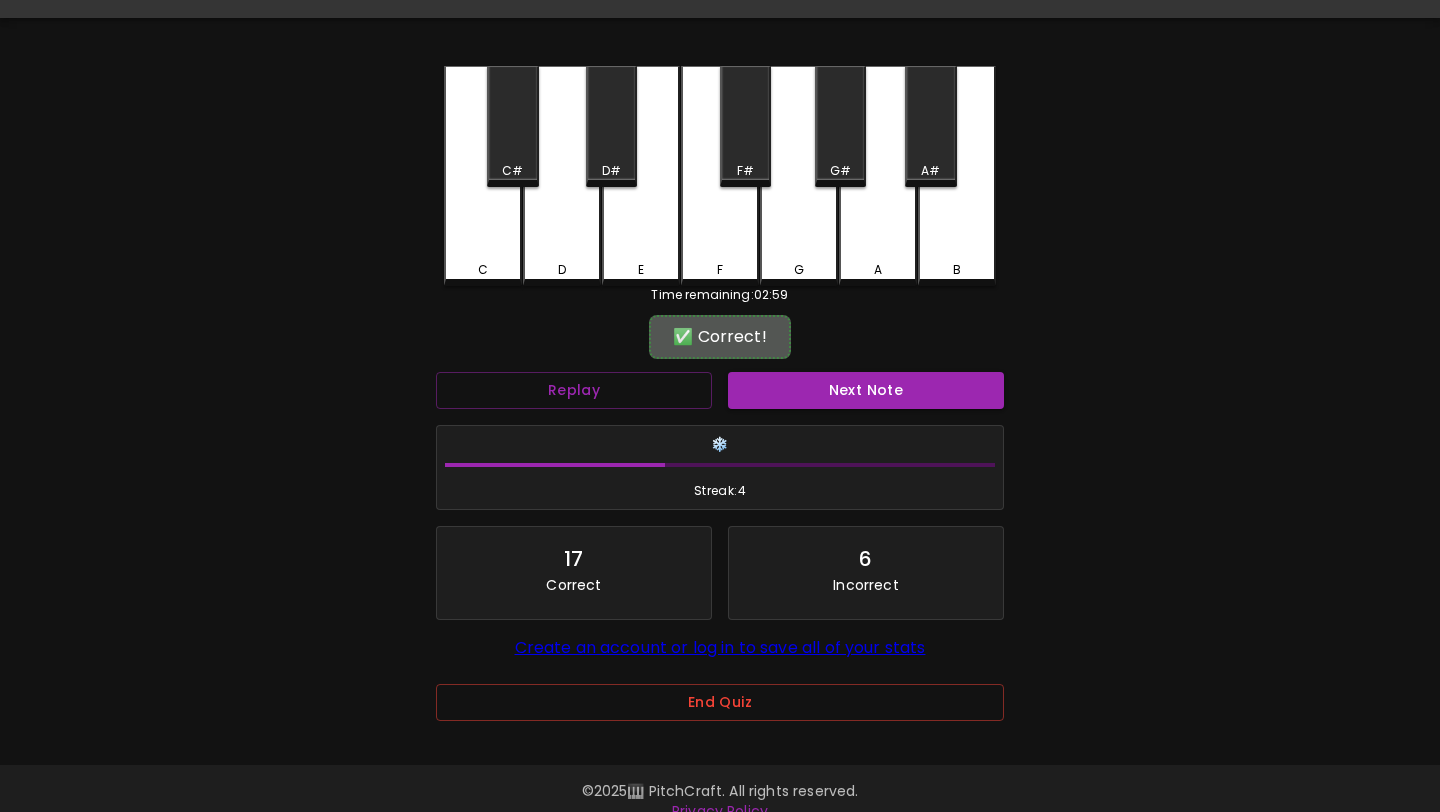 click on "Next Note" at bounding box center [866, 390] 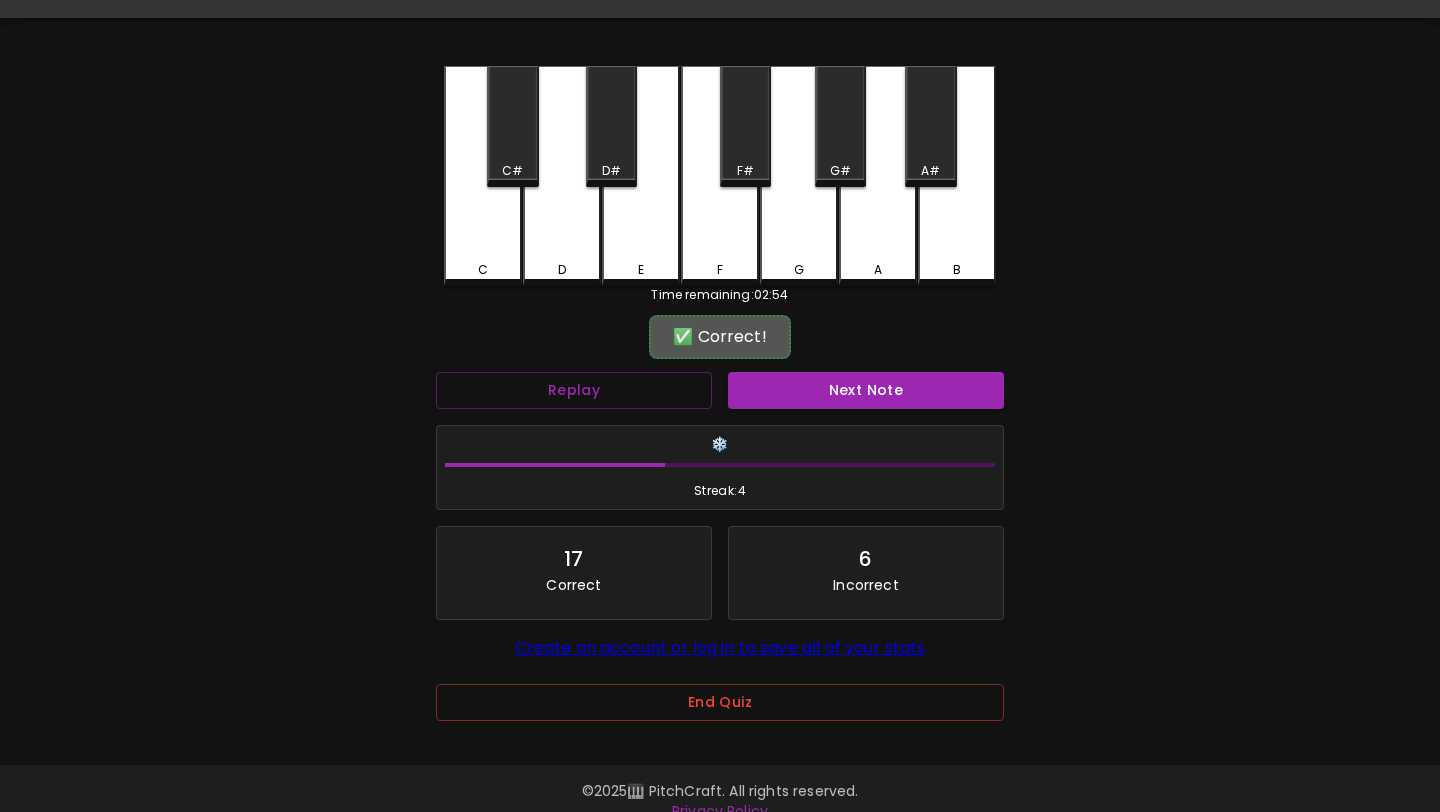 click on "❄️ Streak:  4" at bounding box center (720, 468) 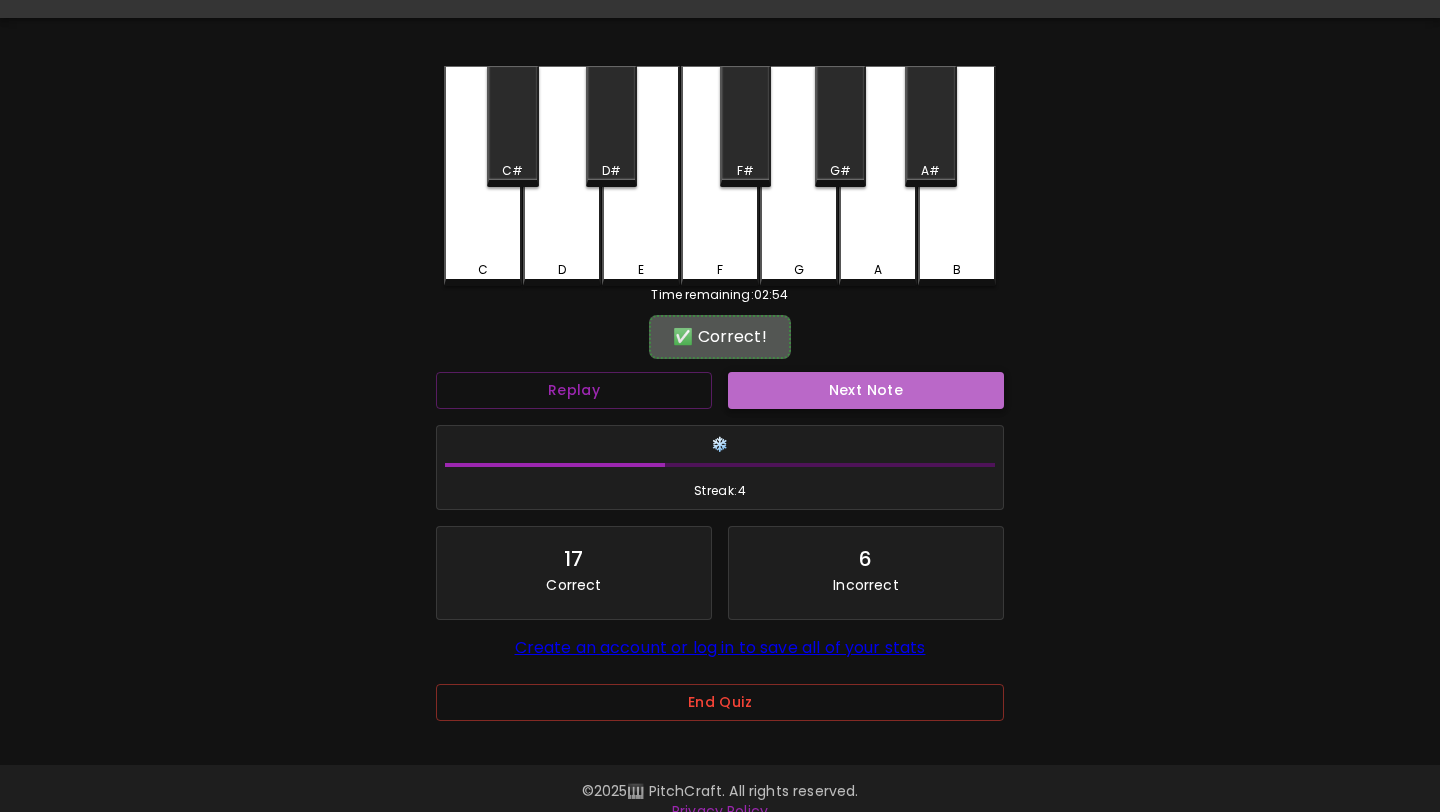 click on "Next Note" at bounding box center (866, 390) 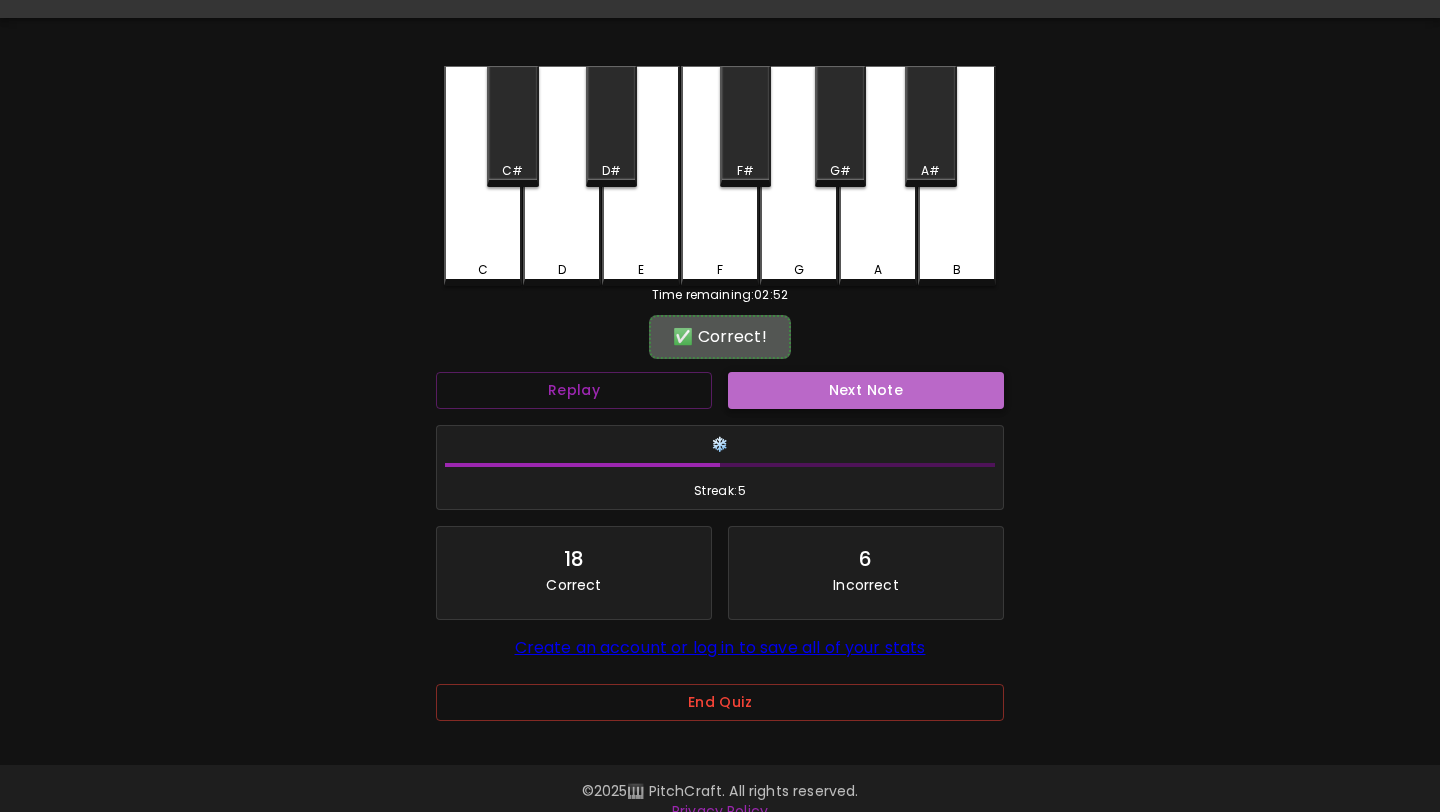 click on "Next Note" at bounding box center (866, 390) 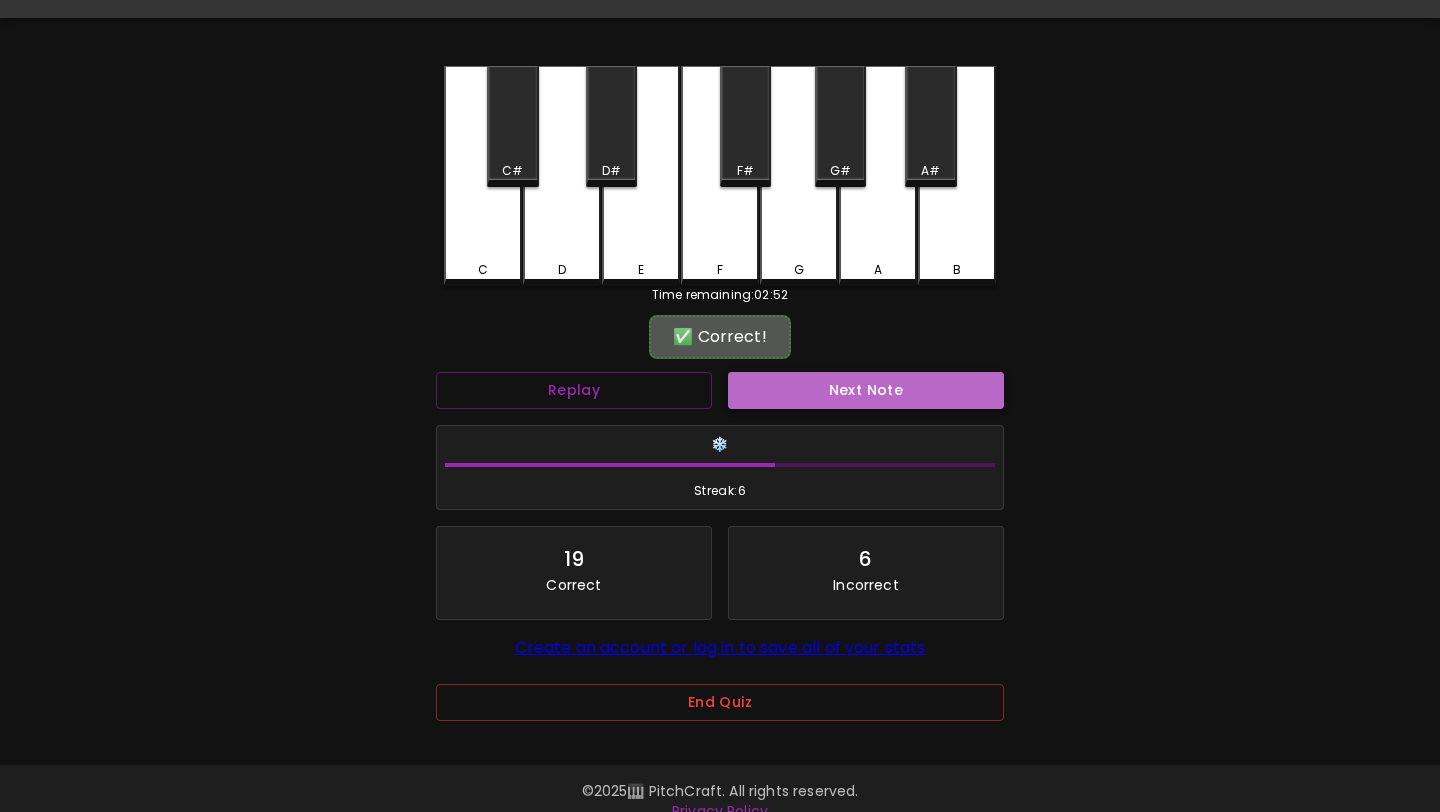 click on "Next Note" at bounding box center [866, 390] 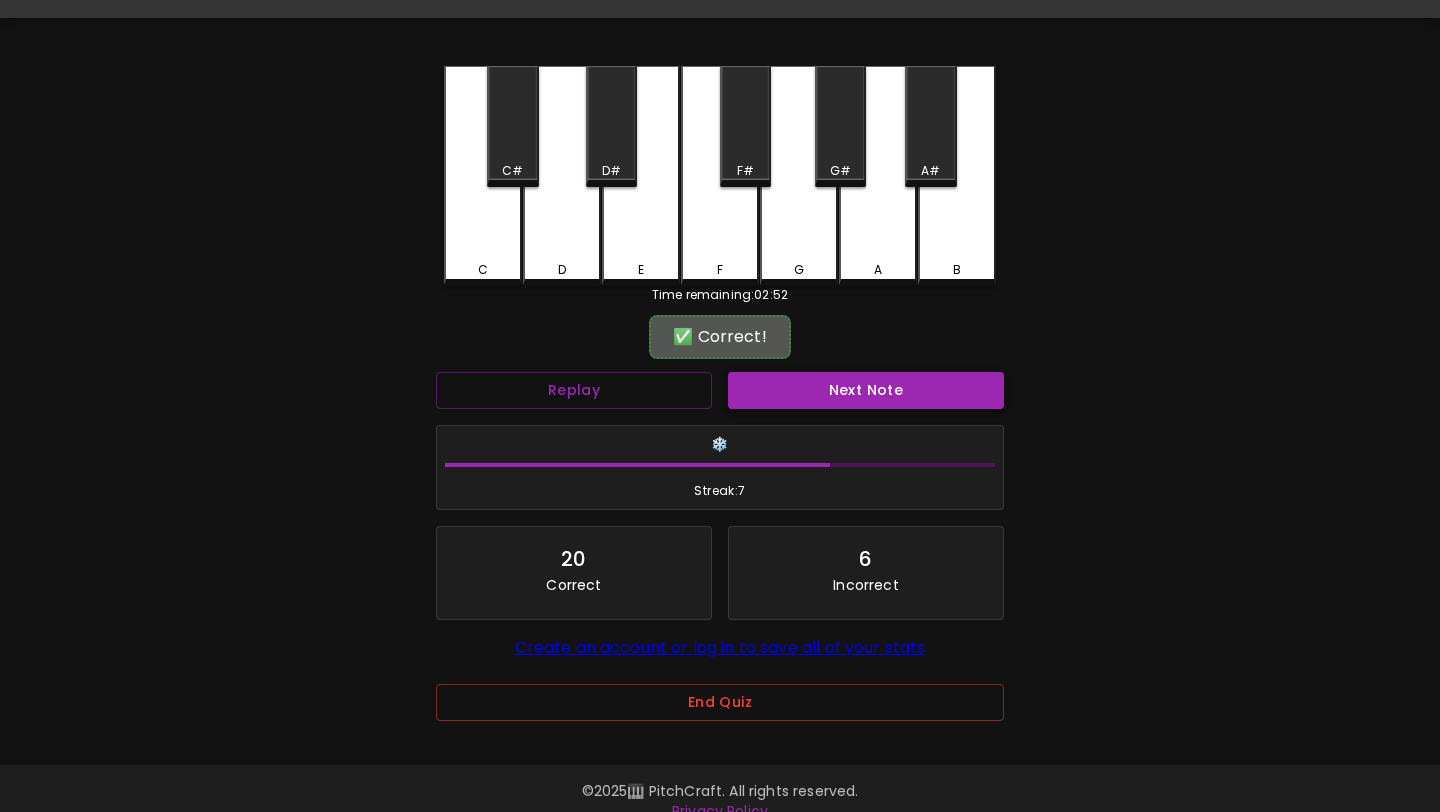 click on "Next Note" at bounding box center [866, 390] 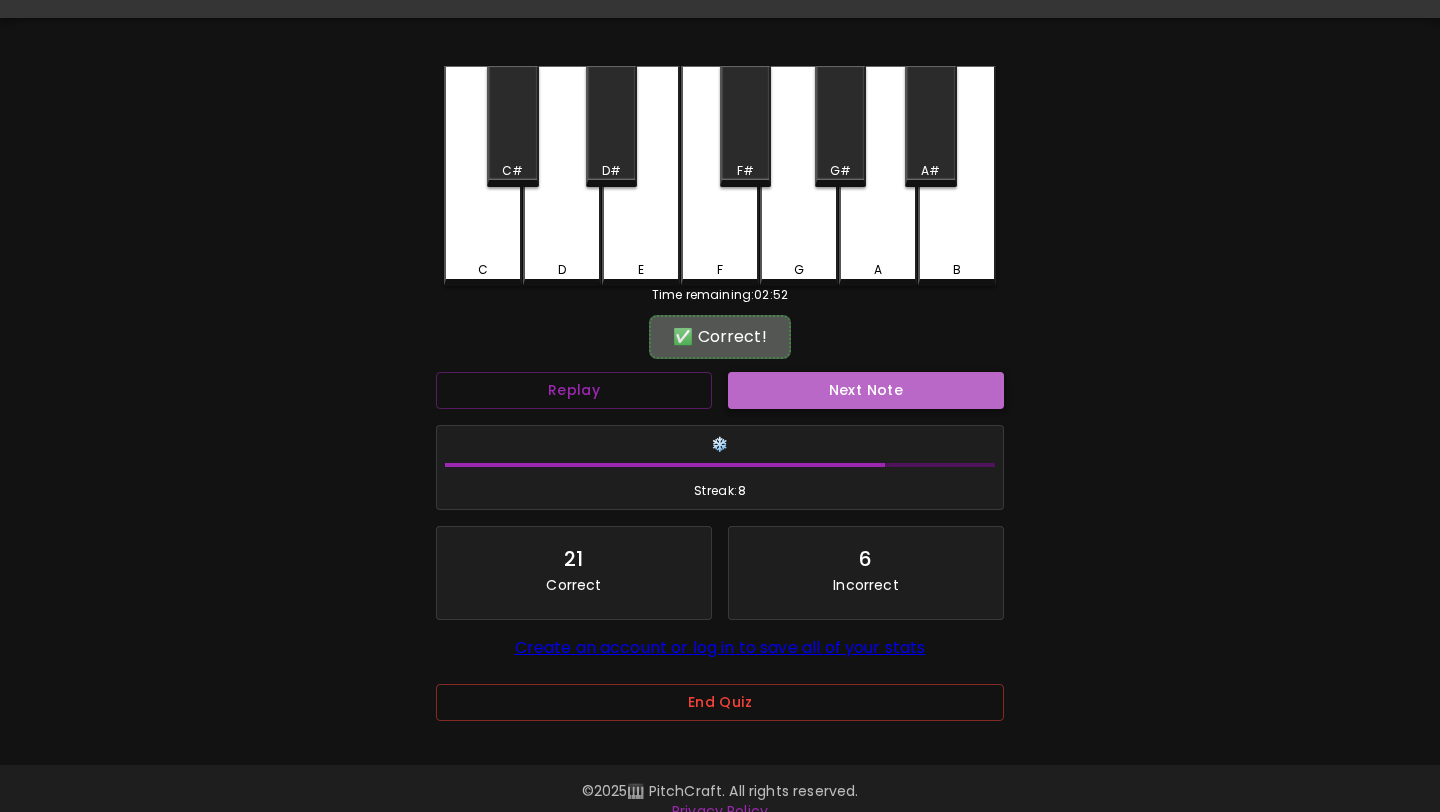 click on "Next Note" at bounding box center (866, 390) 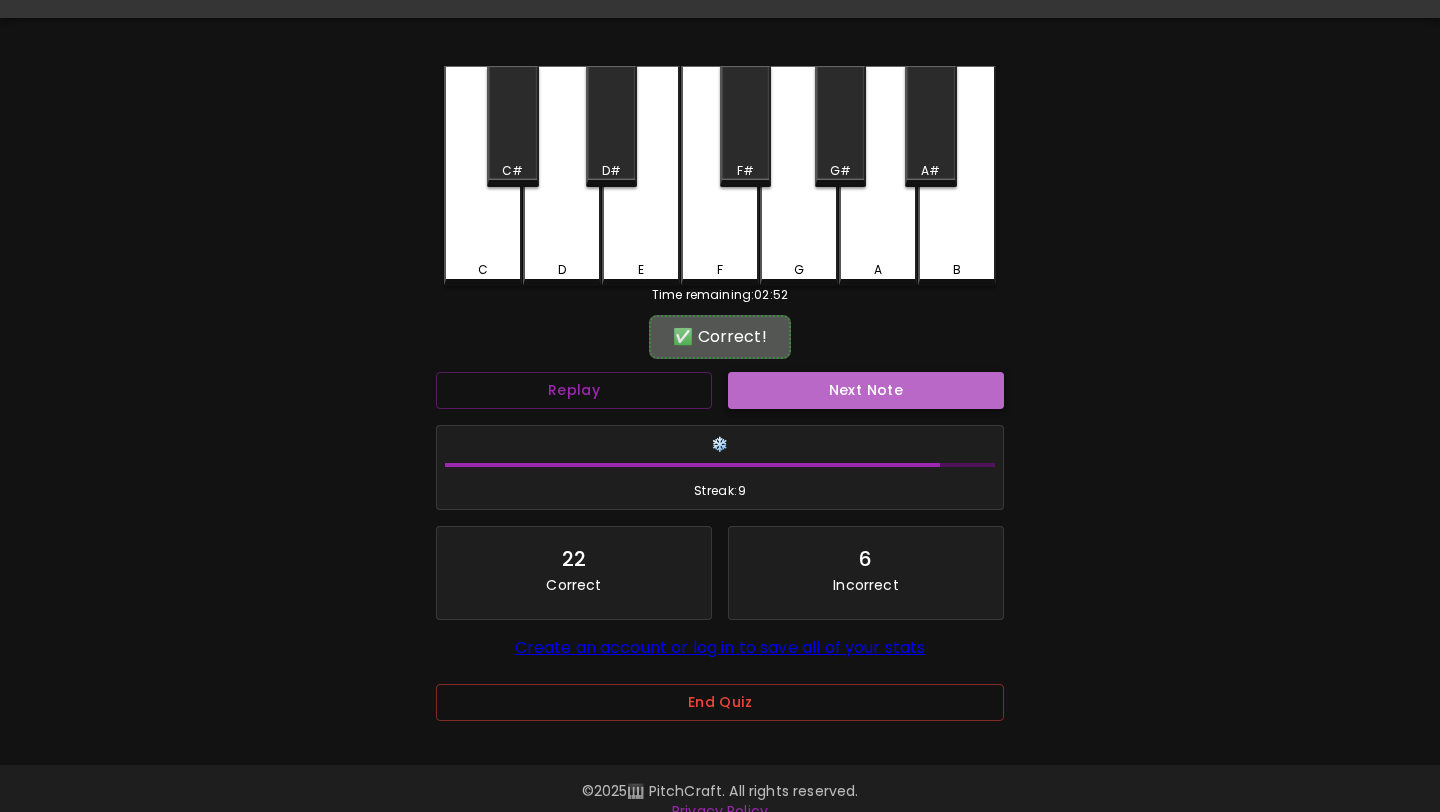 click on "Next Note" at bounding box center (866, 390) 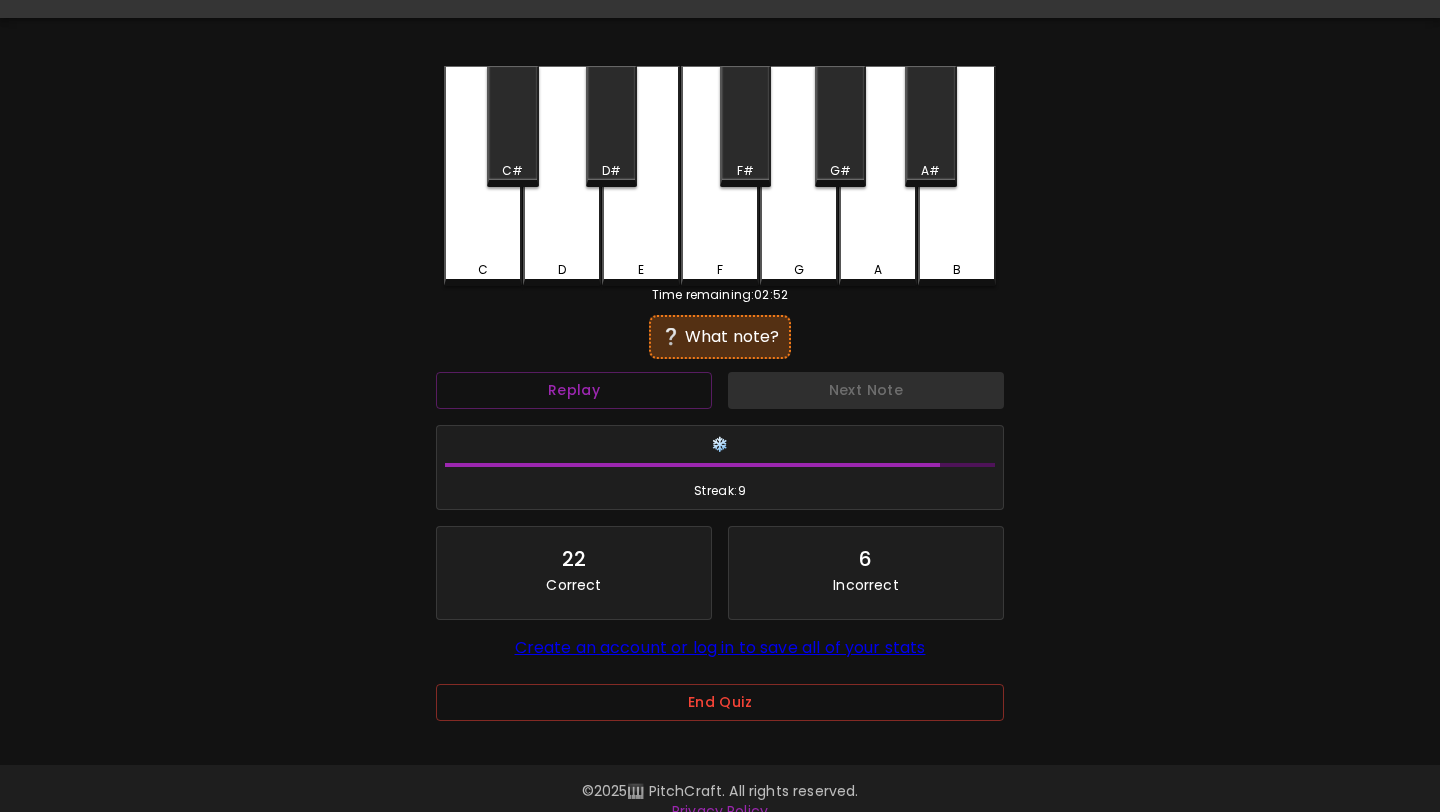 click on "Time remaining:  [TIME]" at bounding box center [720, 295] 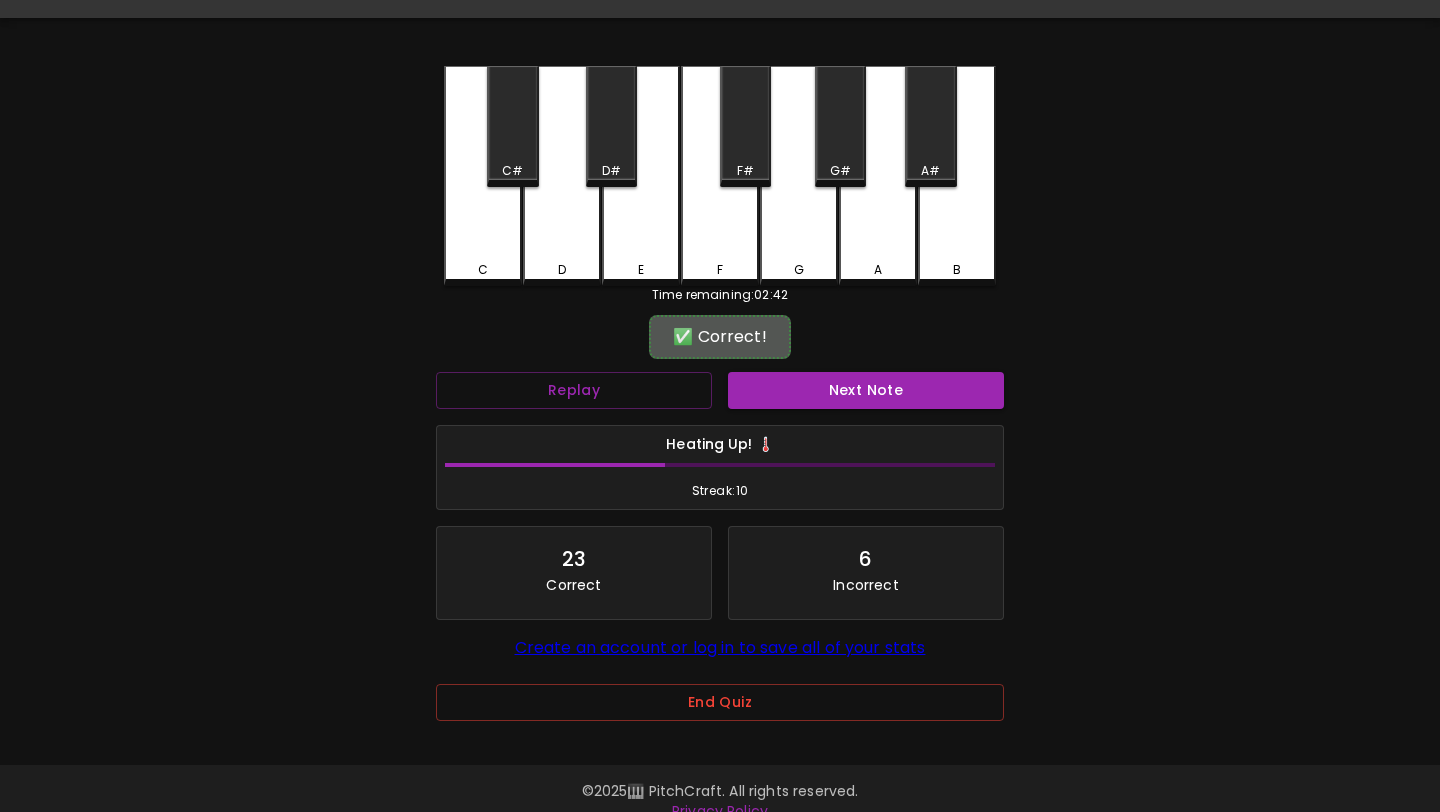 click on "Next Note" at bounding box center (866, 390) 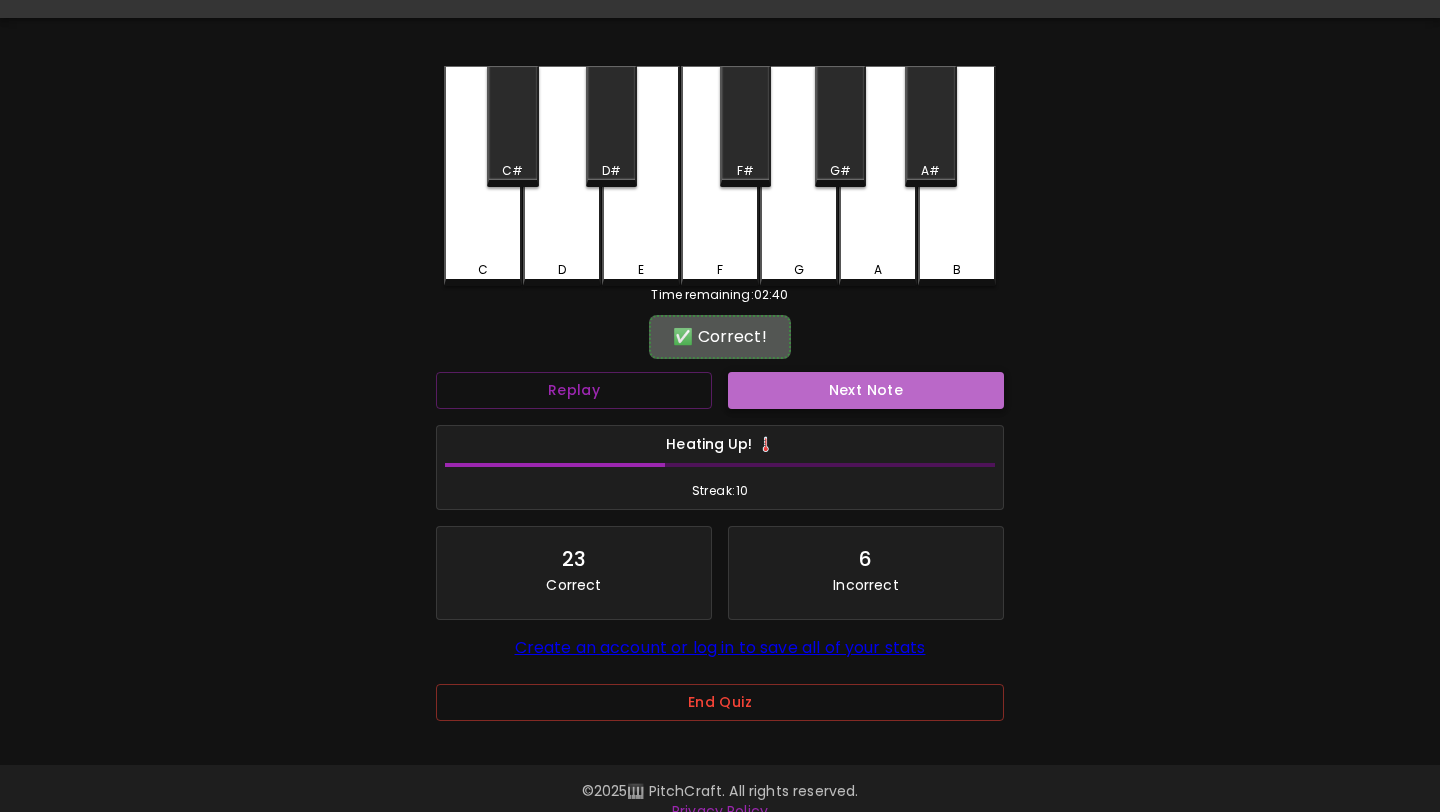 click on "Next Note" at bounding box center (866, 390) 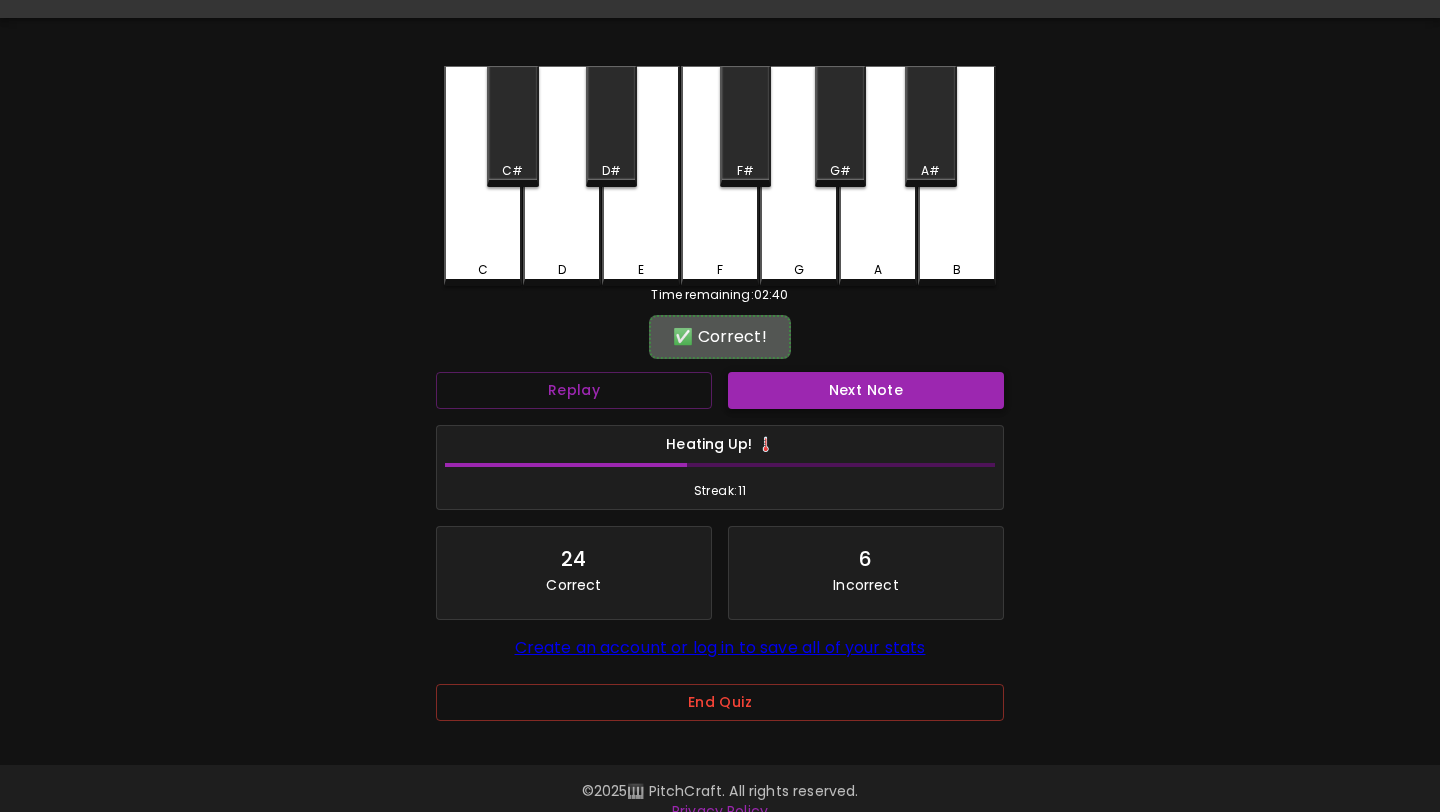 click on "Next Note" at bounding box center (866, 390) 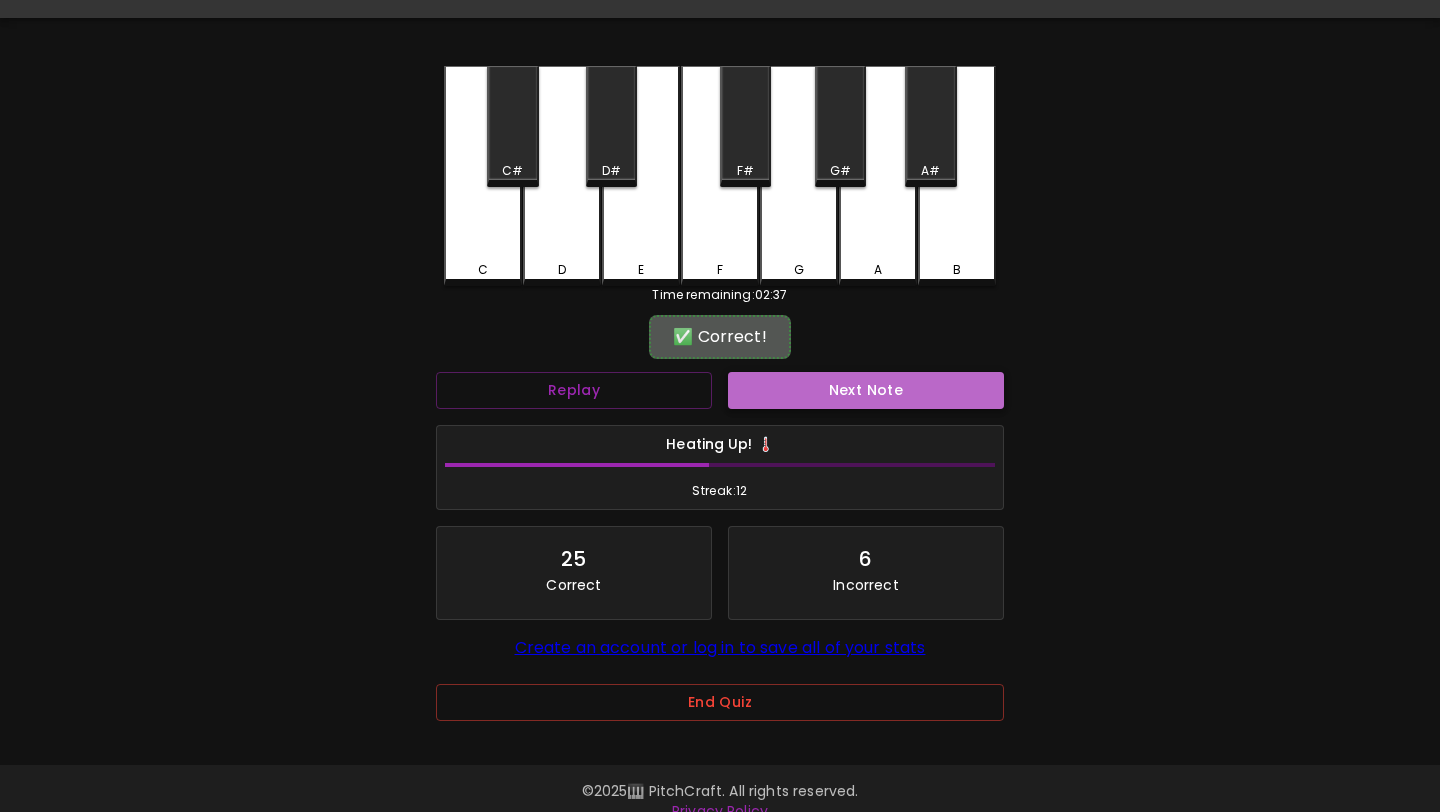 click on "Next Note" at bounding box center (866, 390) 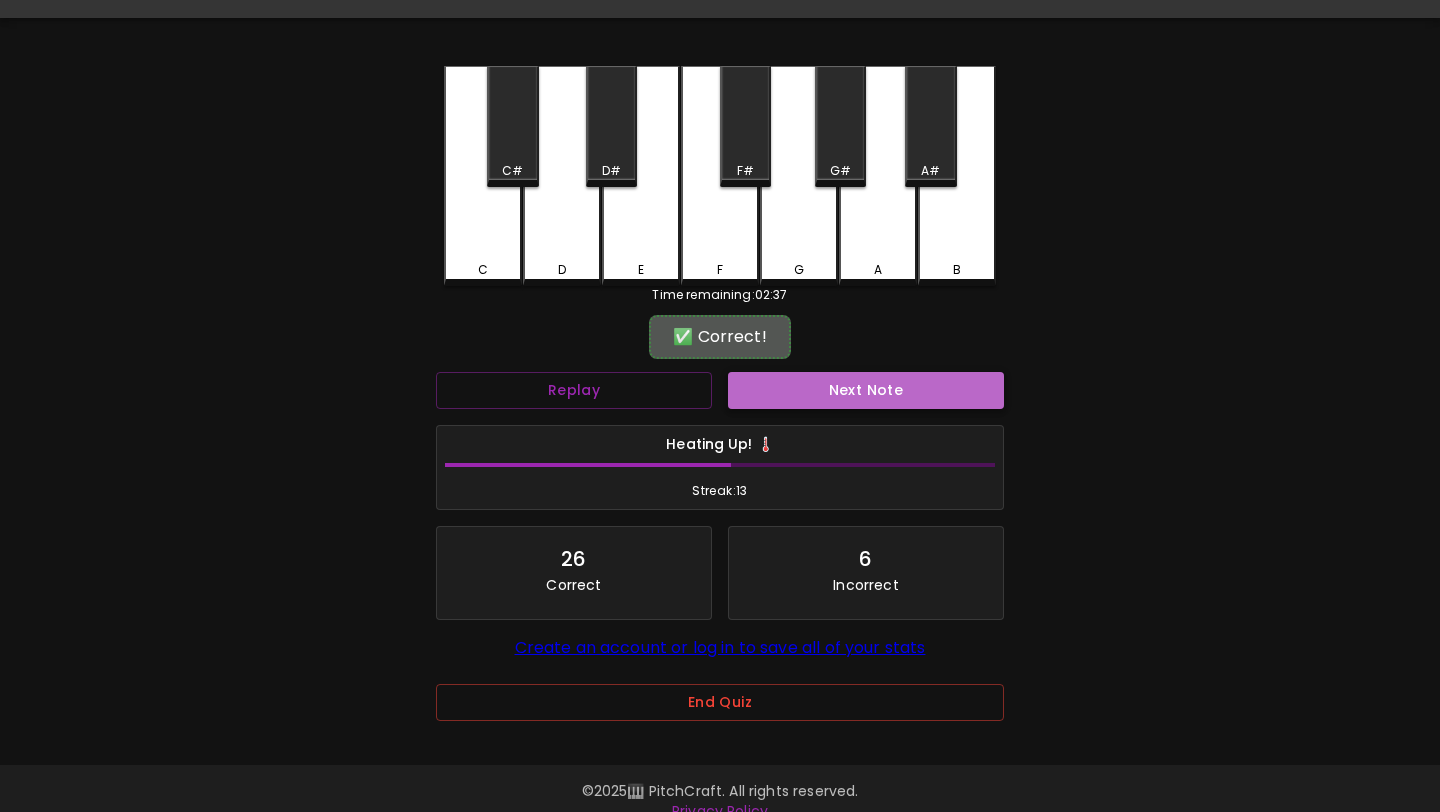 click on "Next Note" at bounding box center [866, 390] 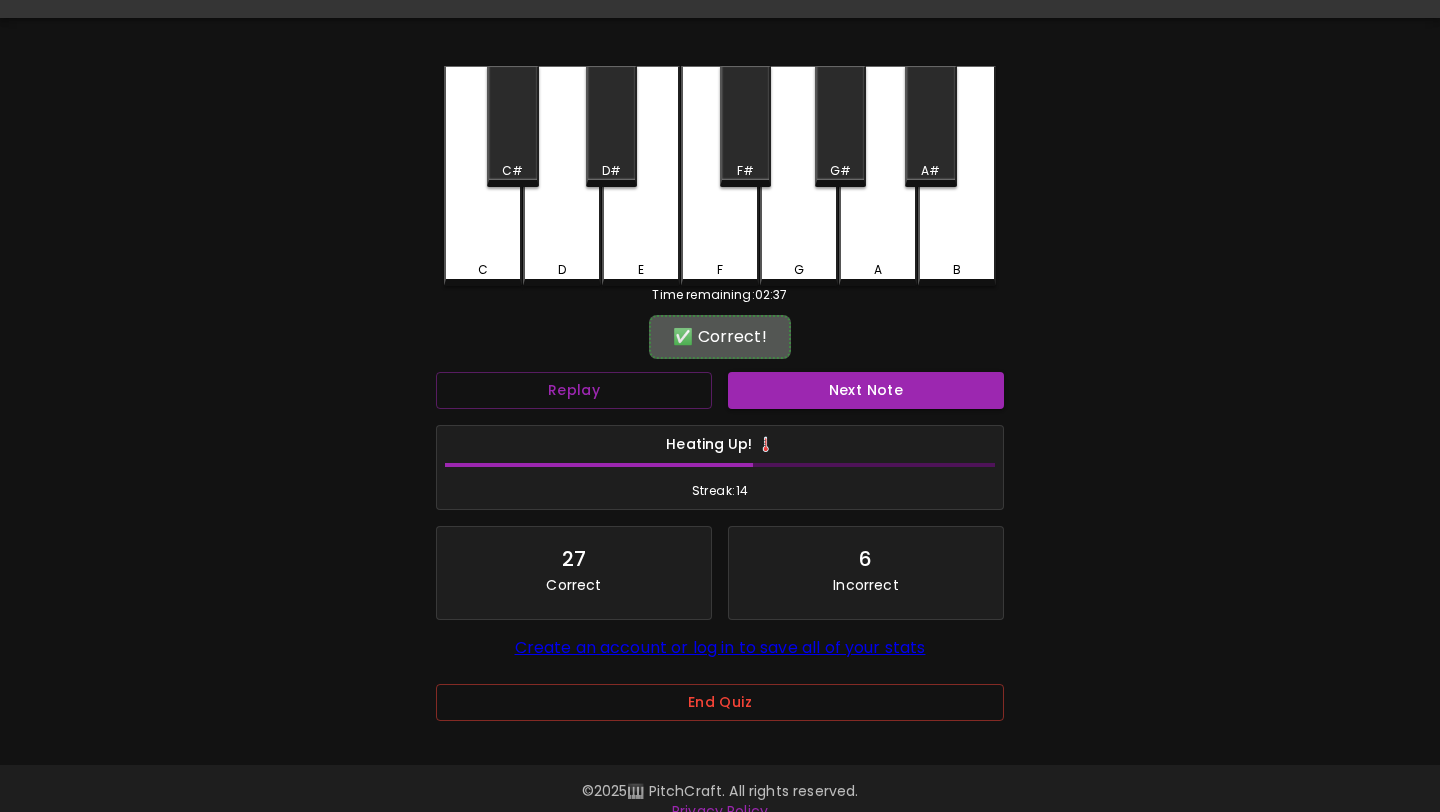 click on "Next Note" at bounding box center (866, 390) 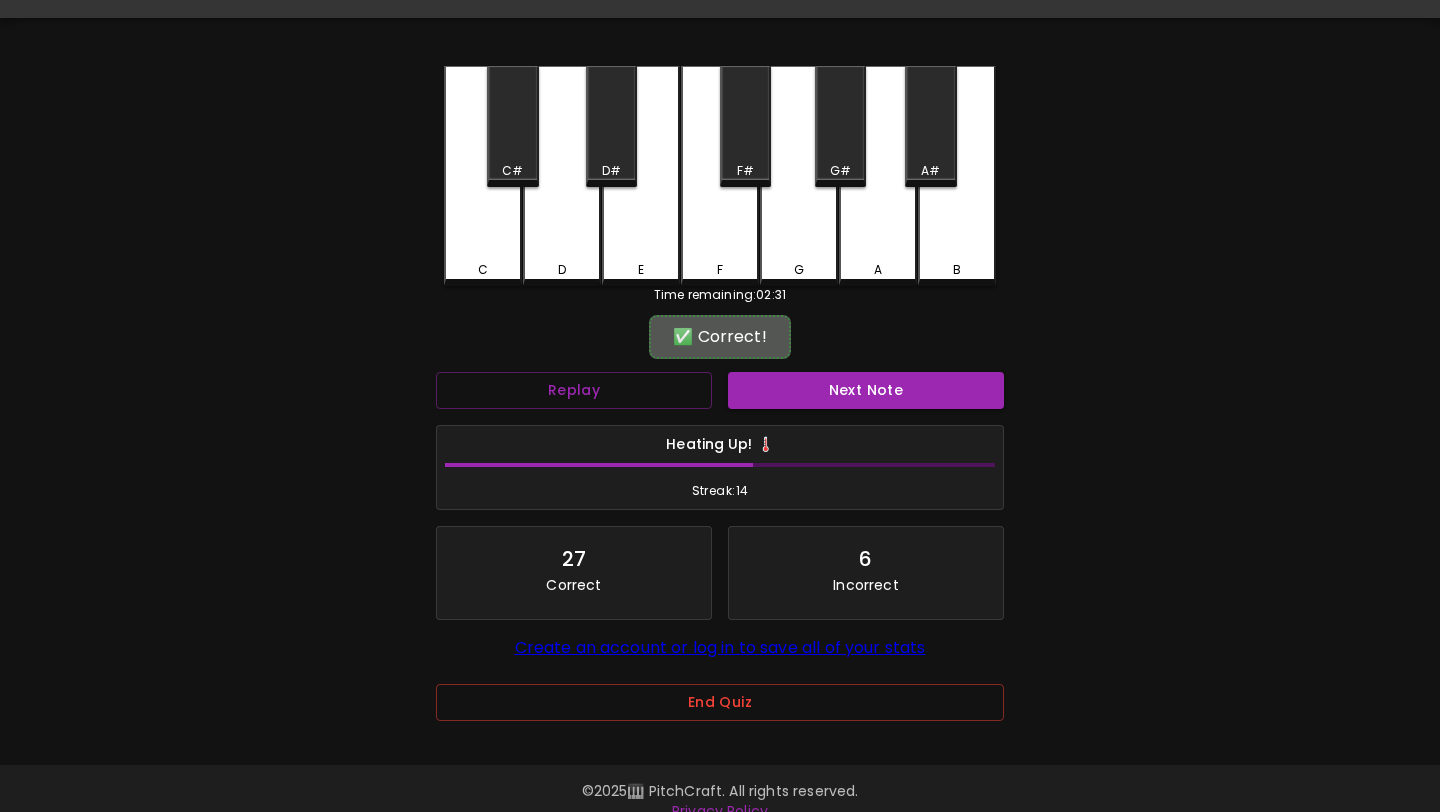 click on "Next Note" at bounding box center [866, 390] 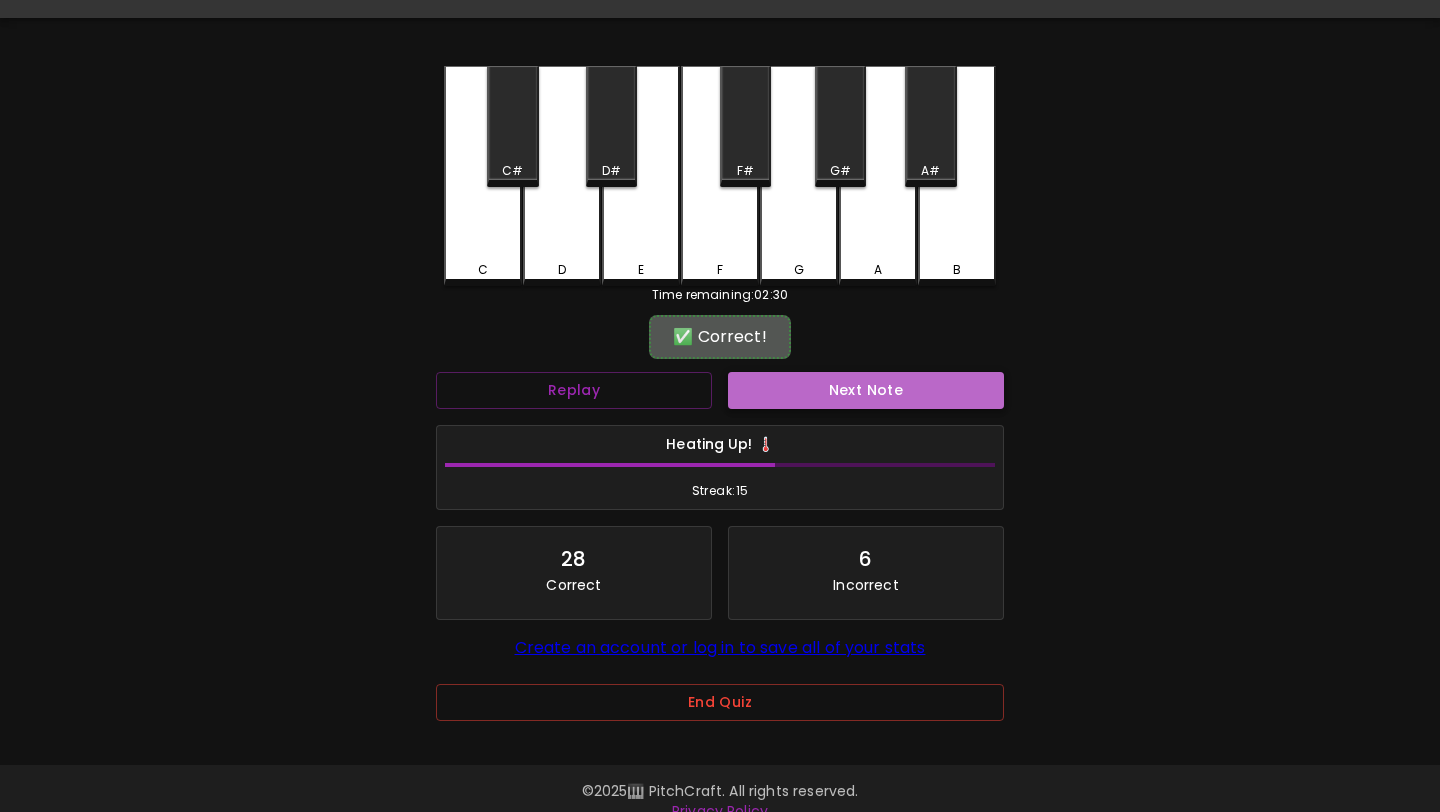click on "Next Note" at bounding box center [866, 390] 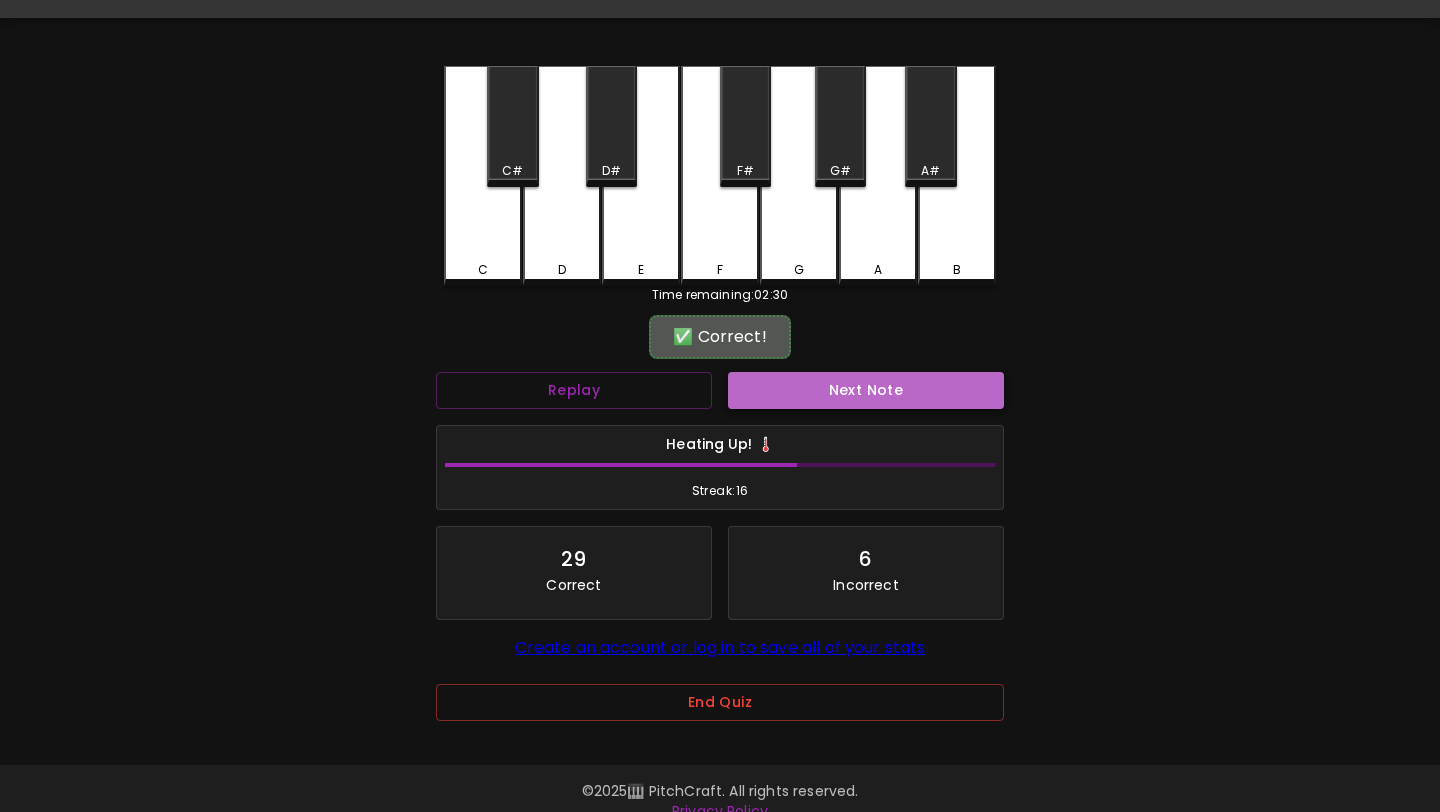 click on "Next Note" at bounding box center (866, 390) 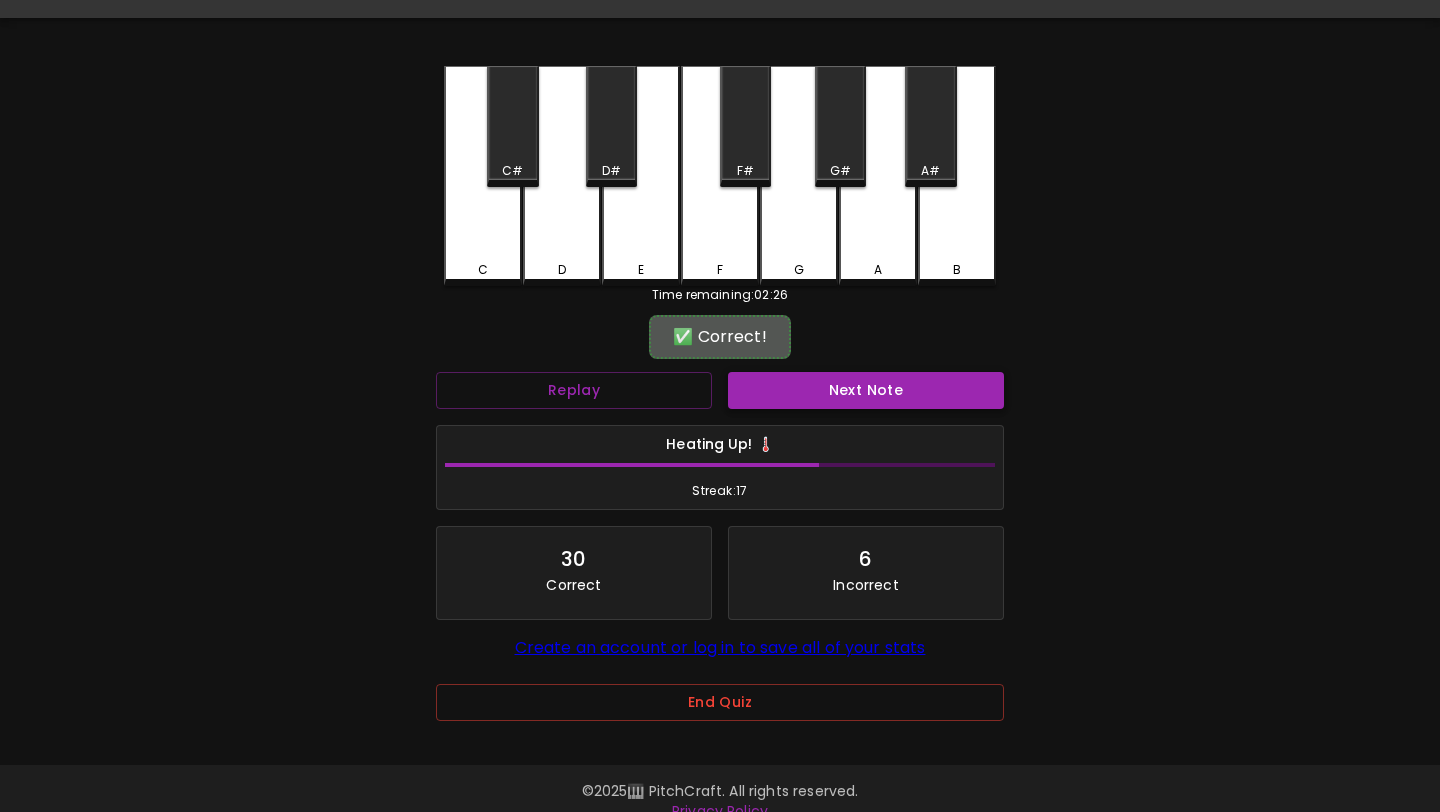 click on "Next Note" at bounding box center [866, 390] 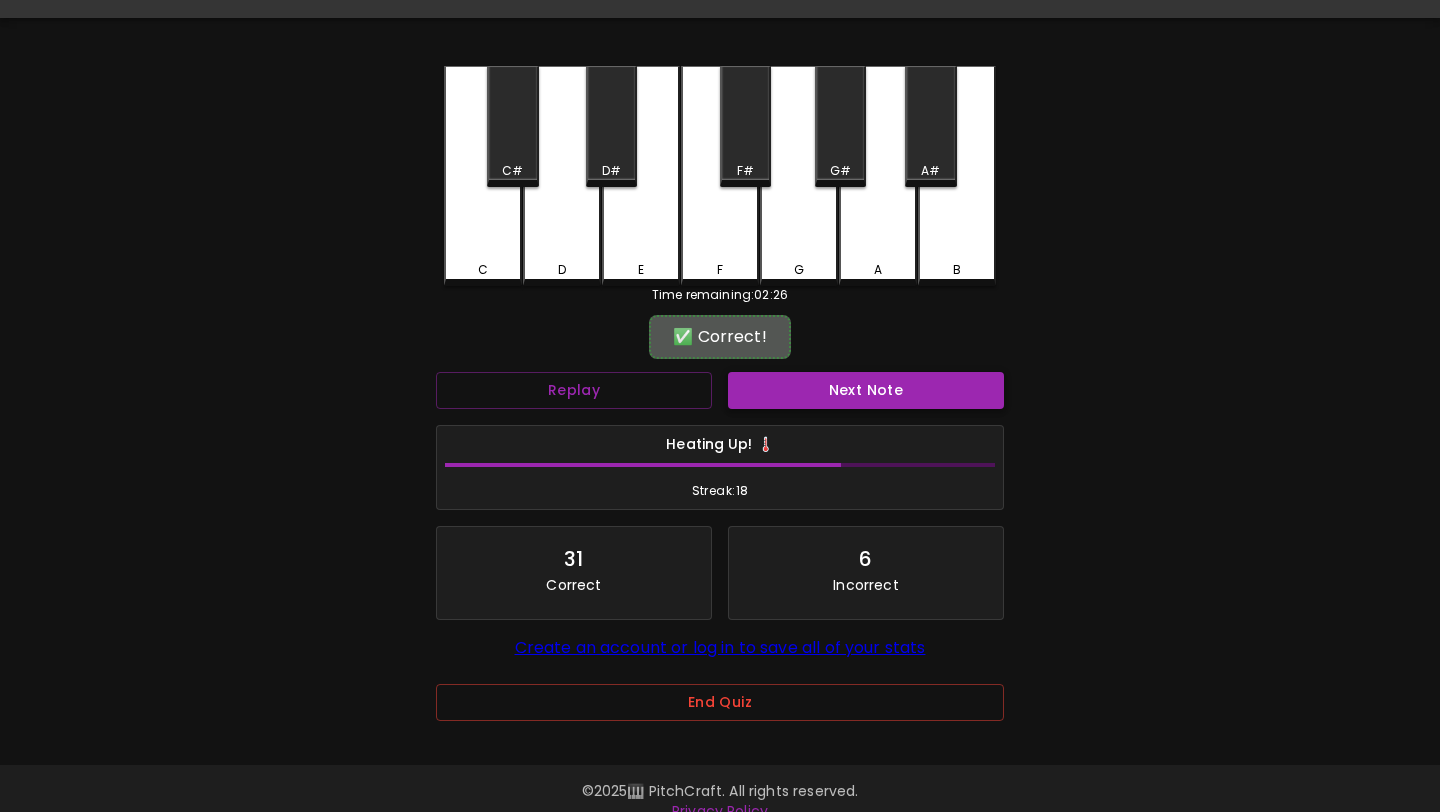 click on "Next Note" at bounding box center (866, 390) 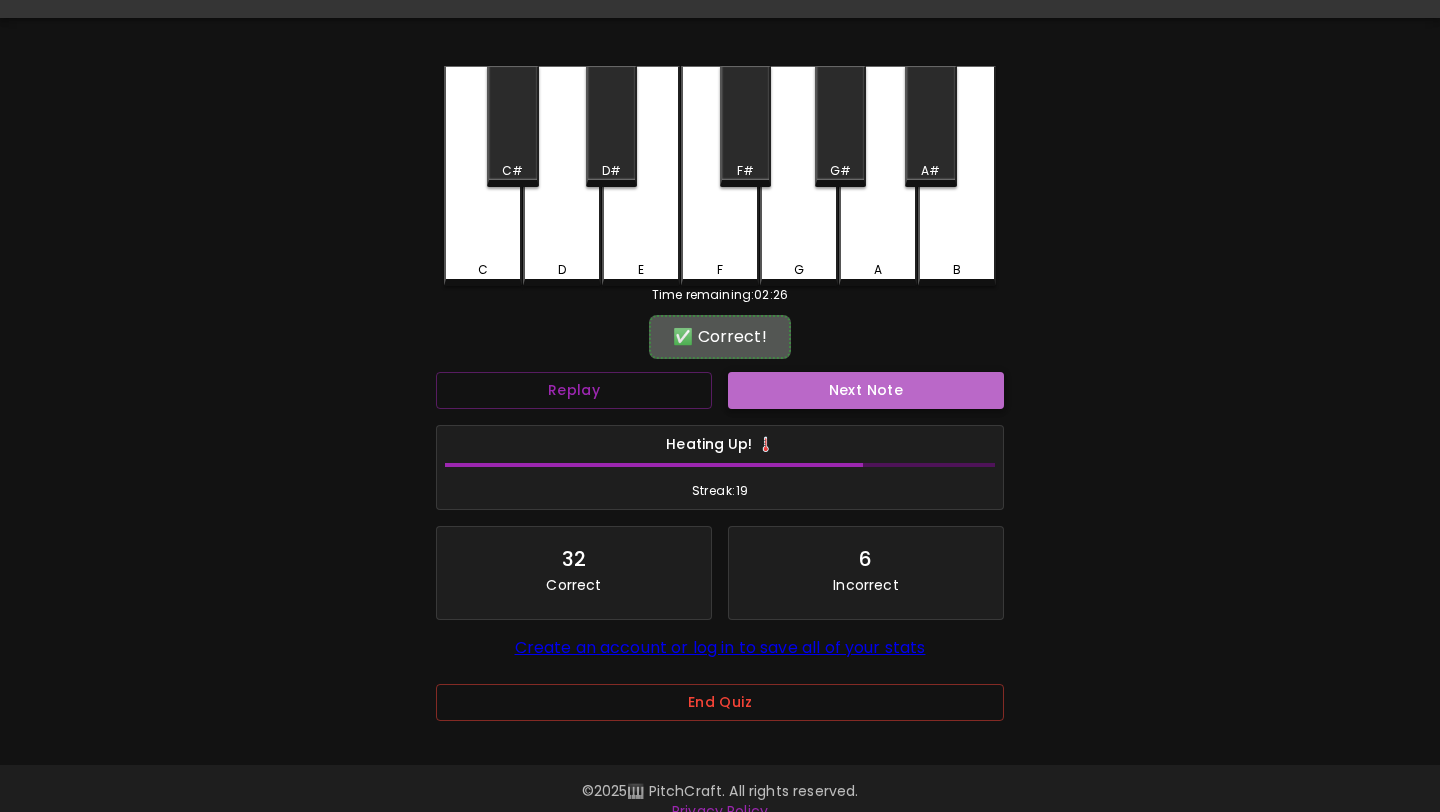 click on "Next Note" at bounding box center [866, 390] 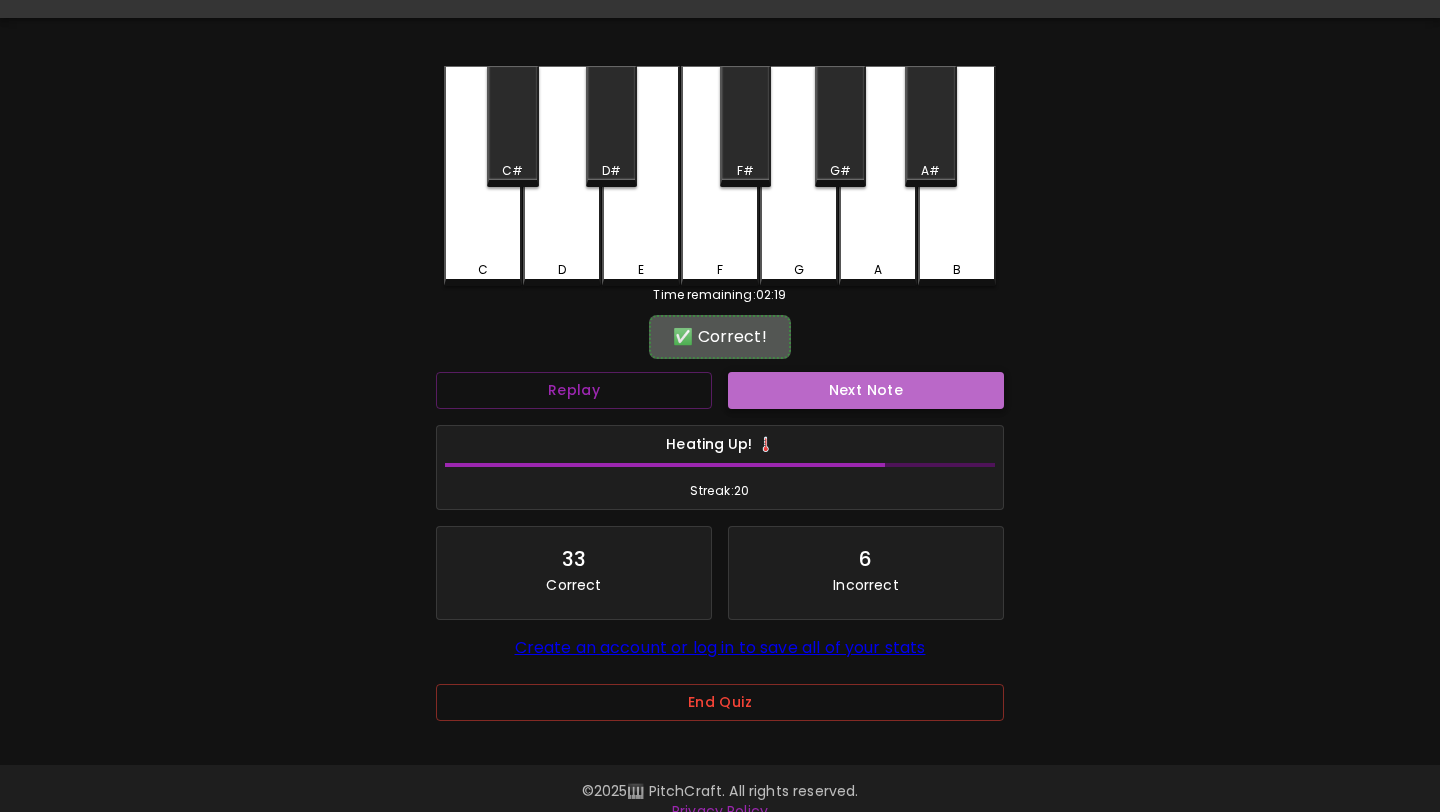 click on "Next Note" at bounding box center [866, 390] 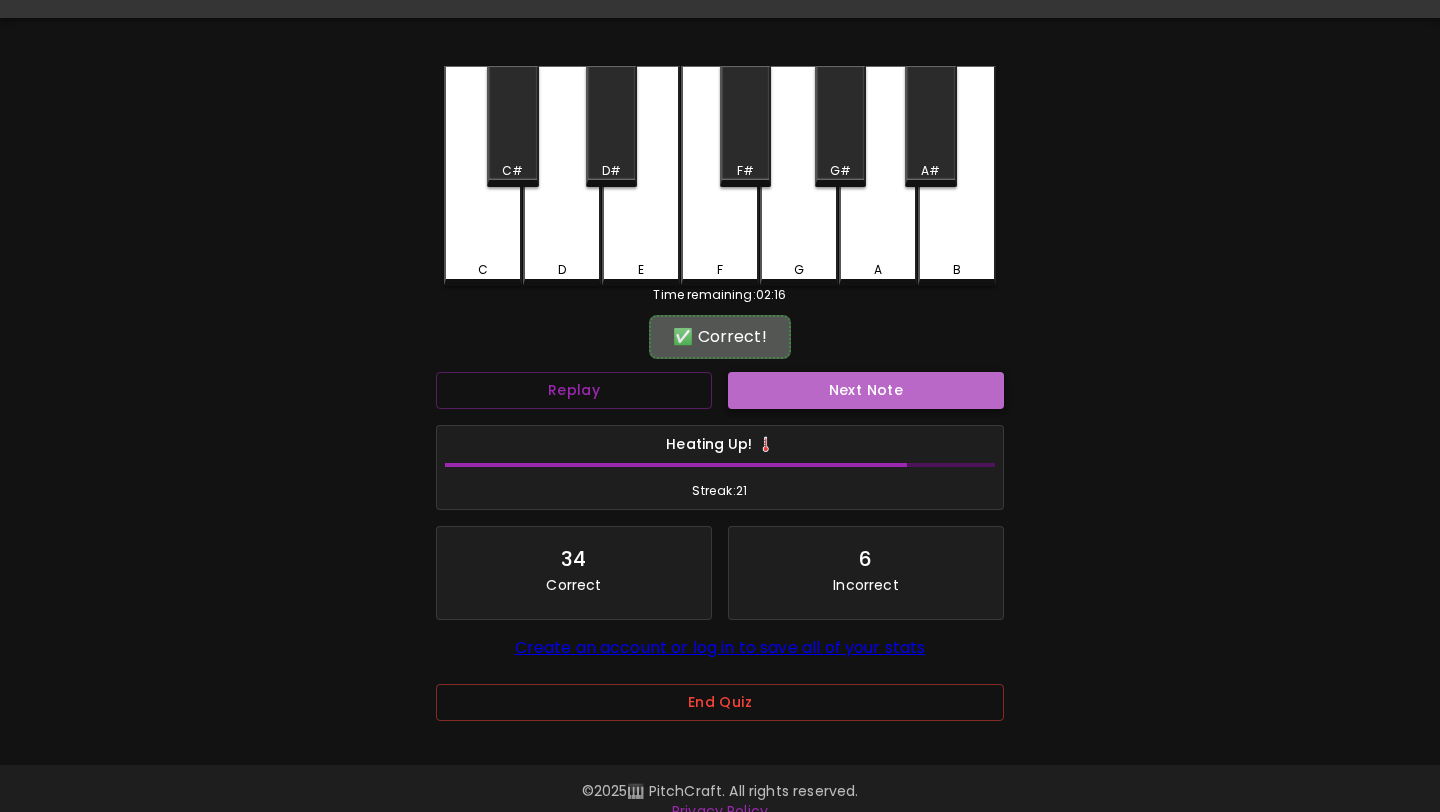 click on "Next Note" at bounding box center (866, 390) 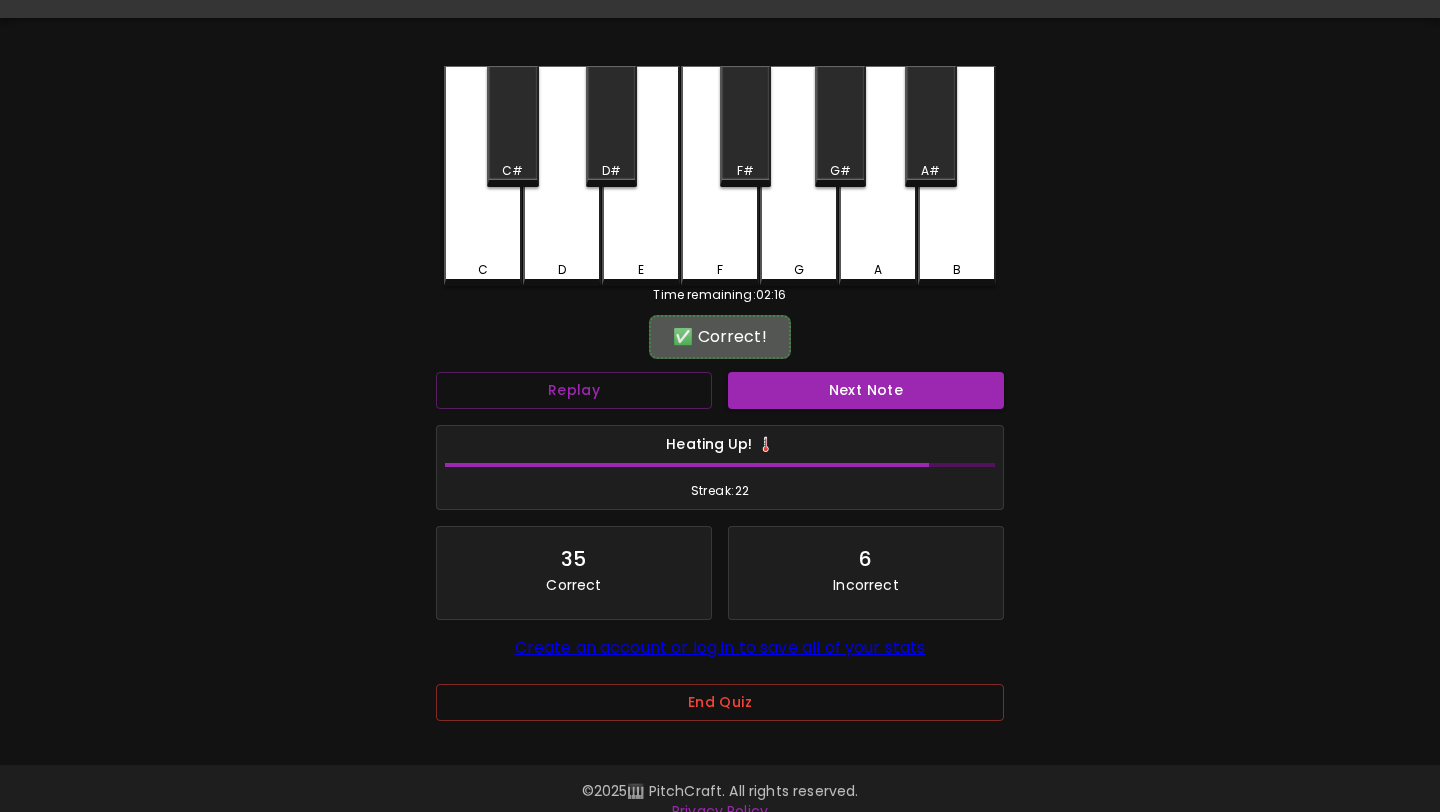 click on "Next Note" at bounding box center [866, 390] 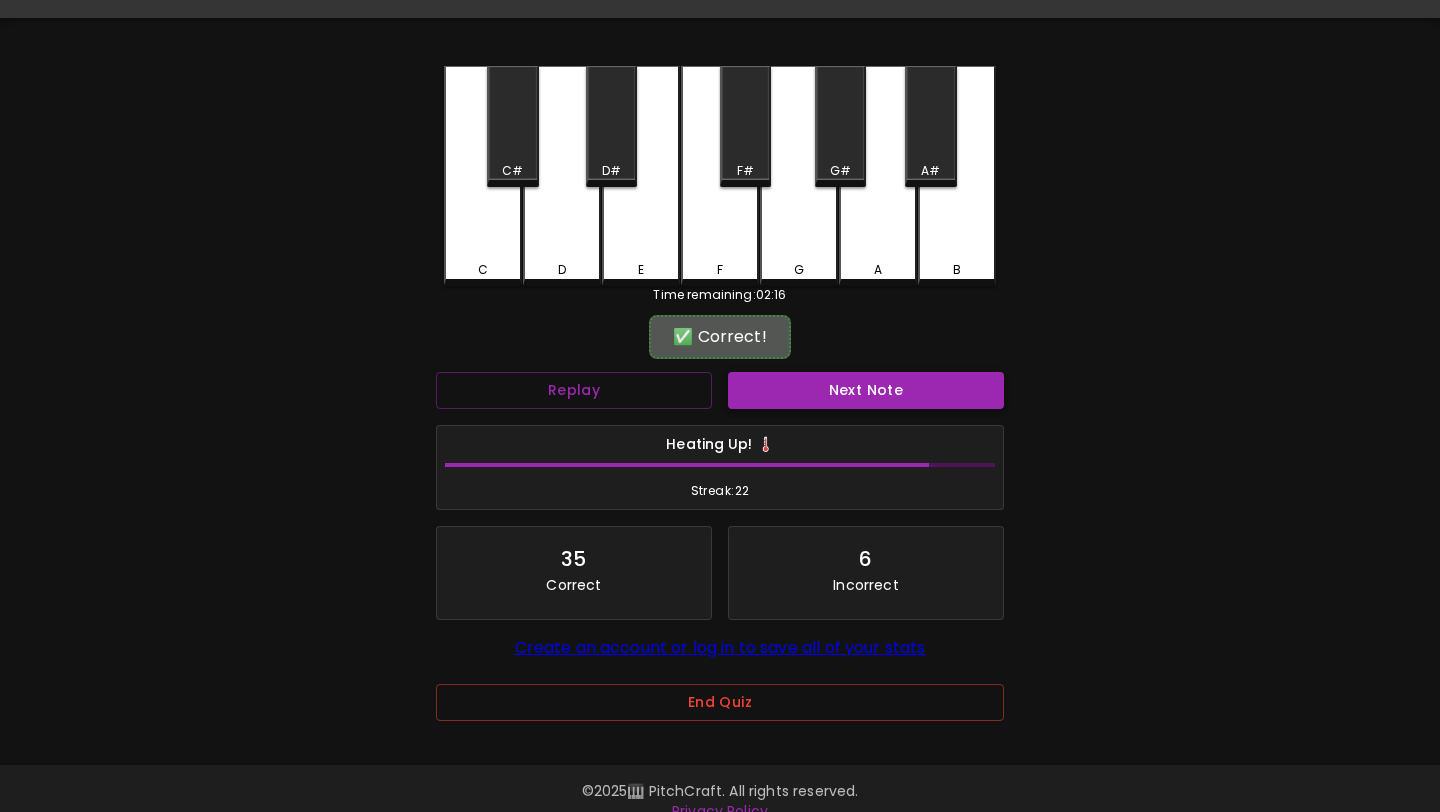 click on "Next Note" at bounding box center [866, 390] 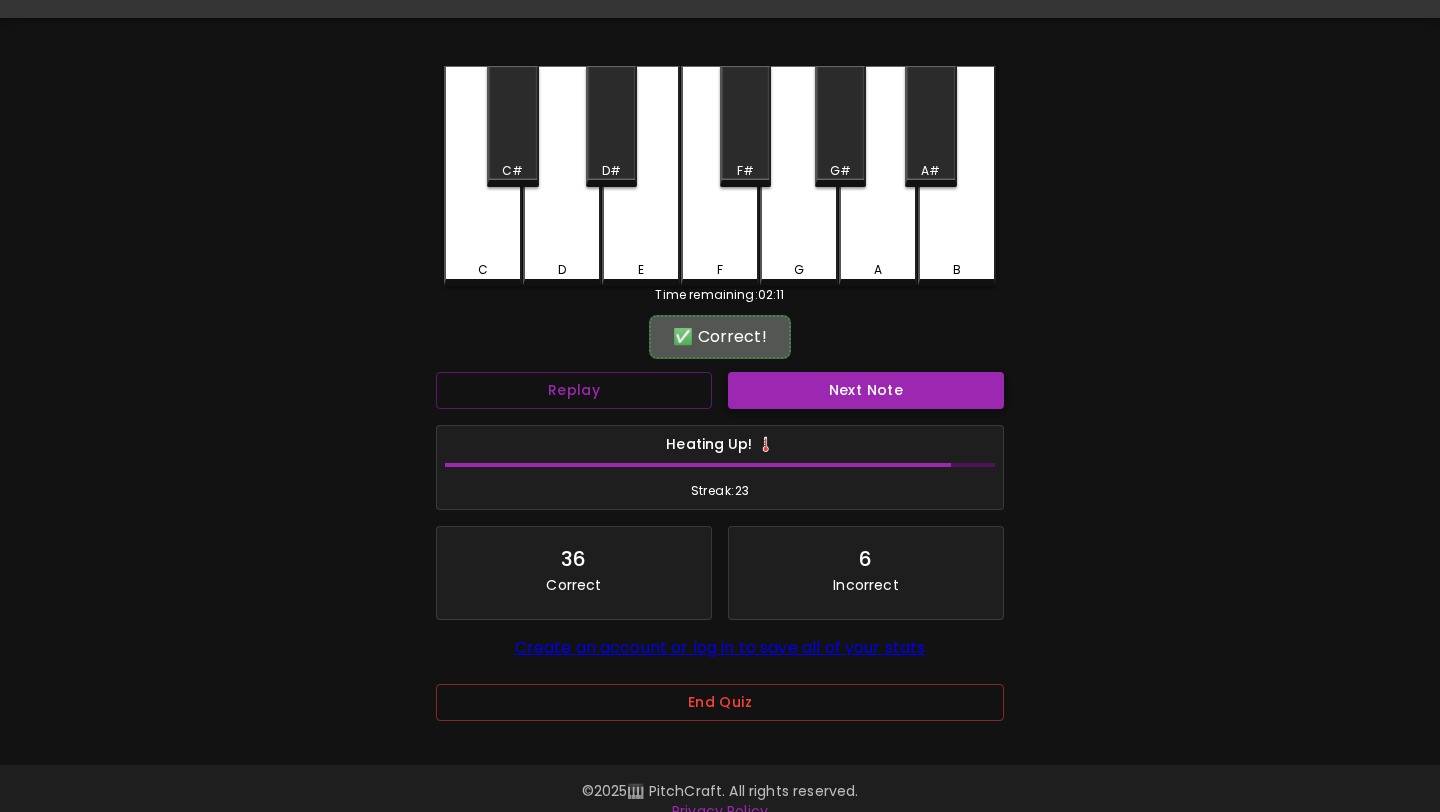 click on "Next Note" at bounding box center (866, 390) 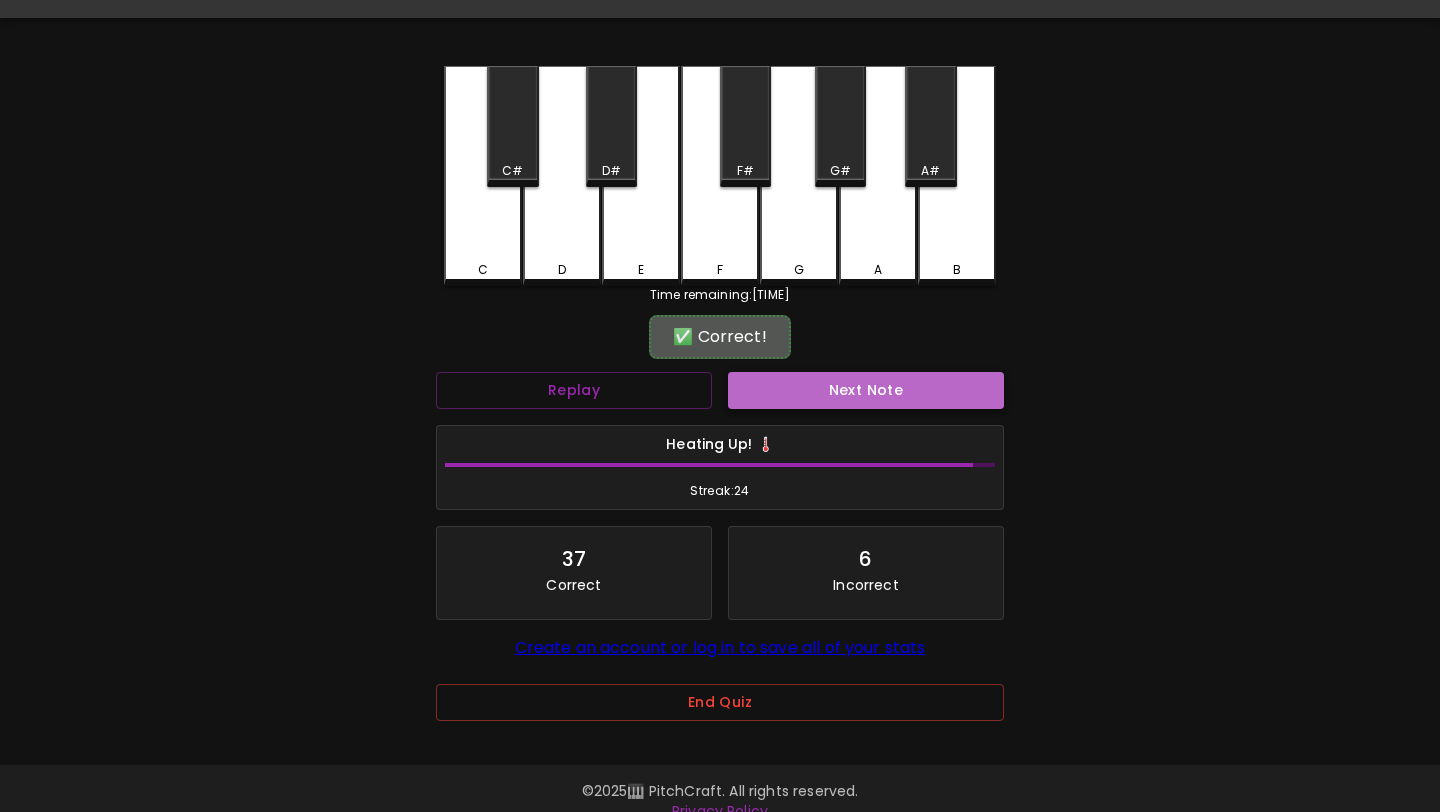 click on "Next Note" at bounding box center [866, 390] 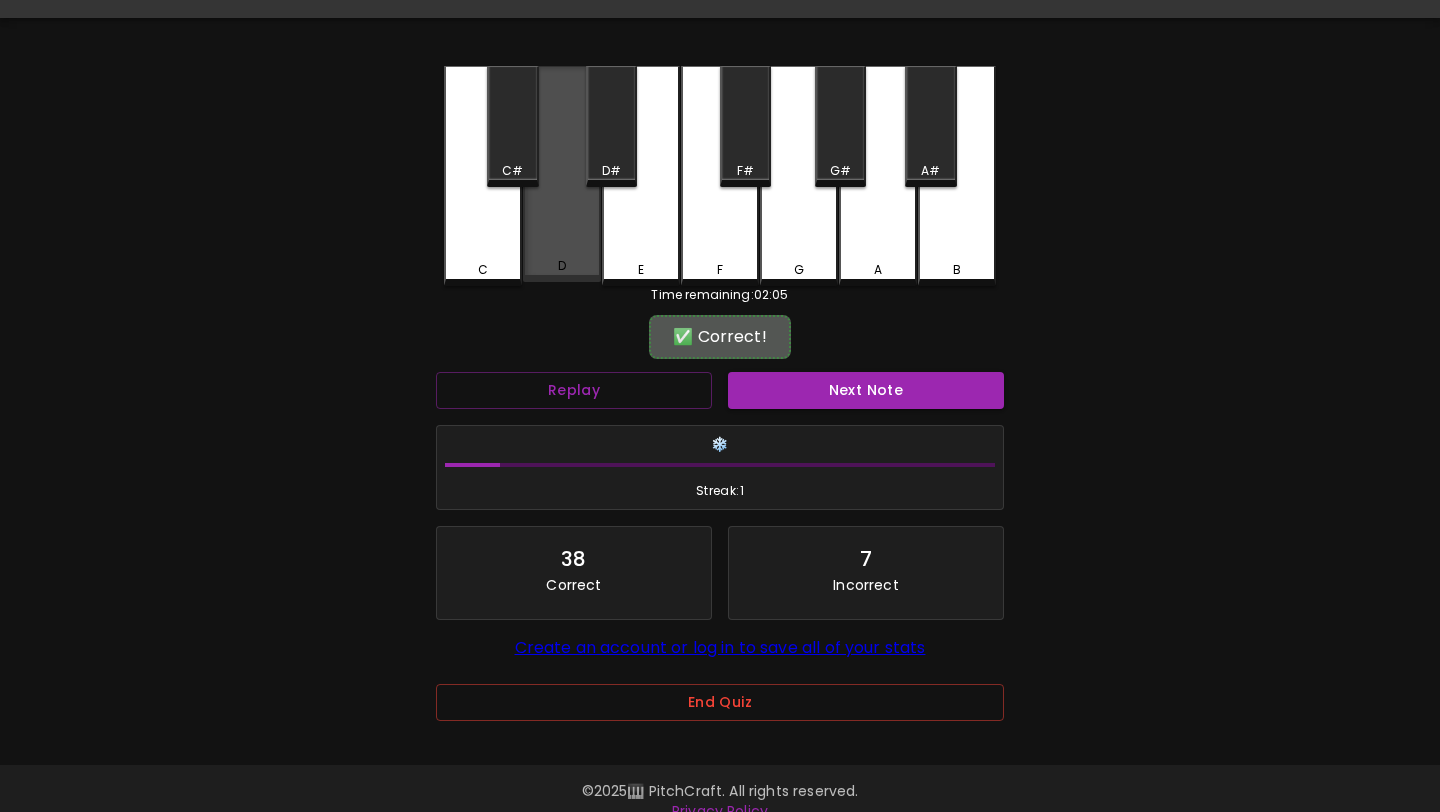 click on "D" at bounding box center [562, 174] 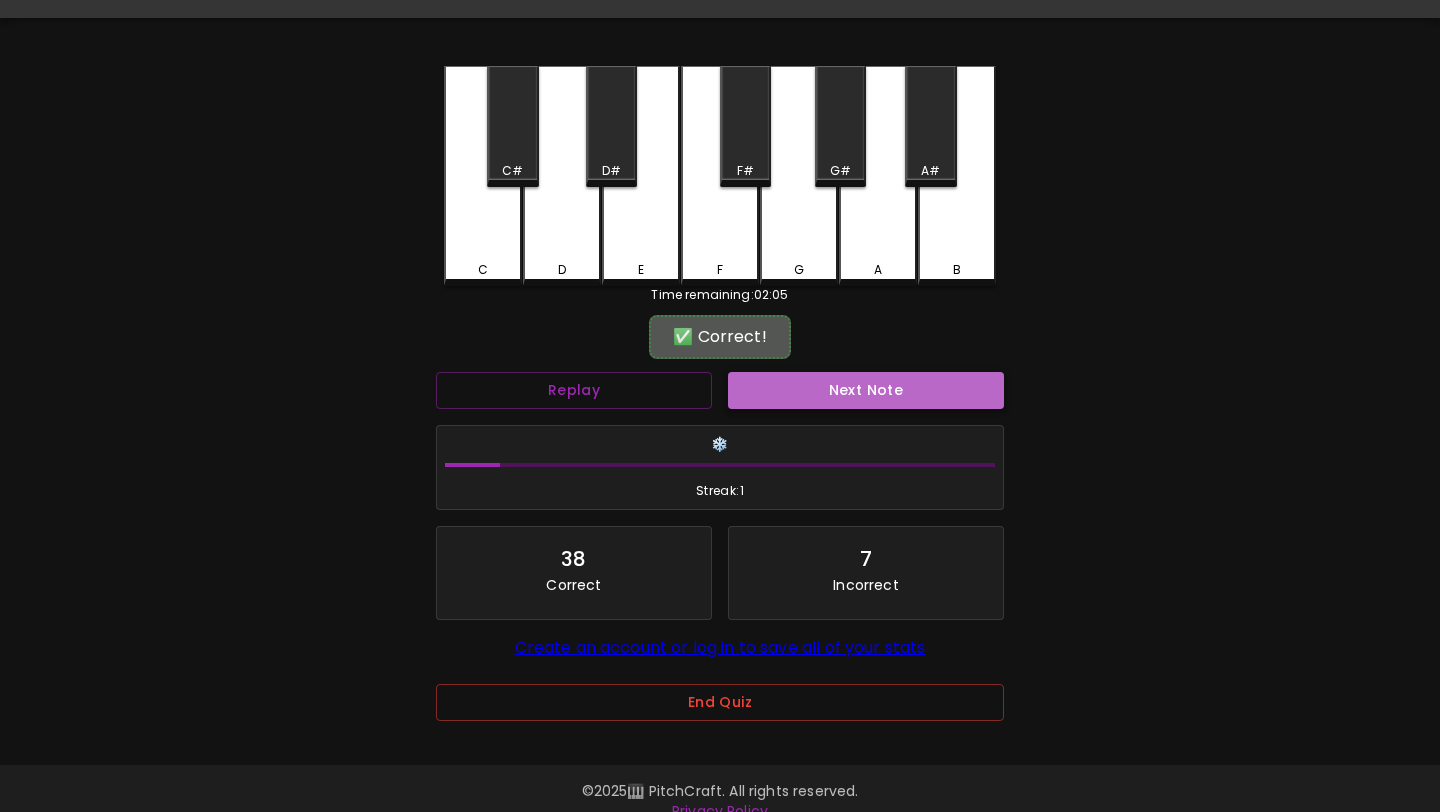 click on "Next Note" at bounding box center [866, 390] 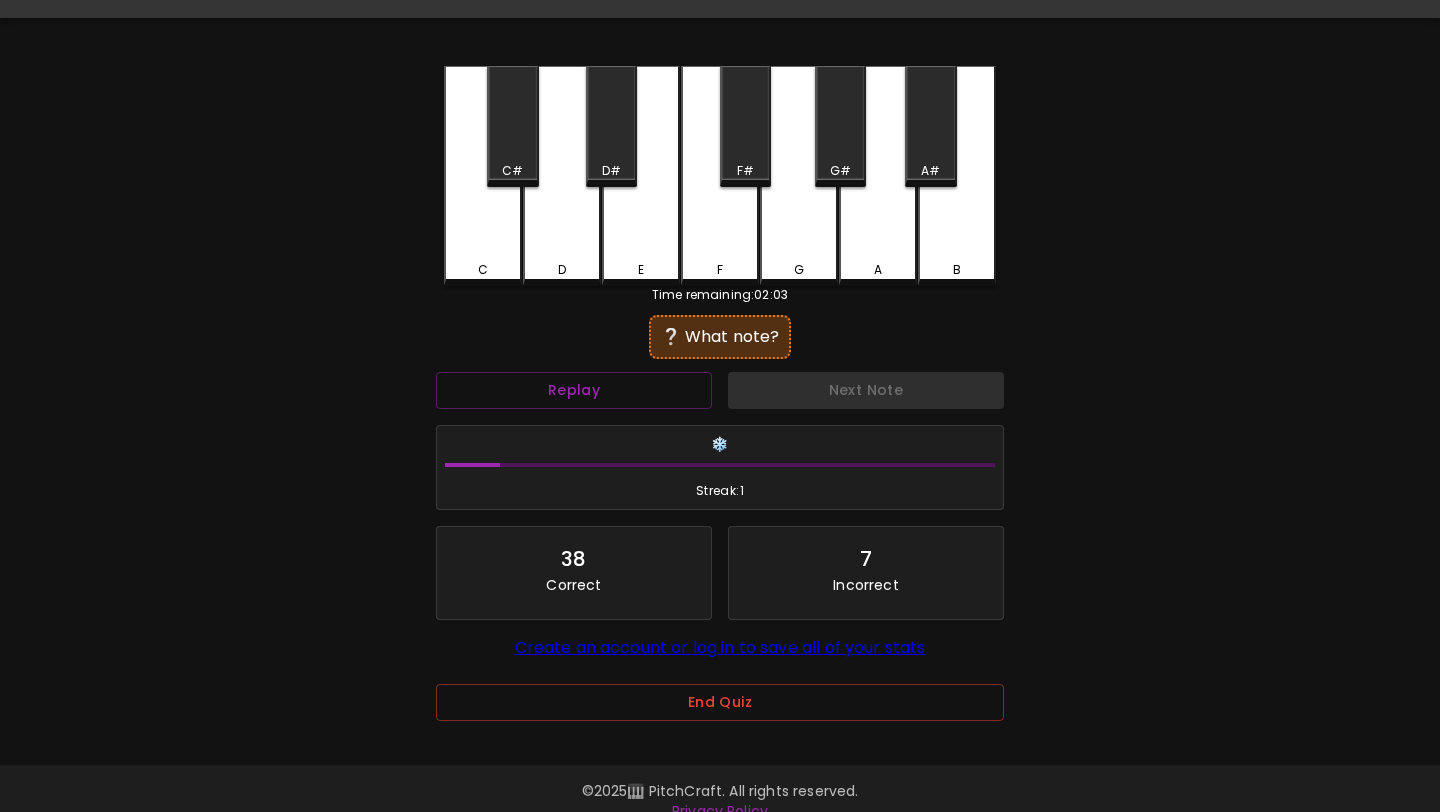 click on "D" at bounding box center (562, 176) 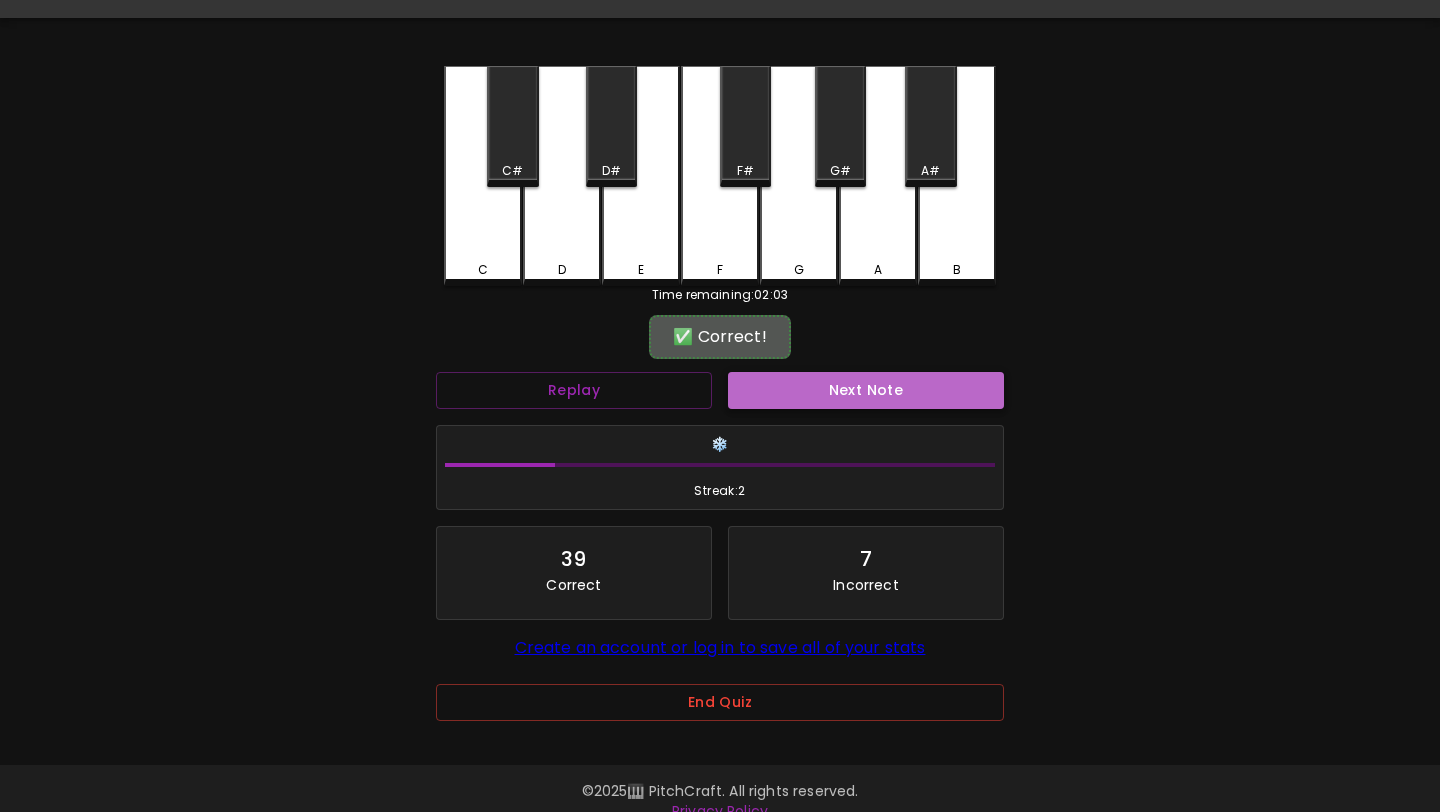 click on "Next Note" at bounding box center (866, 390) 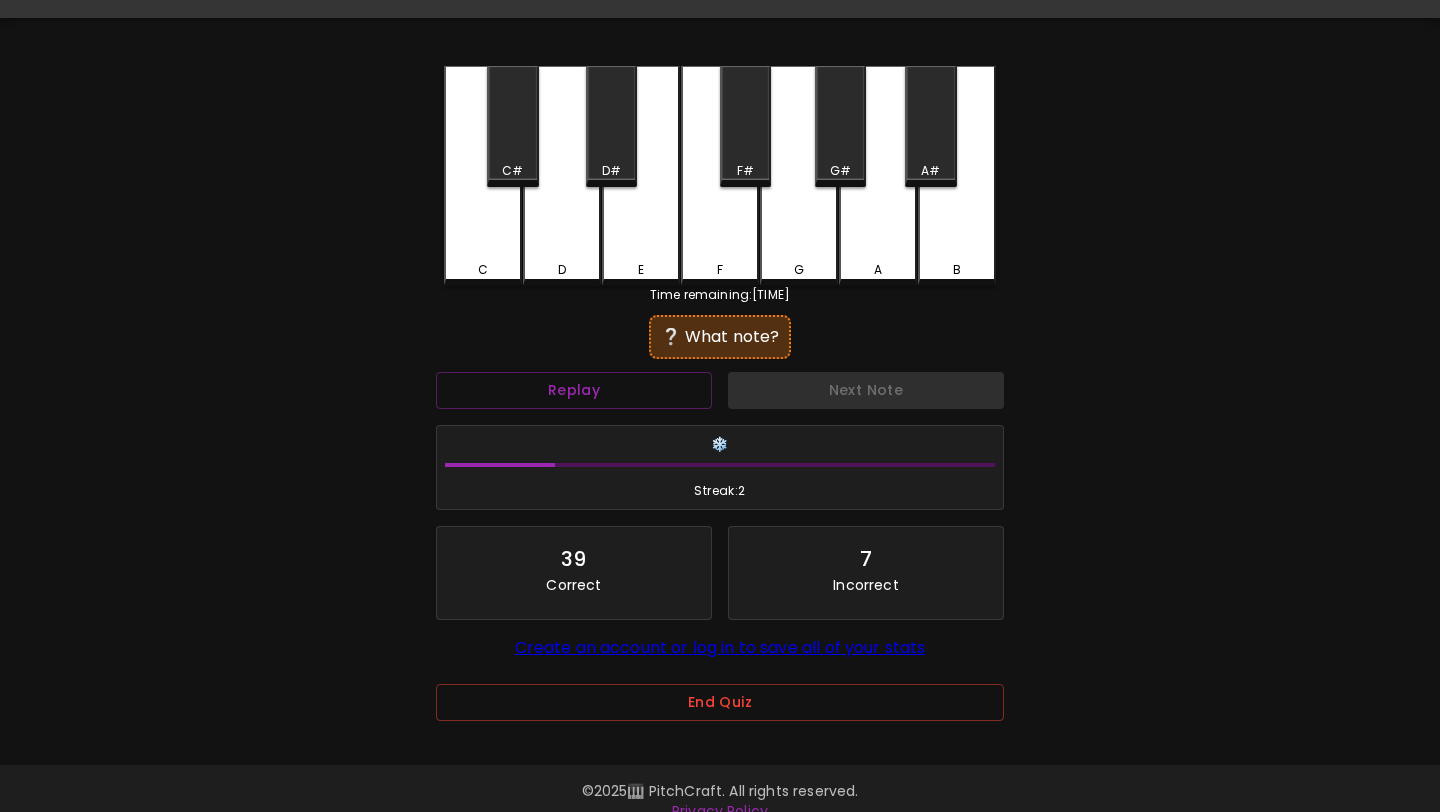 click on "E" at bounding box center (483, 270) 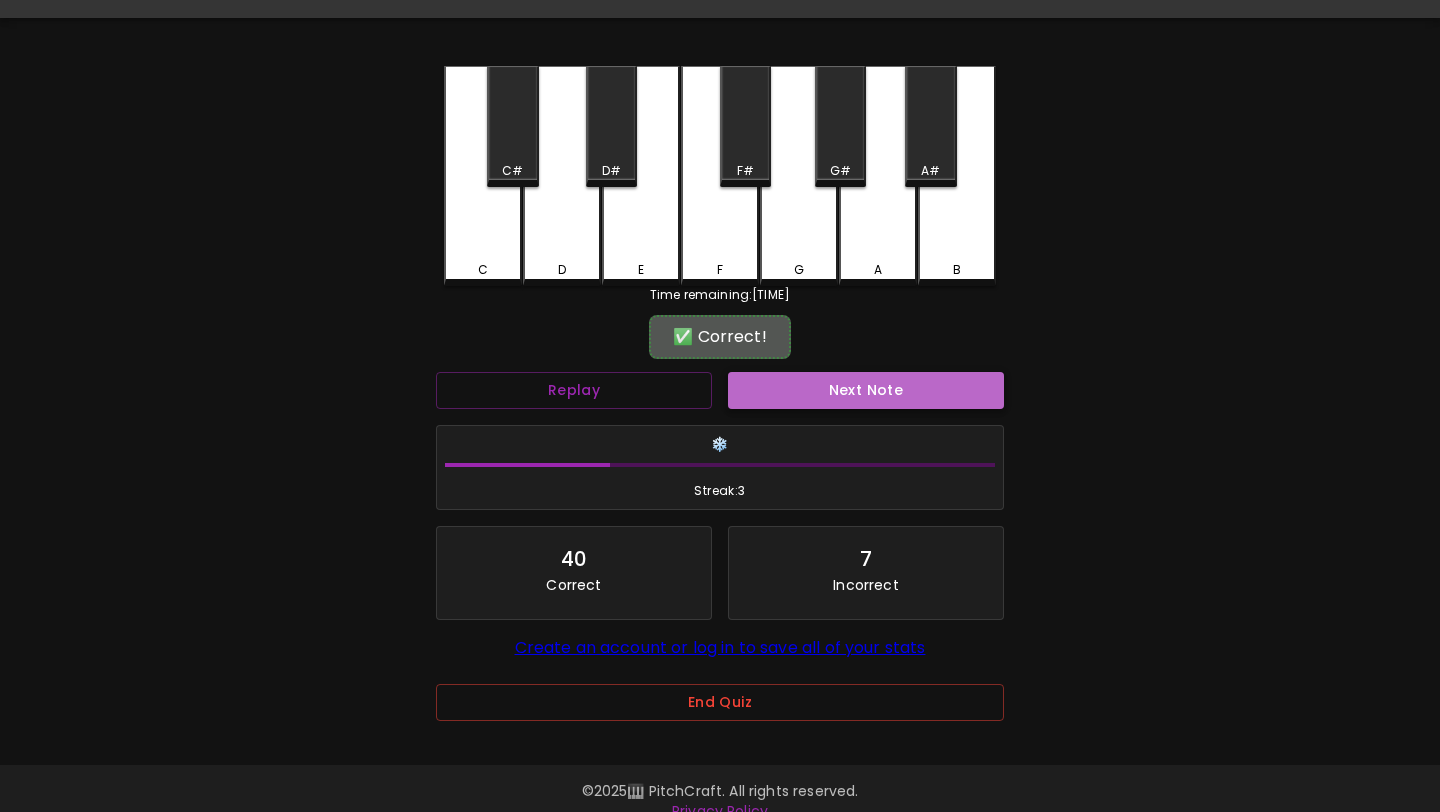 click on "Next Note" at bounding box center (866, 390) 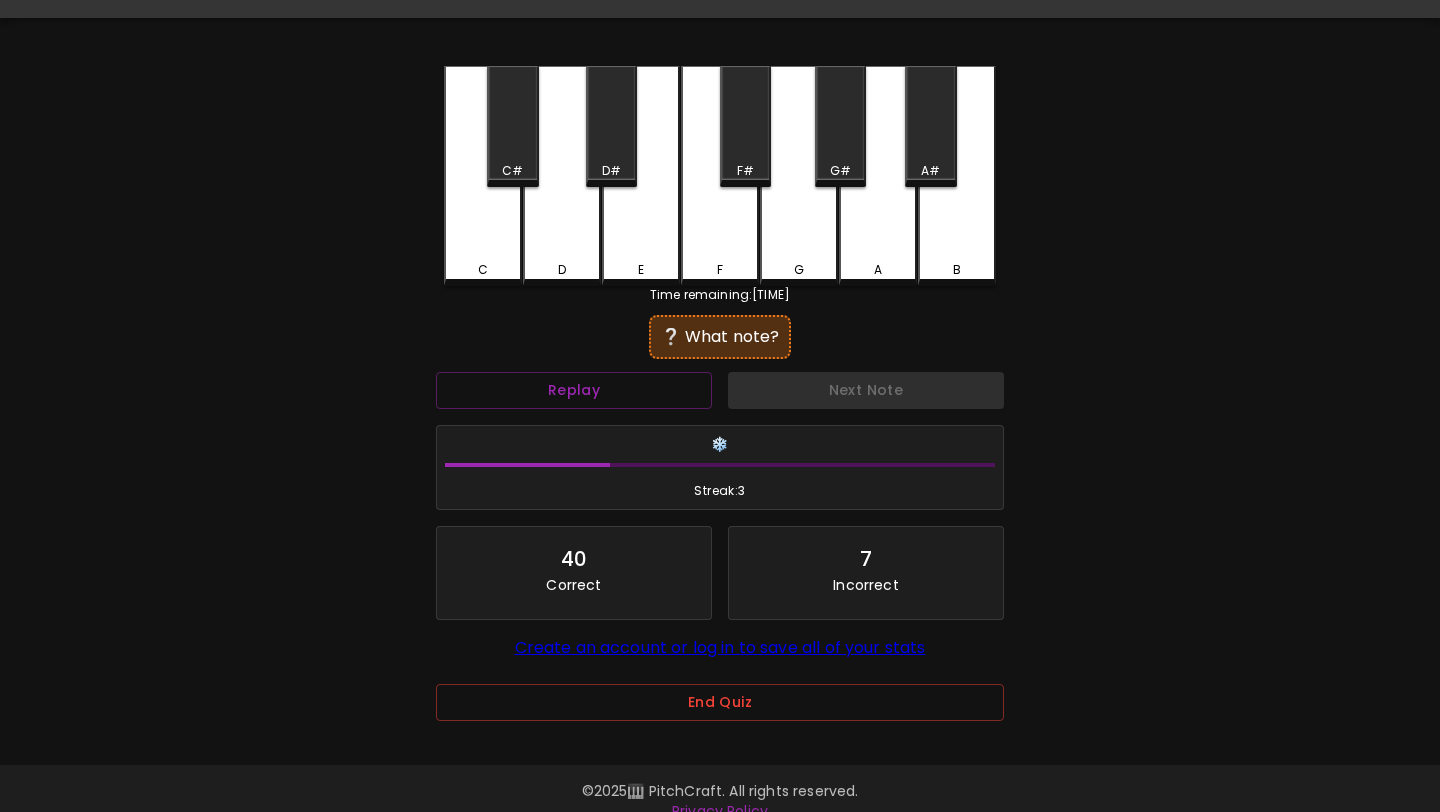 click on "C" at bounding box center (483, 176) 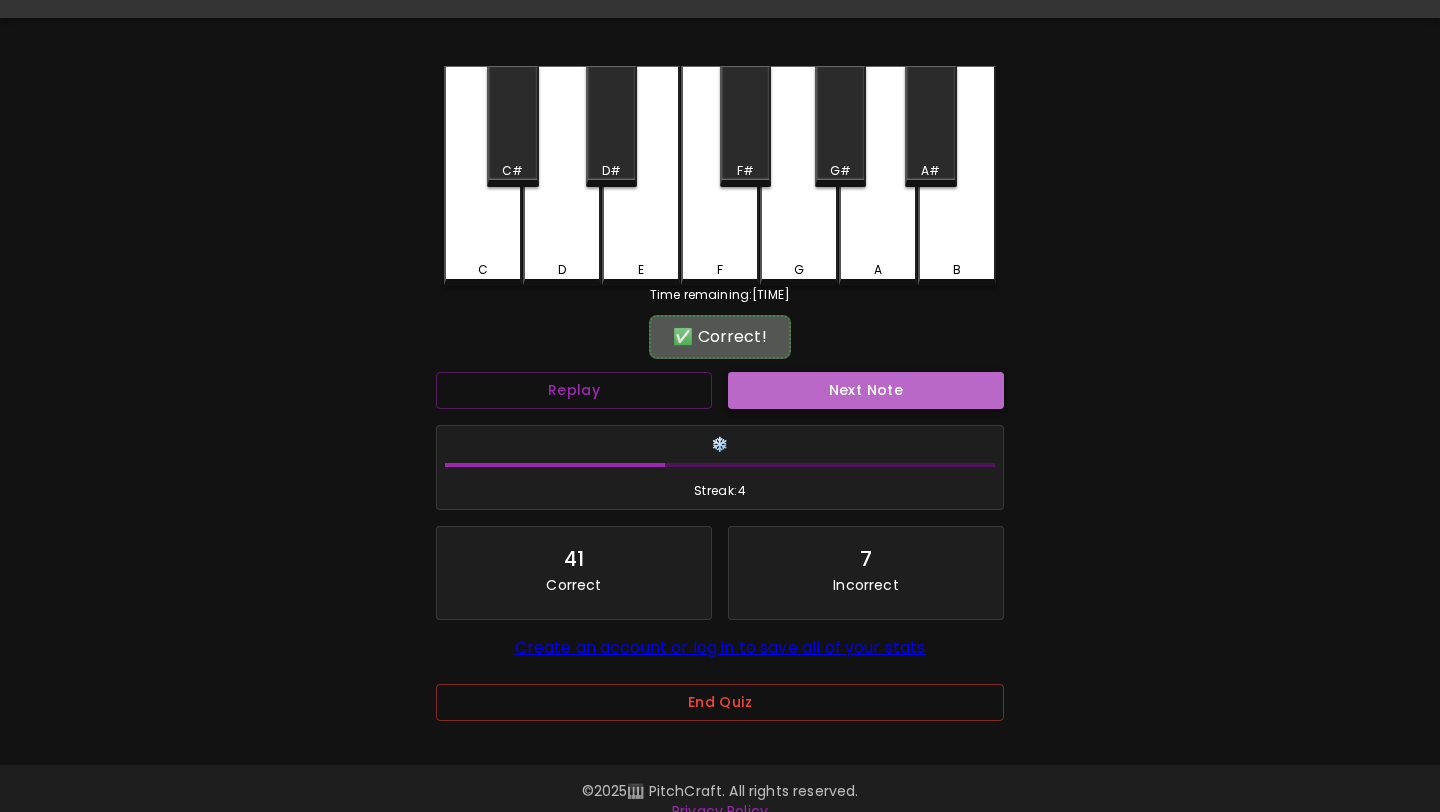 click on "Next Note" at bounding box center [866, 390] 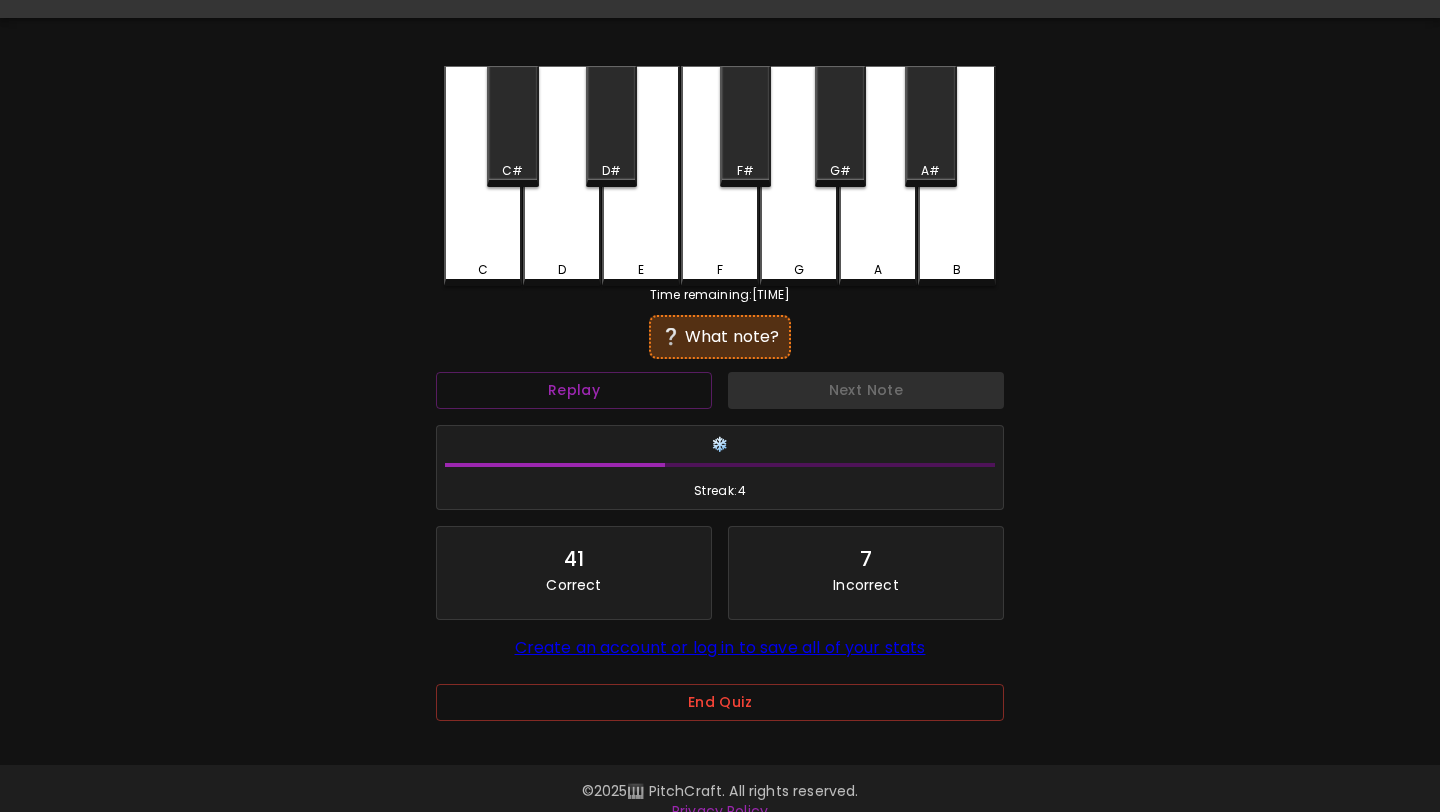 click on "E" at bounding box center [483, 270] 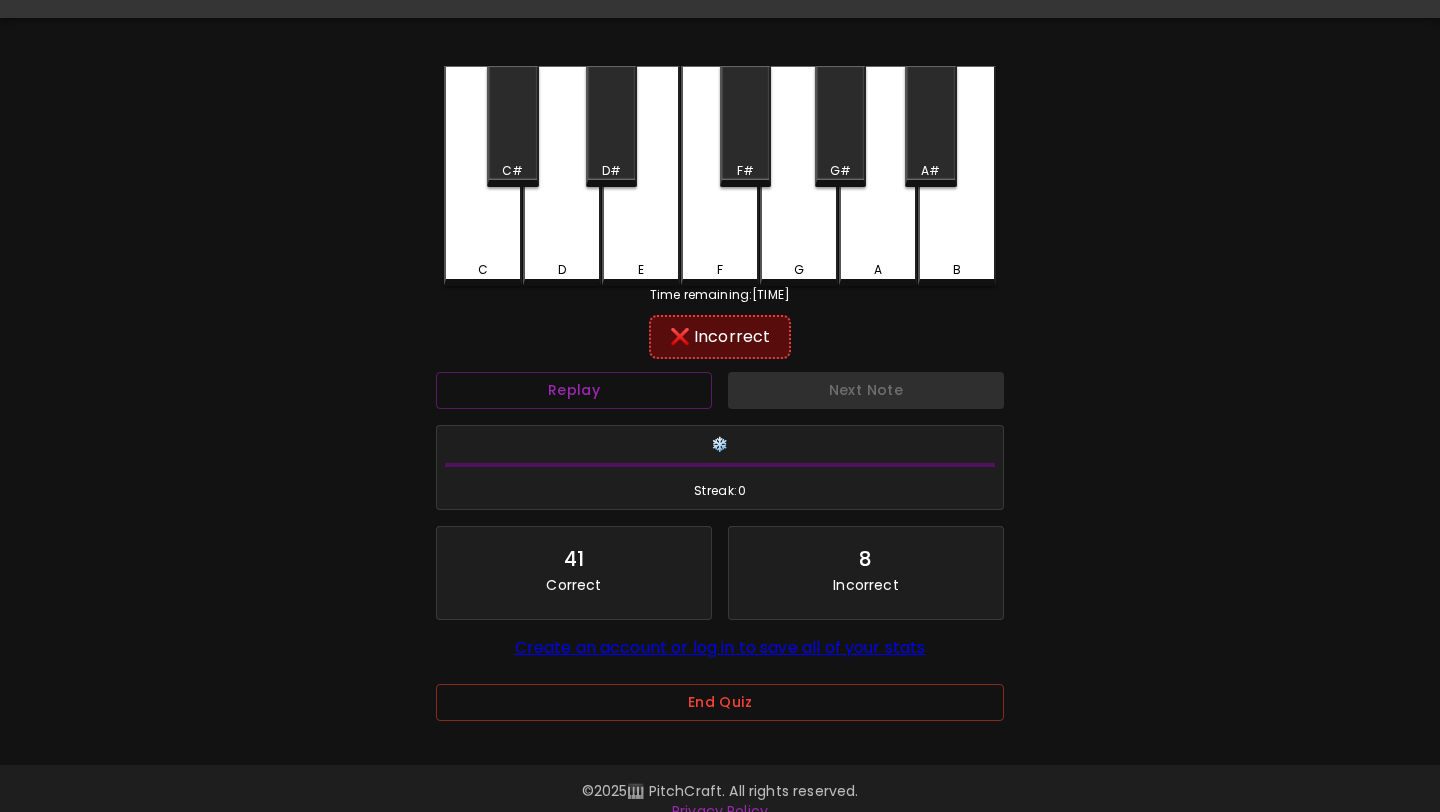 click on "D" at bounding box center (562, 176) 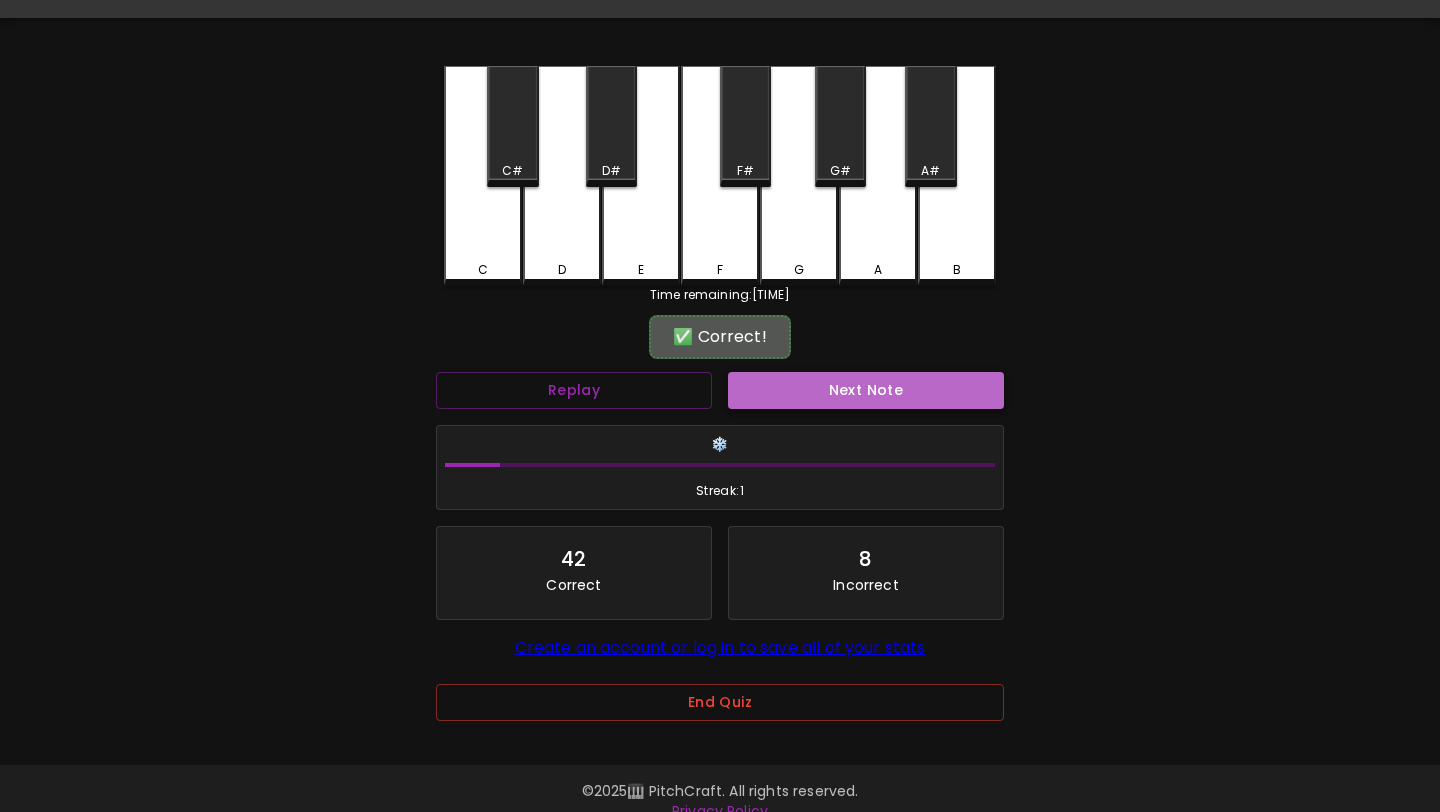 click on "Next Note" at bounding box center [866, 390] 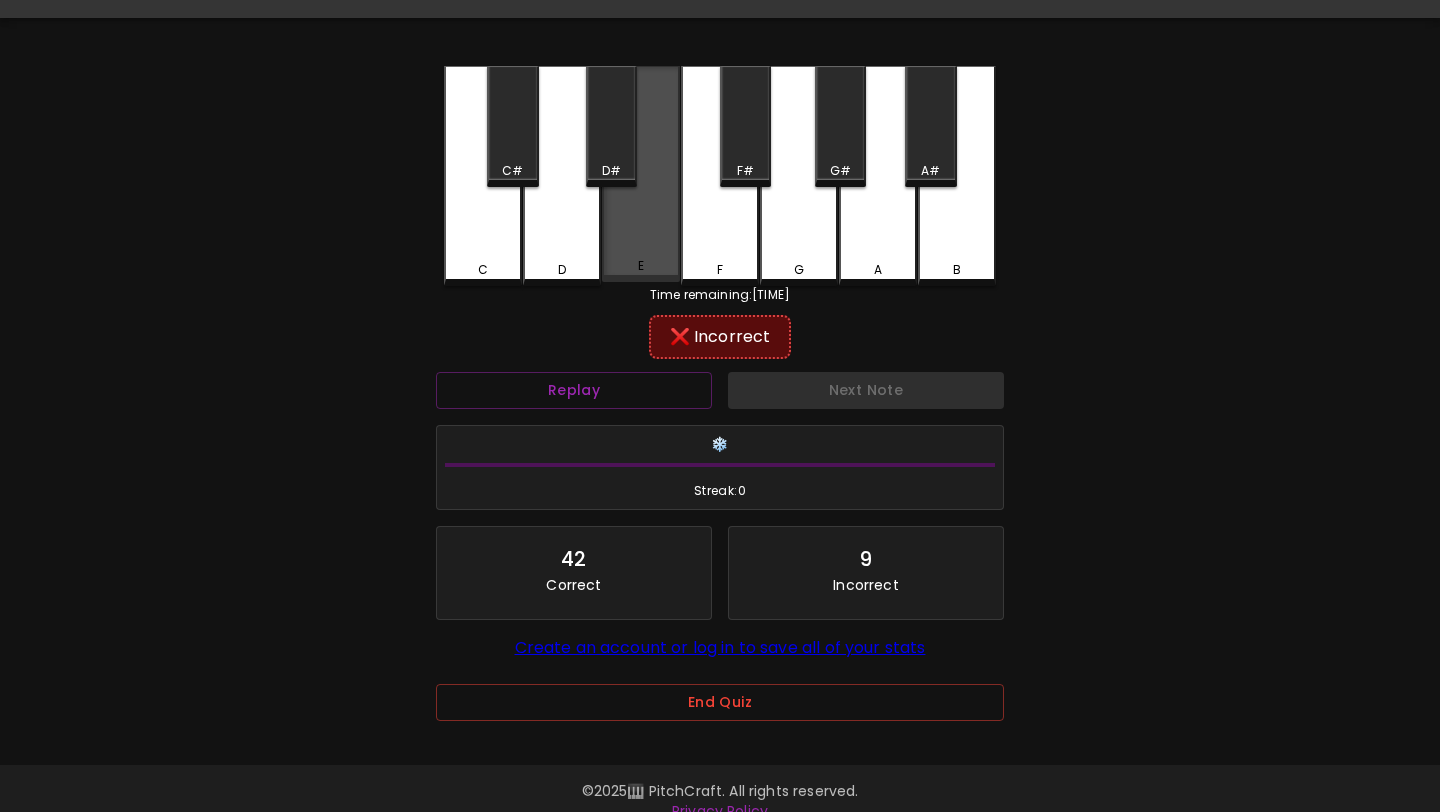 click on "E" at bounding box center (641, 174) 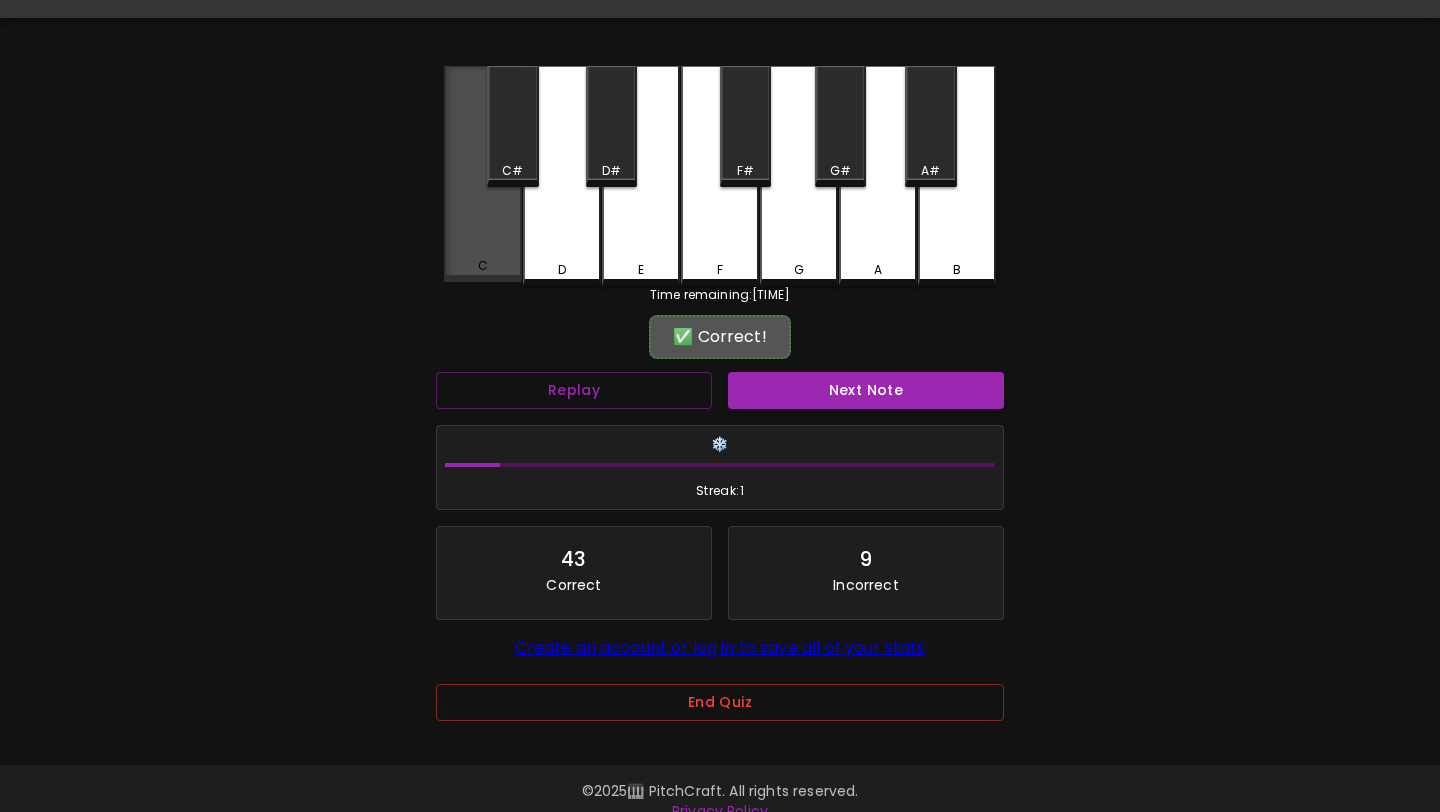click on "C" at bounding box center [483, 174] 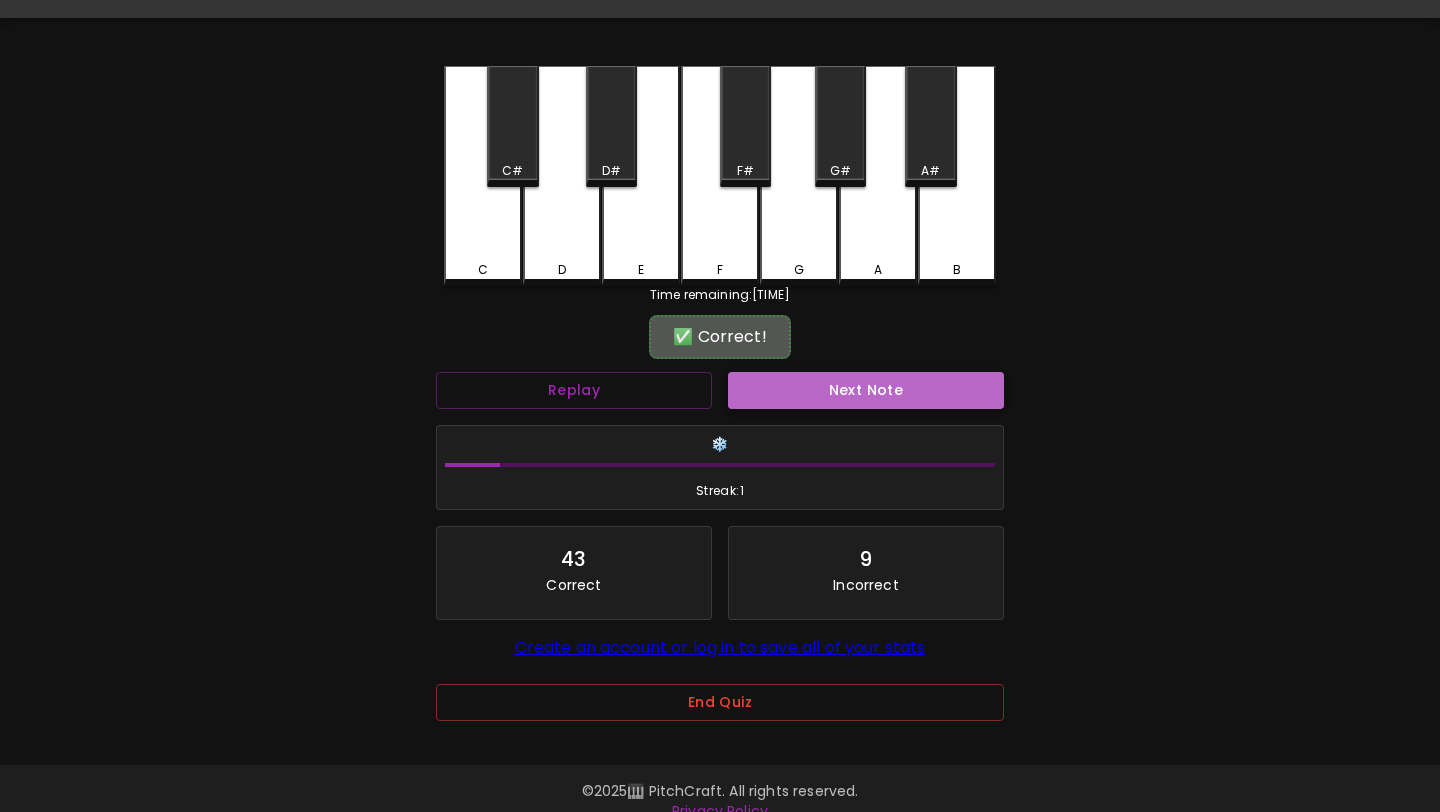 click on "Next Note" at bounding box center (866, 390) 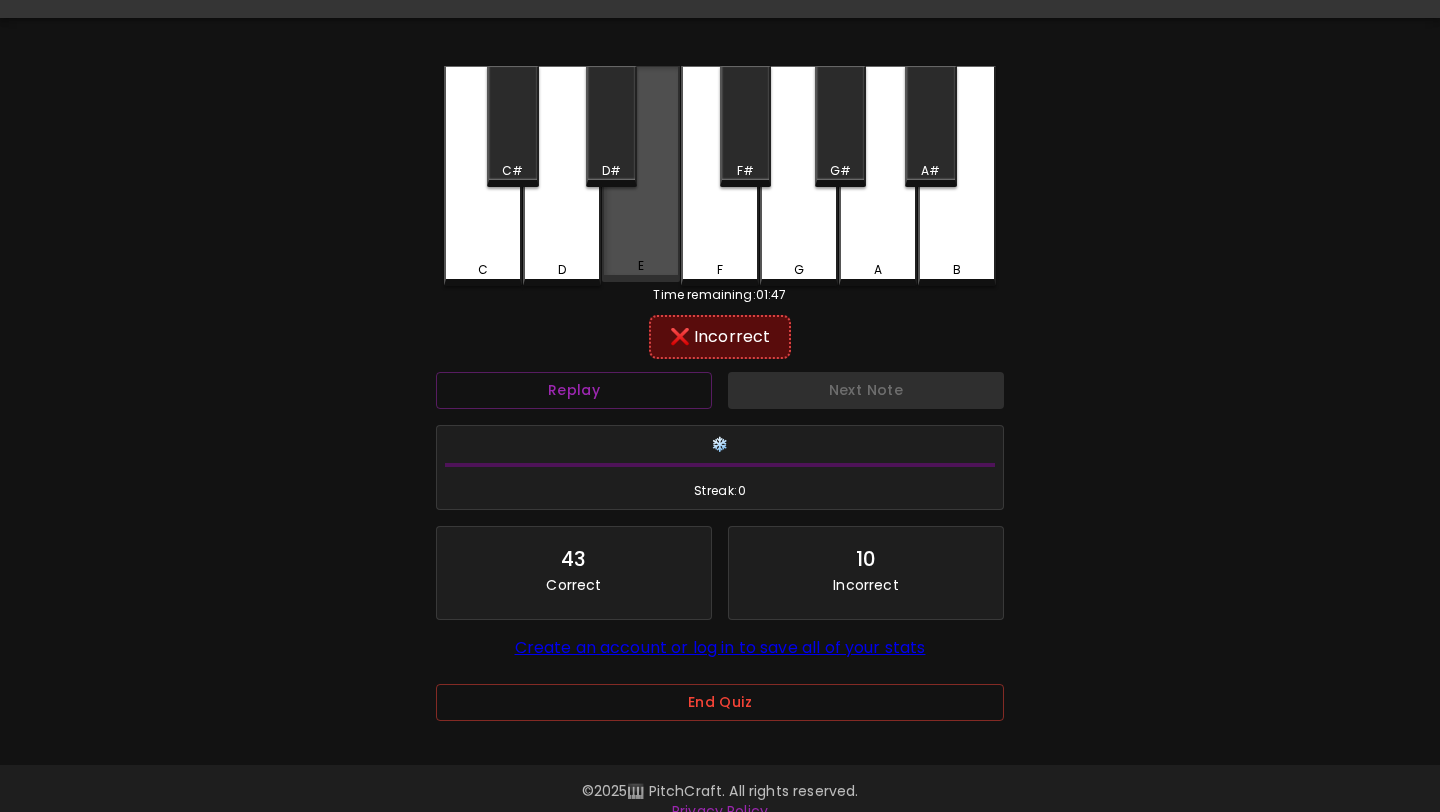 click on "E" at bounding box center (641, 174) 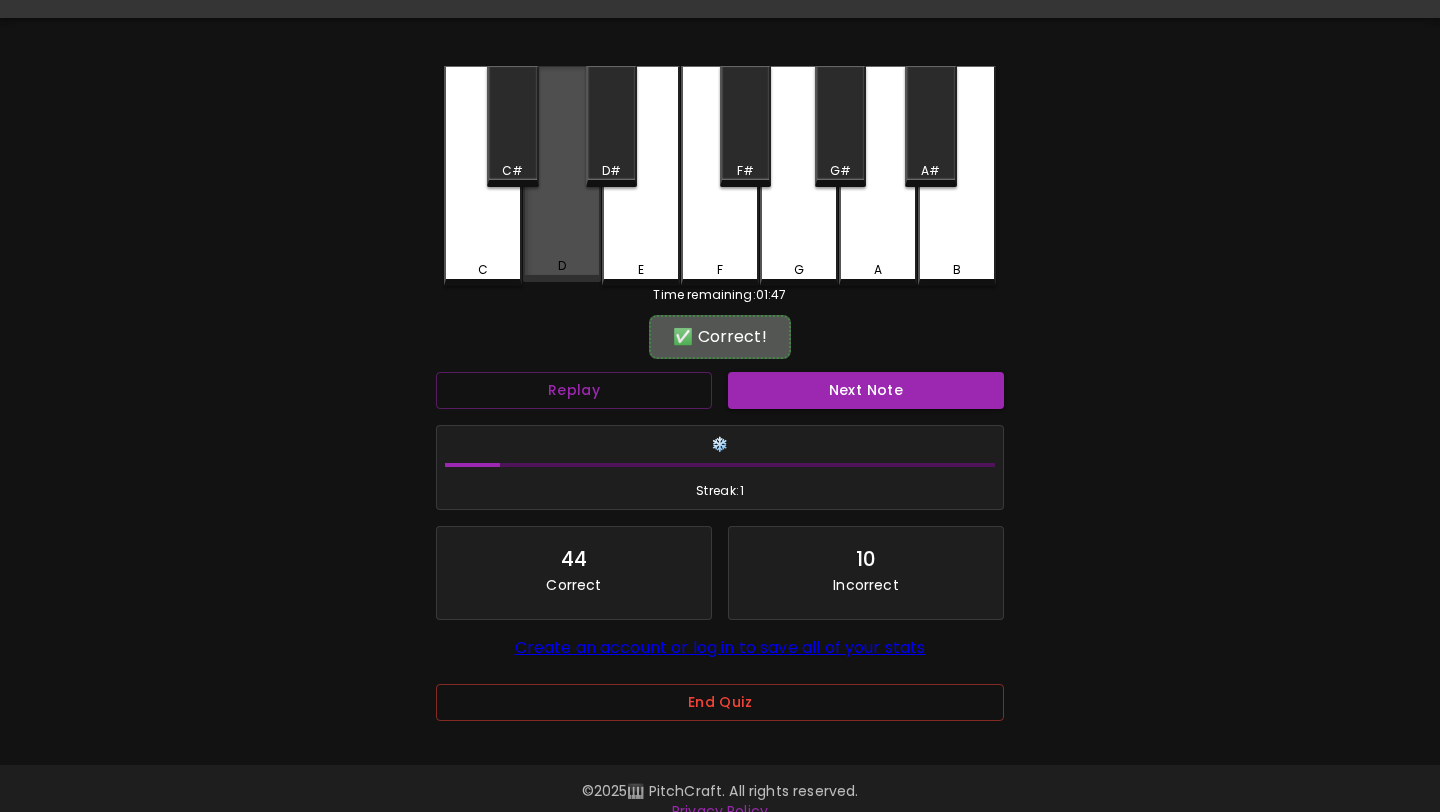 click on "D" at bounding box center (562, 174) 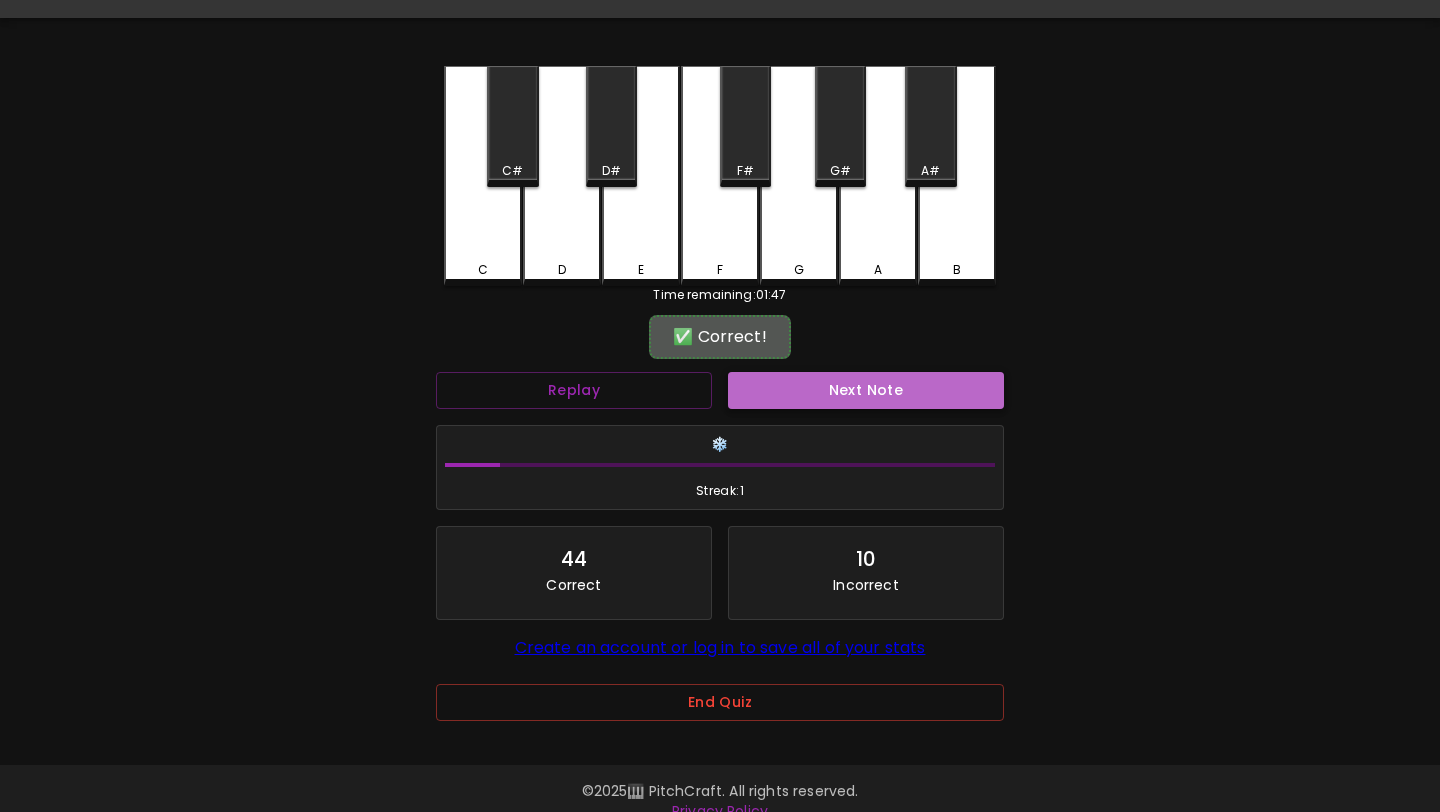 click on "Next Note" at bounding box center (866, 390) 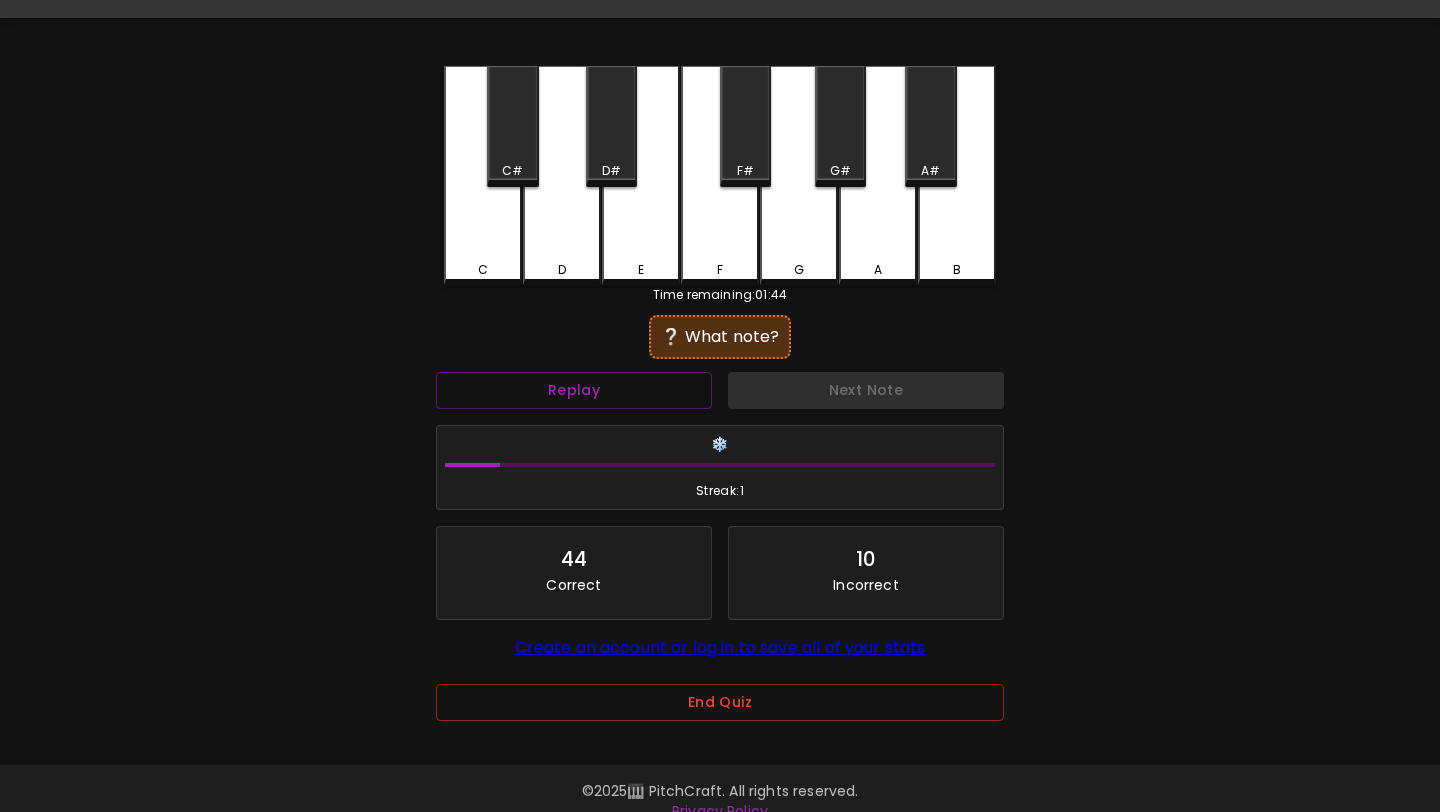 click on "Time remaining:  [TIME]" at bounding box center [720, 295] 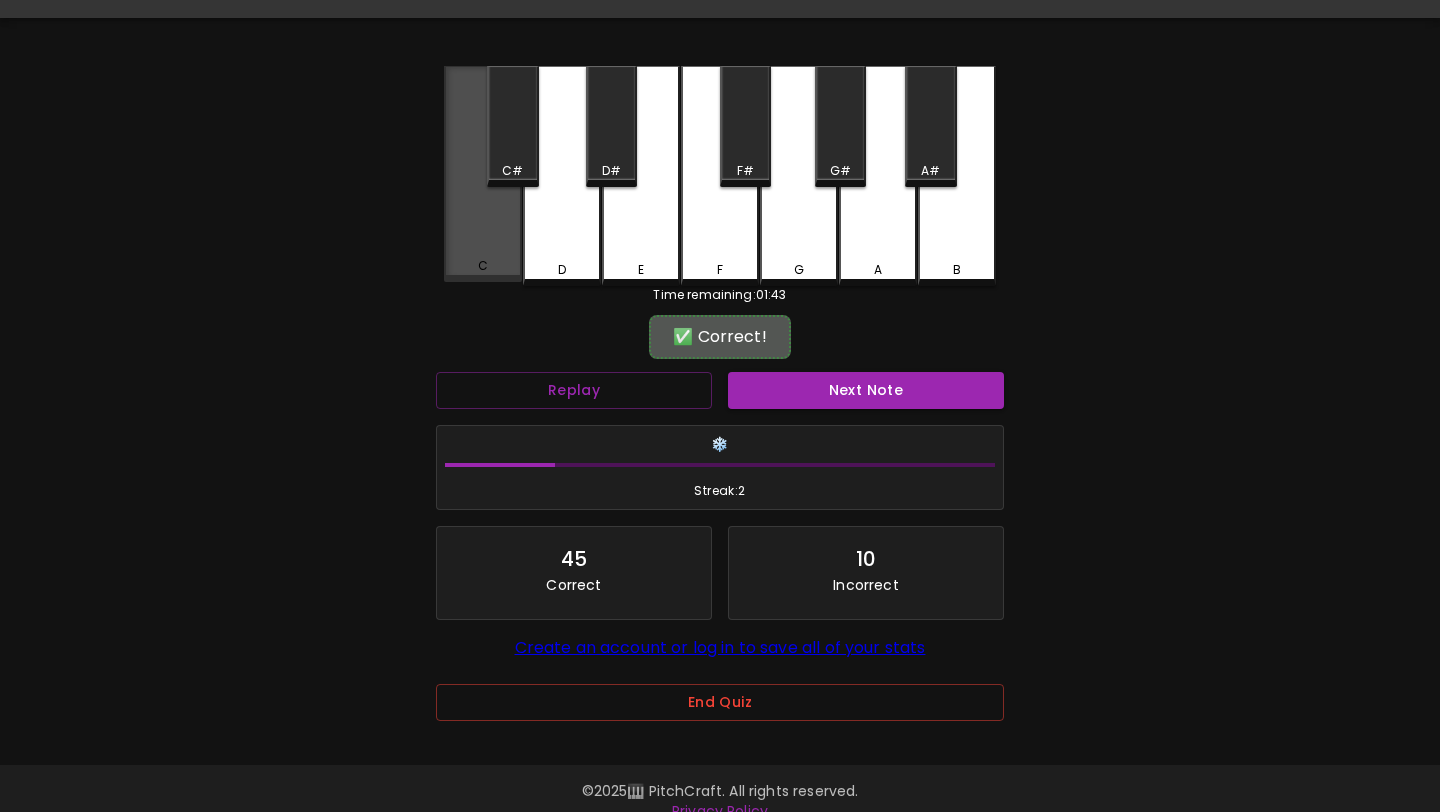 click on "C" at bounding box center (483, 266) 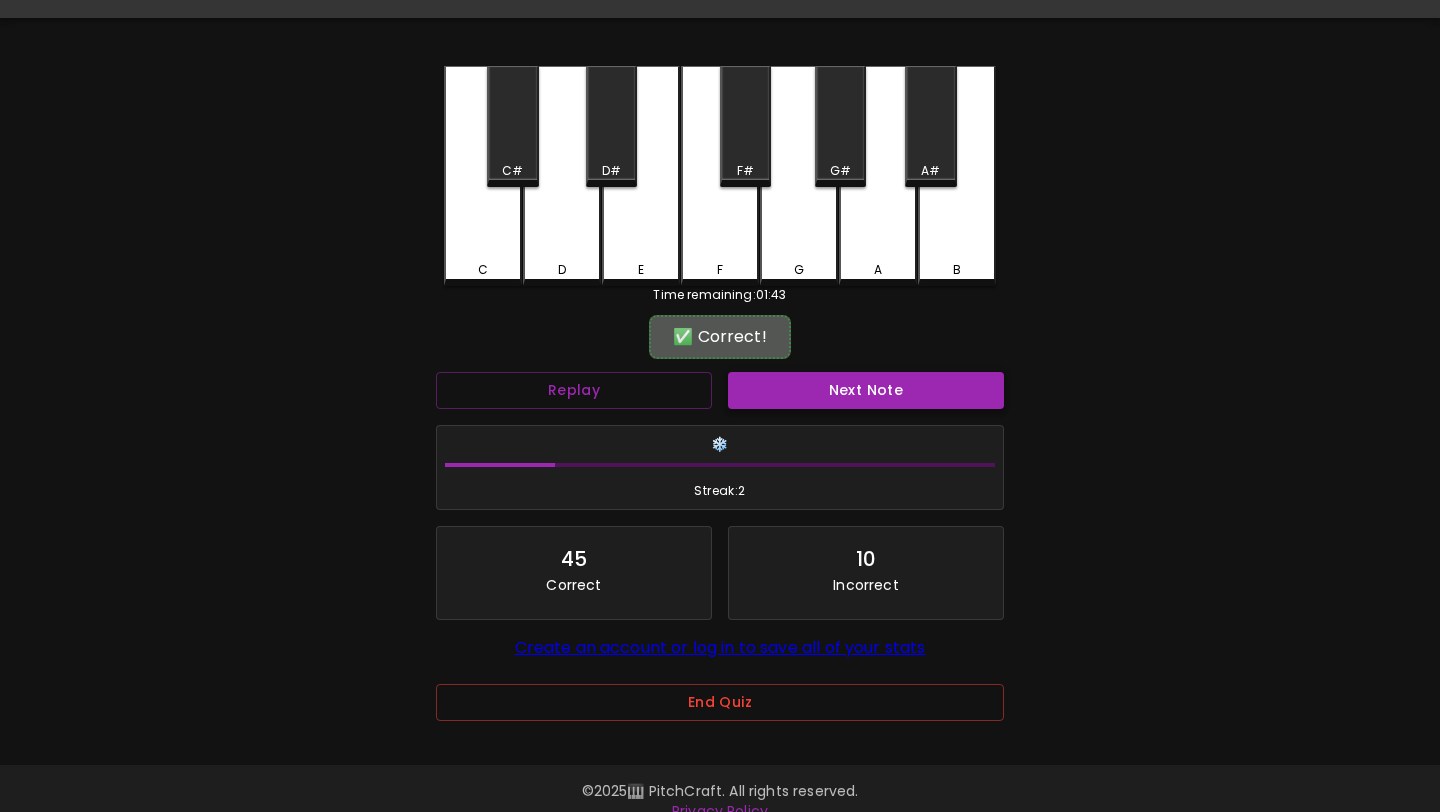 click on "Next Note" at bounding box center [866, 390] 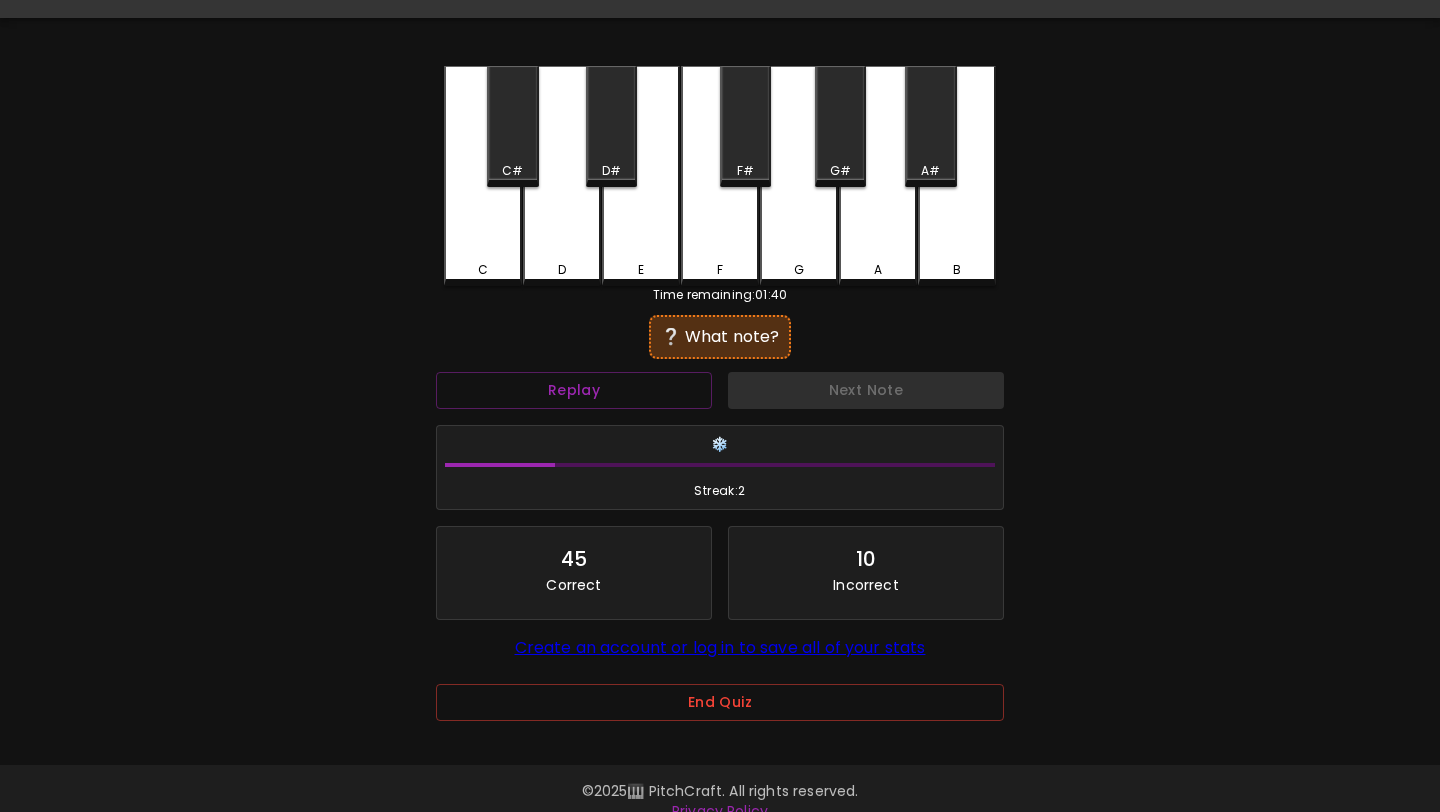 click on "Time remaining:  [TIME]" at bounding box center [720, 295] 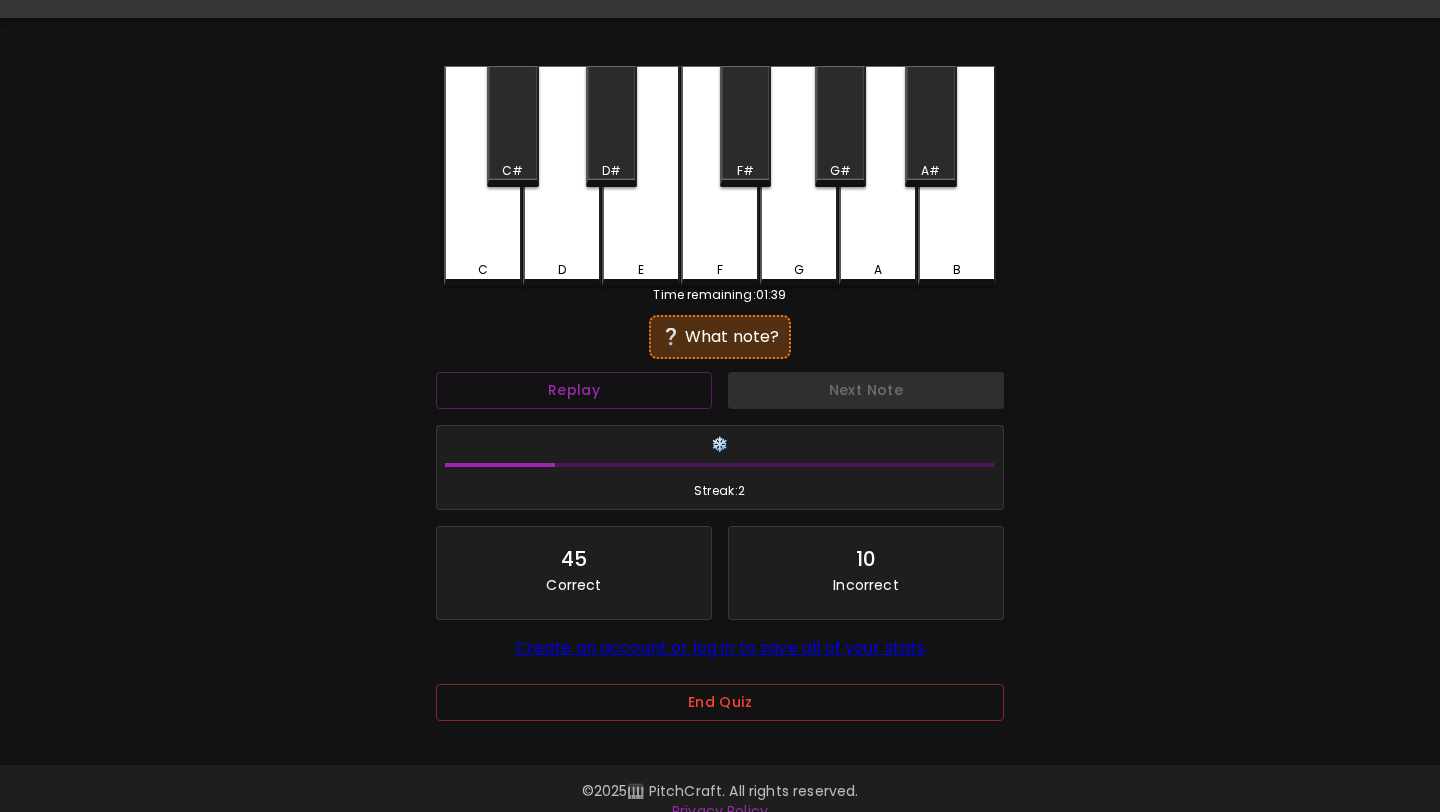 click on "D" at bounding box center (562, 176) 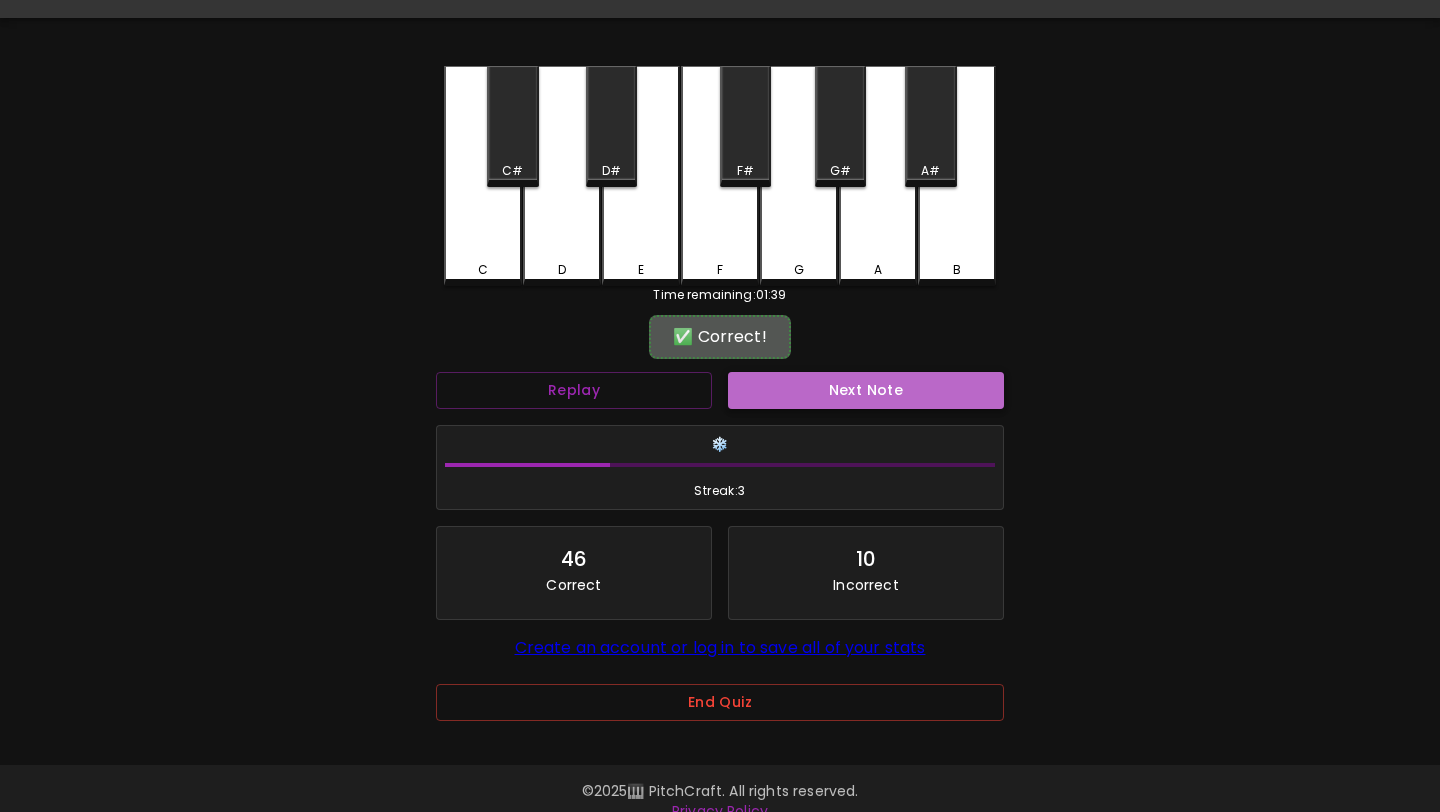 click on "Next Note" at bounding box center (866, 390) 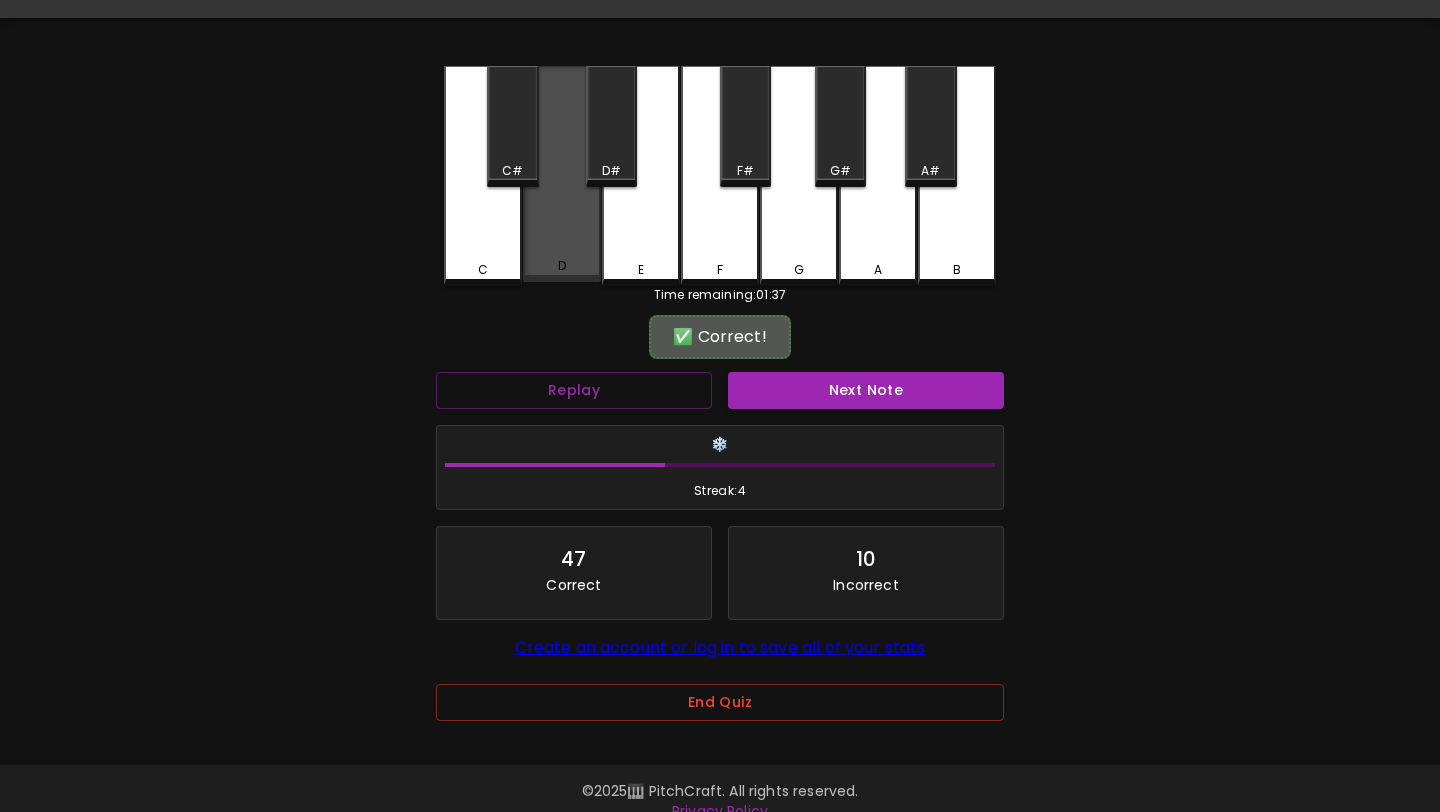 click on "D" at bounding box center [562, 174] 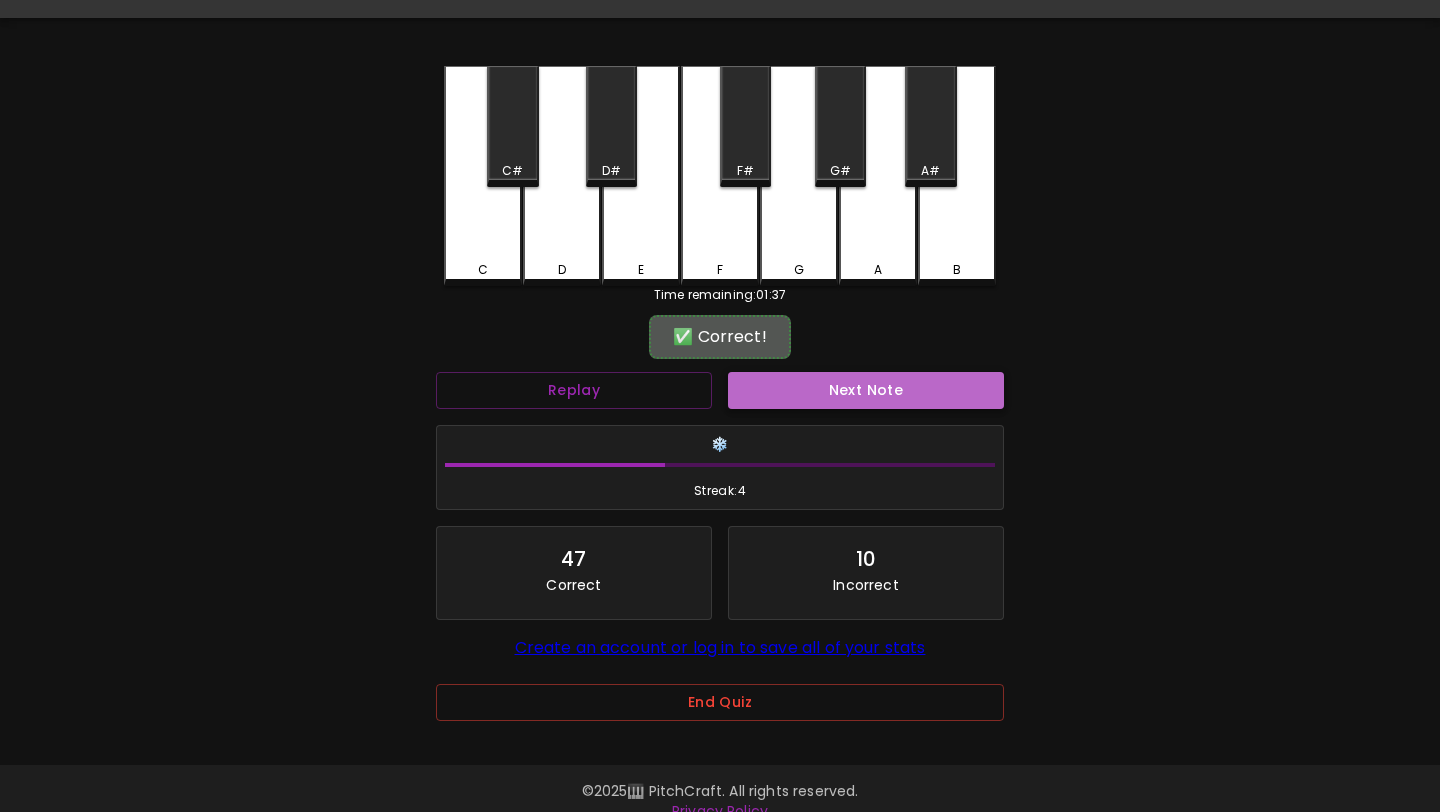 click on "Next Note" at bounding box center (866, 390) 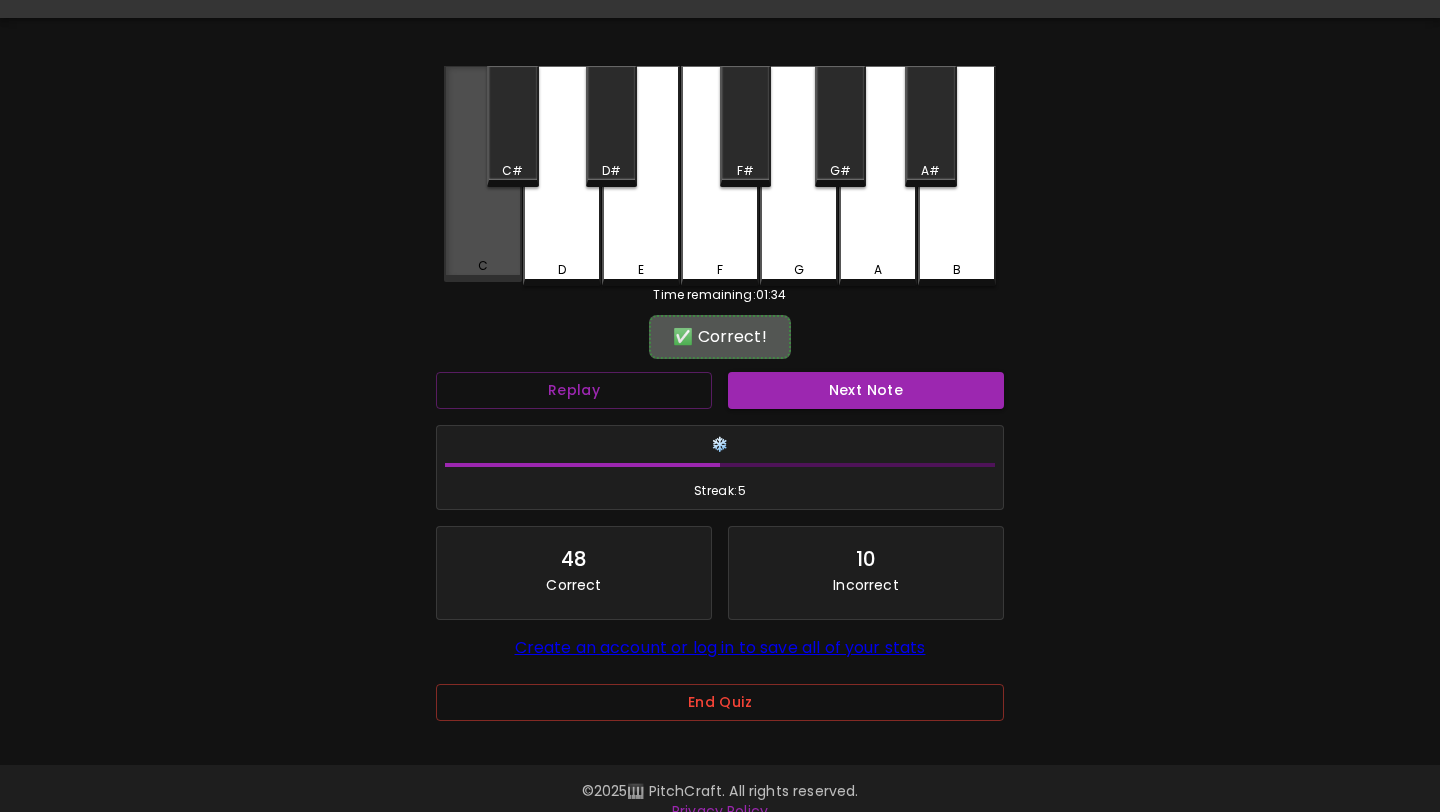 click on "C" at bounding box center (483, 266) 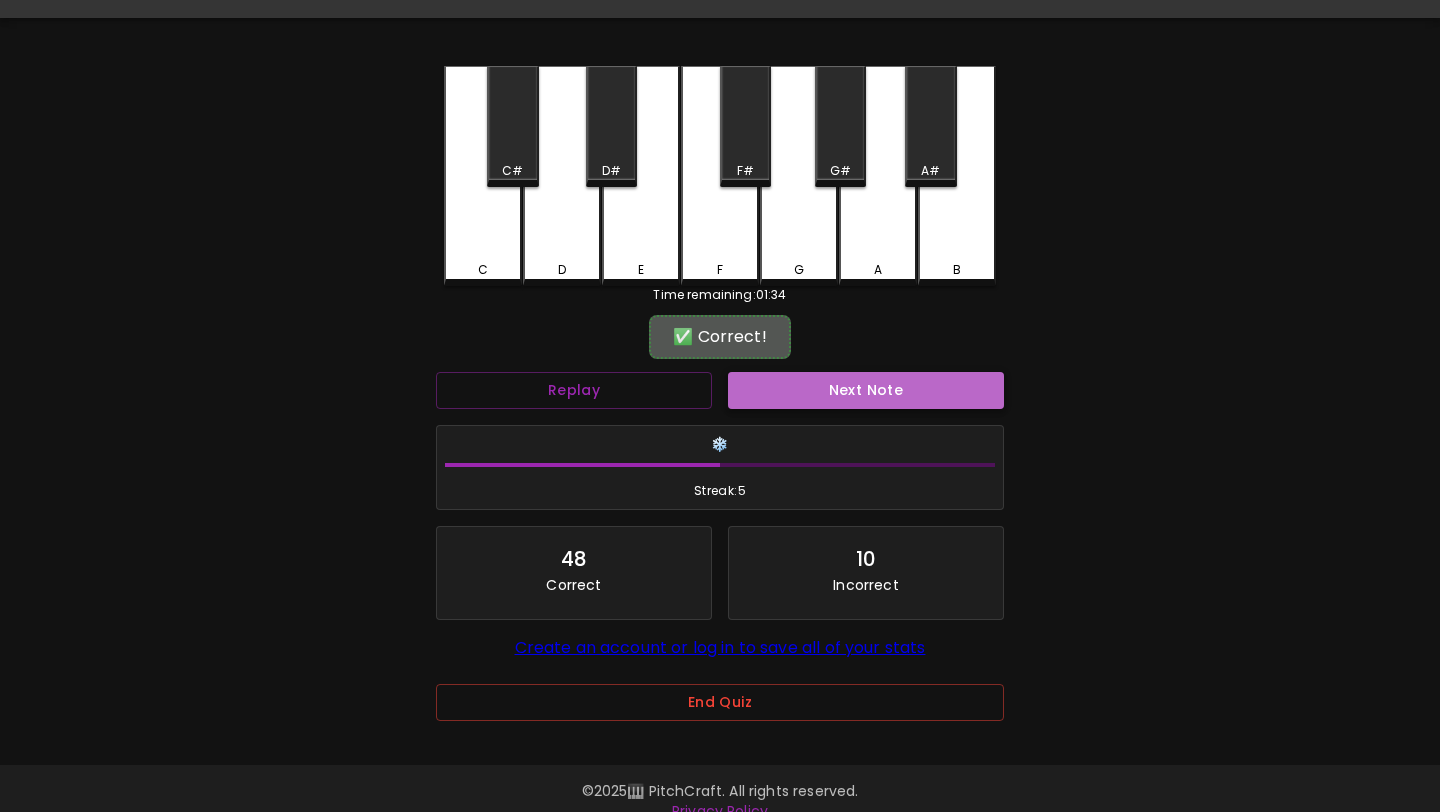 click on "Next Note" at bounding box center [866, 390] 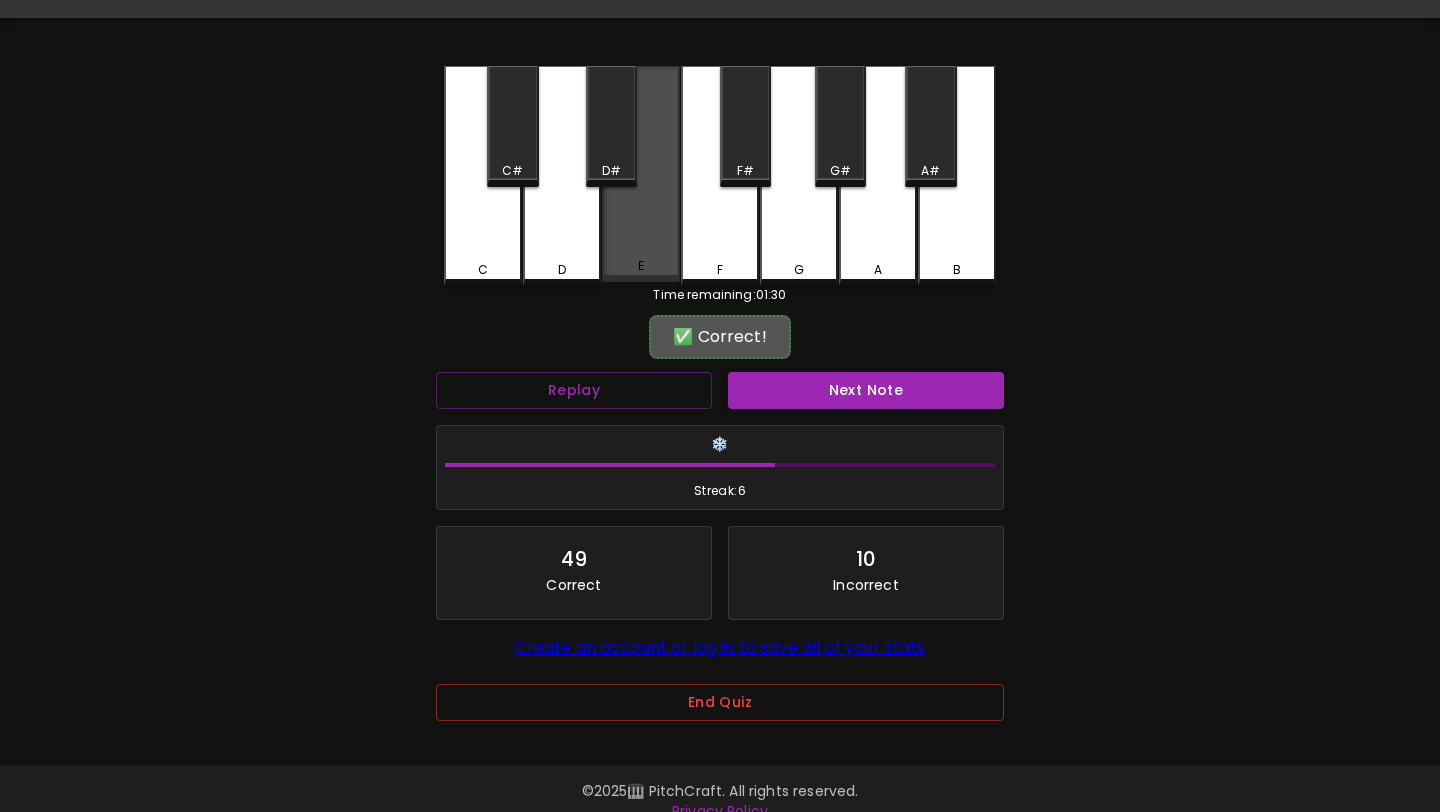 click on "E" at bounding box center [641, 174] 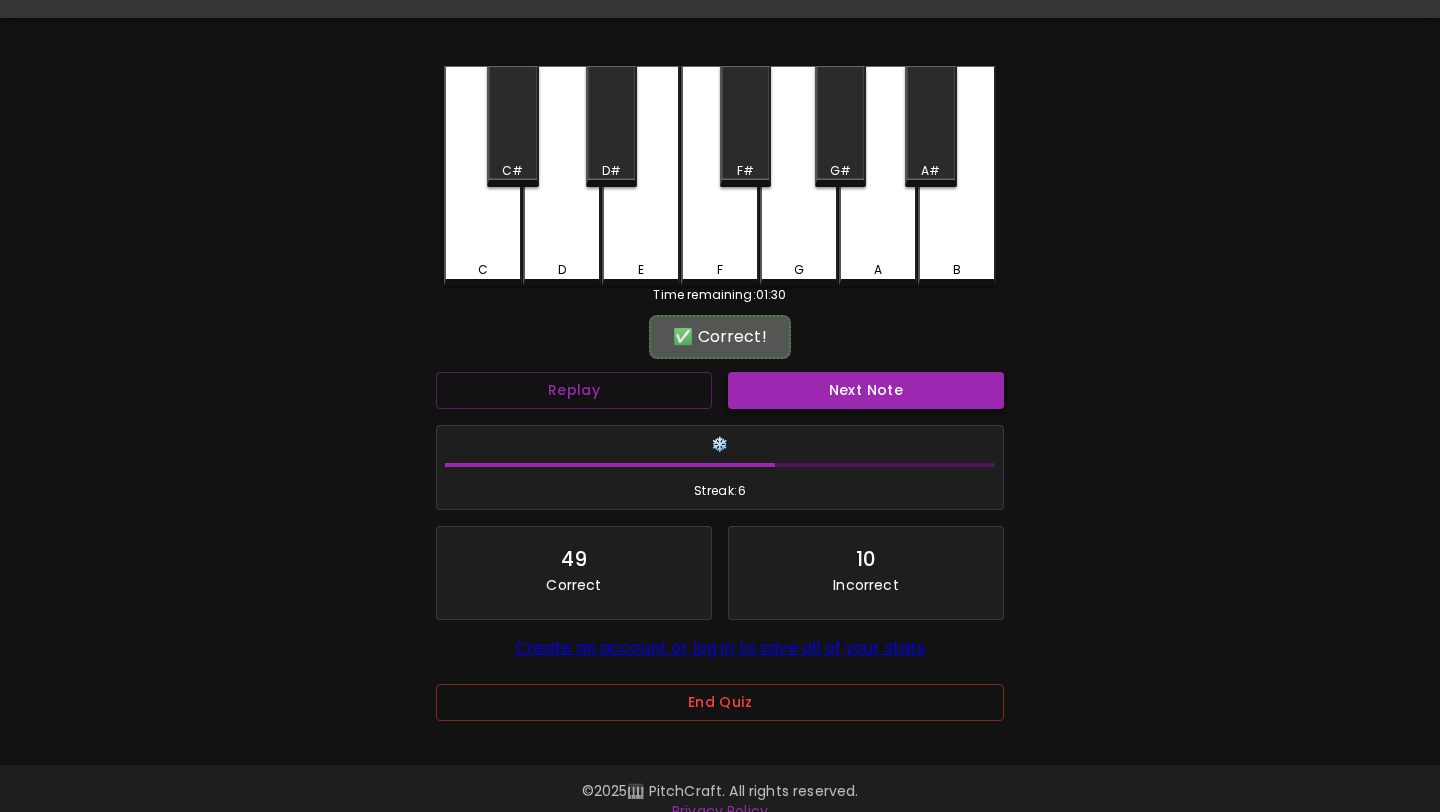 click on "Next Note" at bounding box center [866, 390] 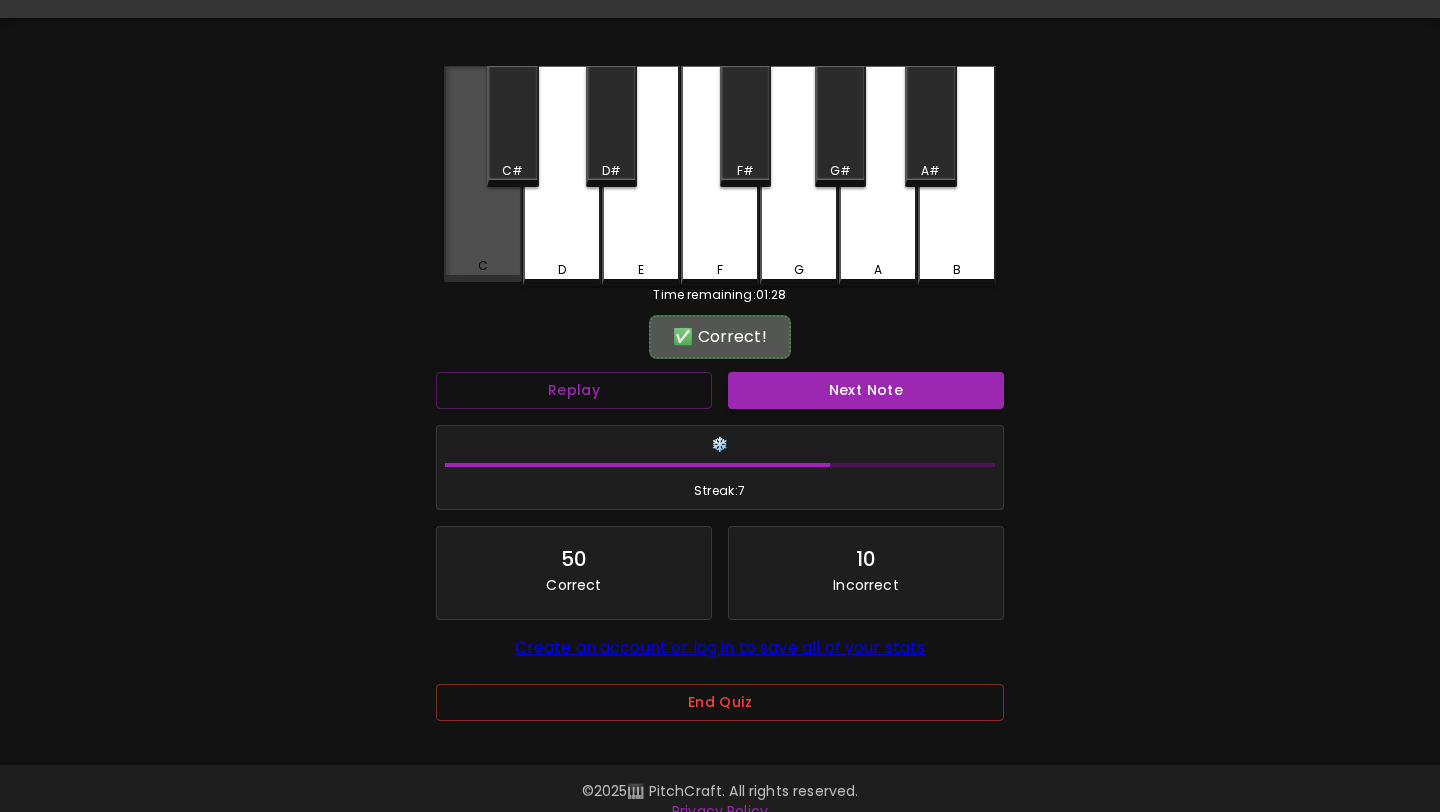 click on "C" at bounding box center (483, 266) 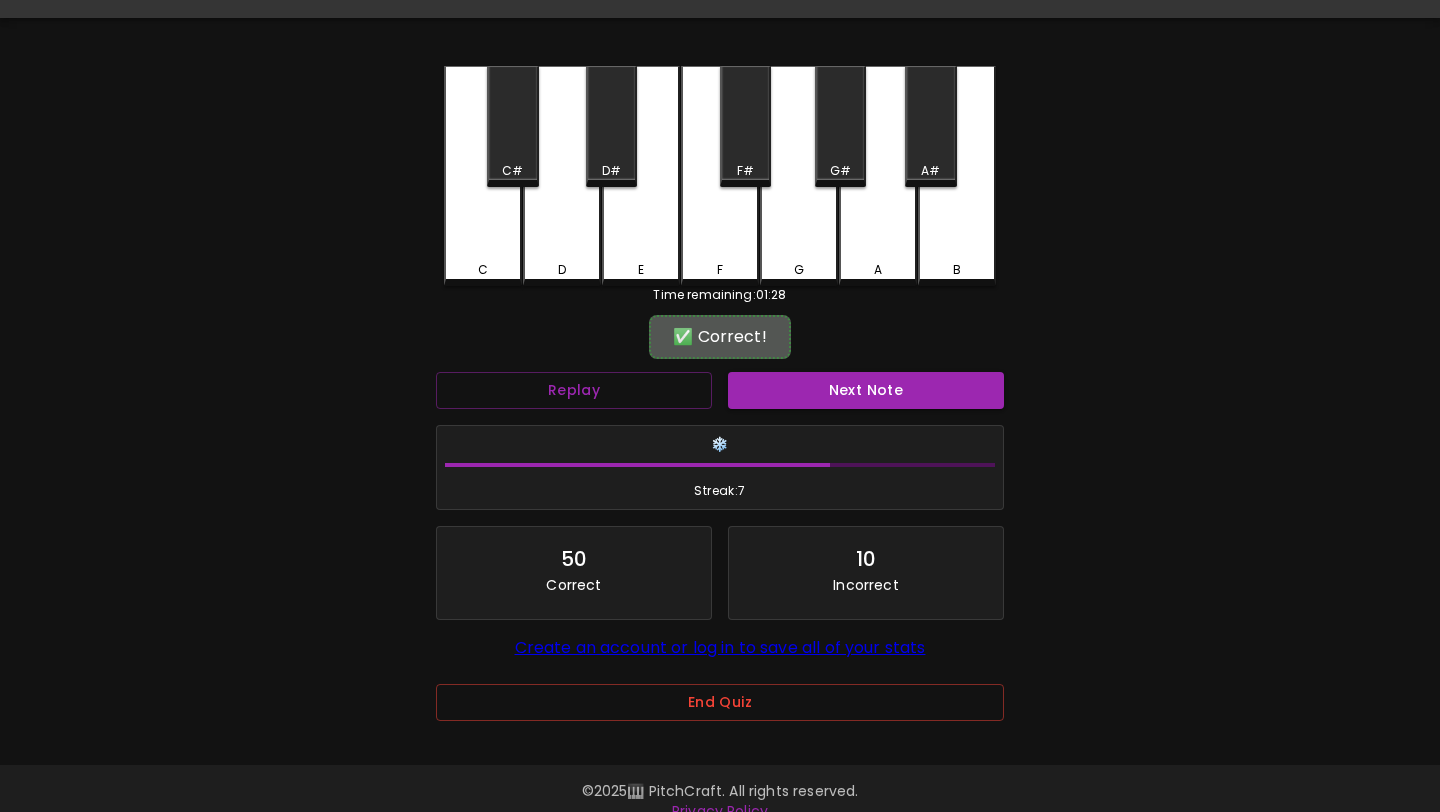 click on "✅ Correct!" at bounding box center [720, 337] 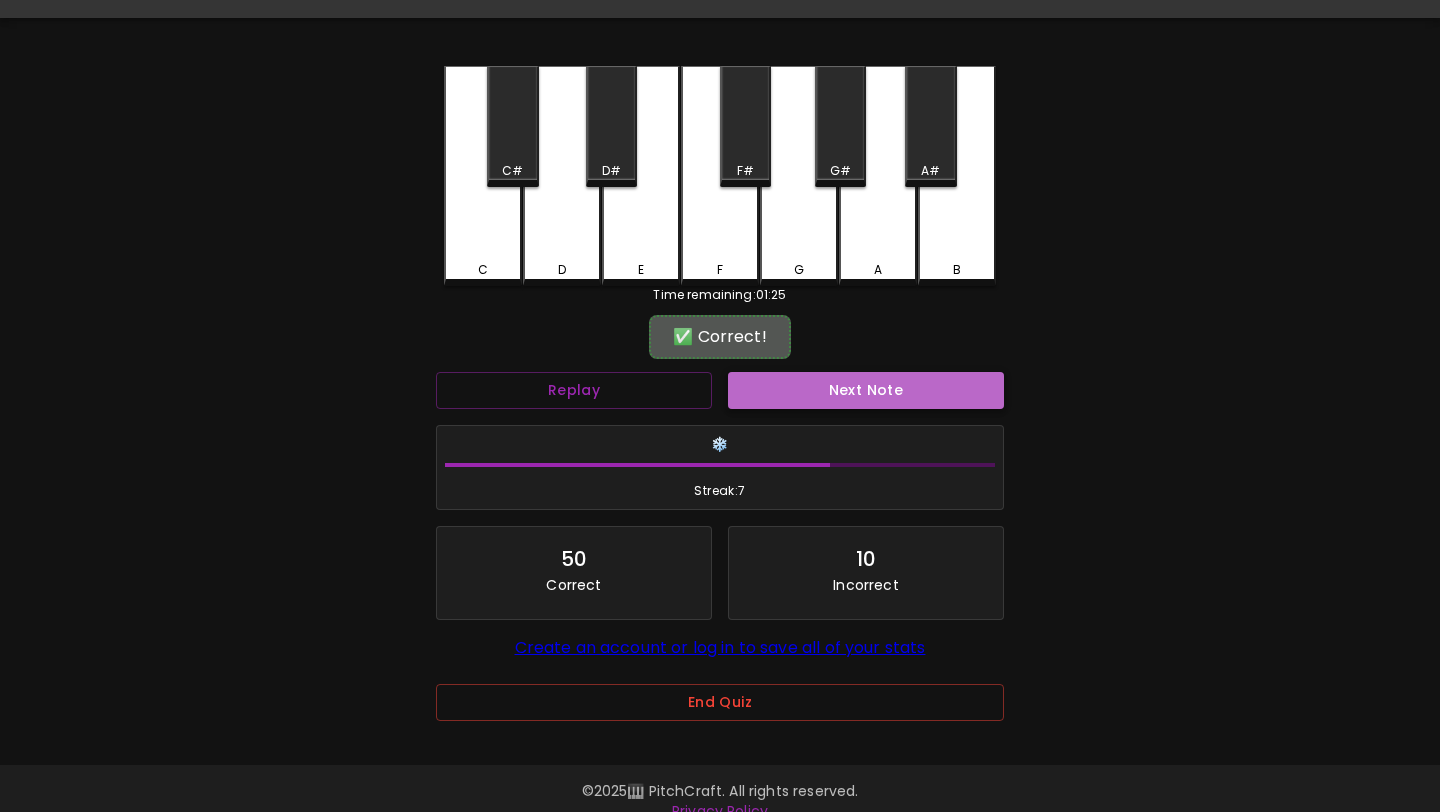 click on "Next Note" at bounding box center (866, 390) 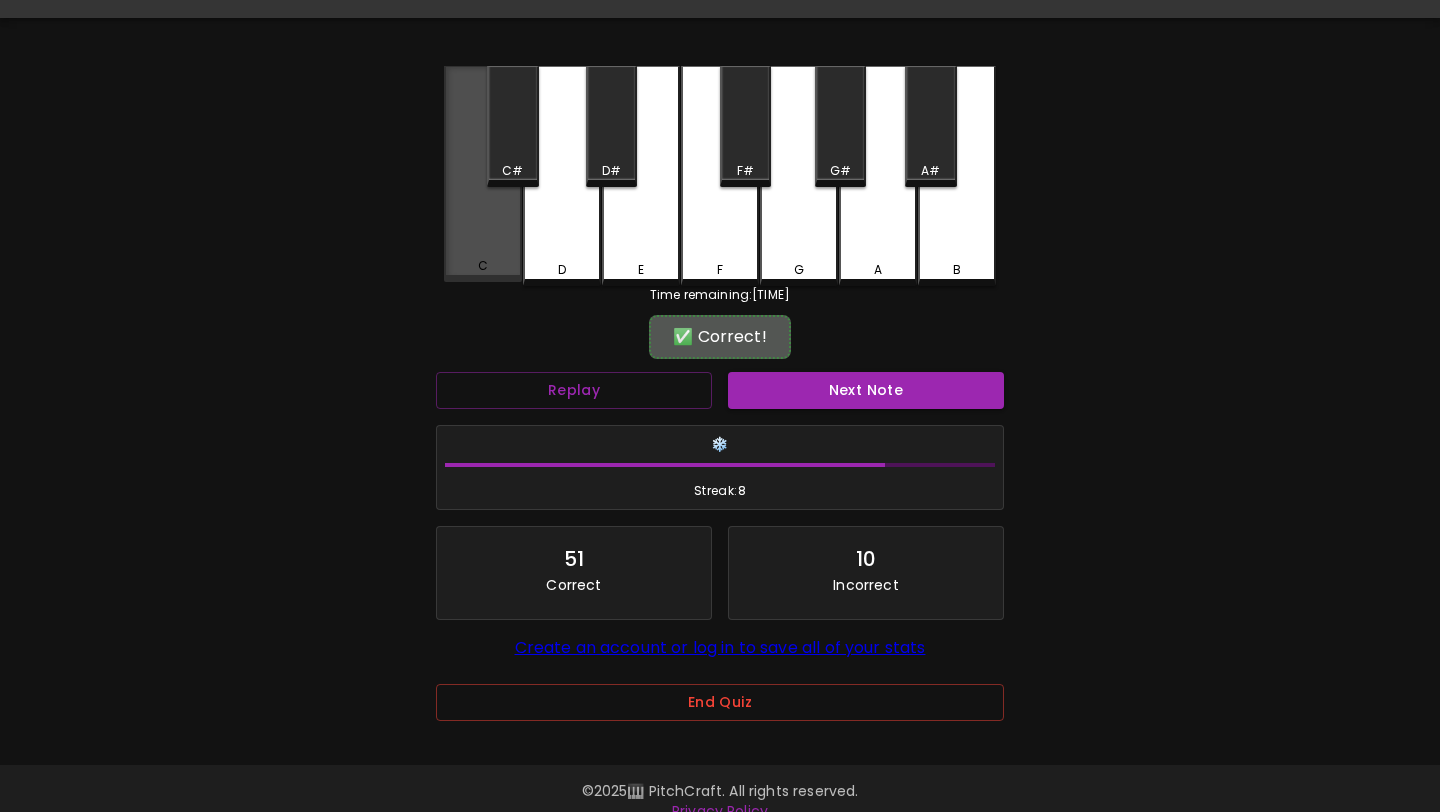 click on "C" at bounding box center (483, 174) 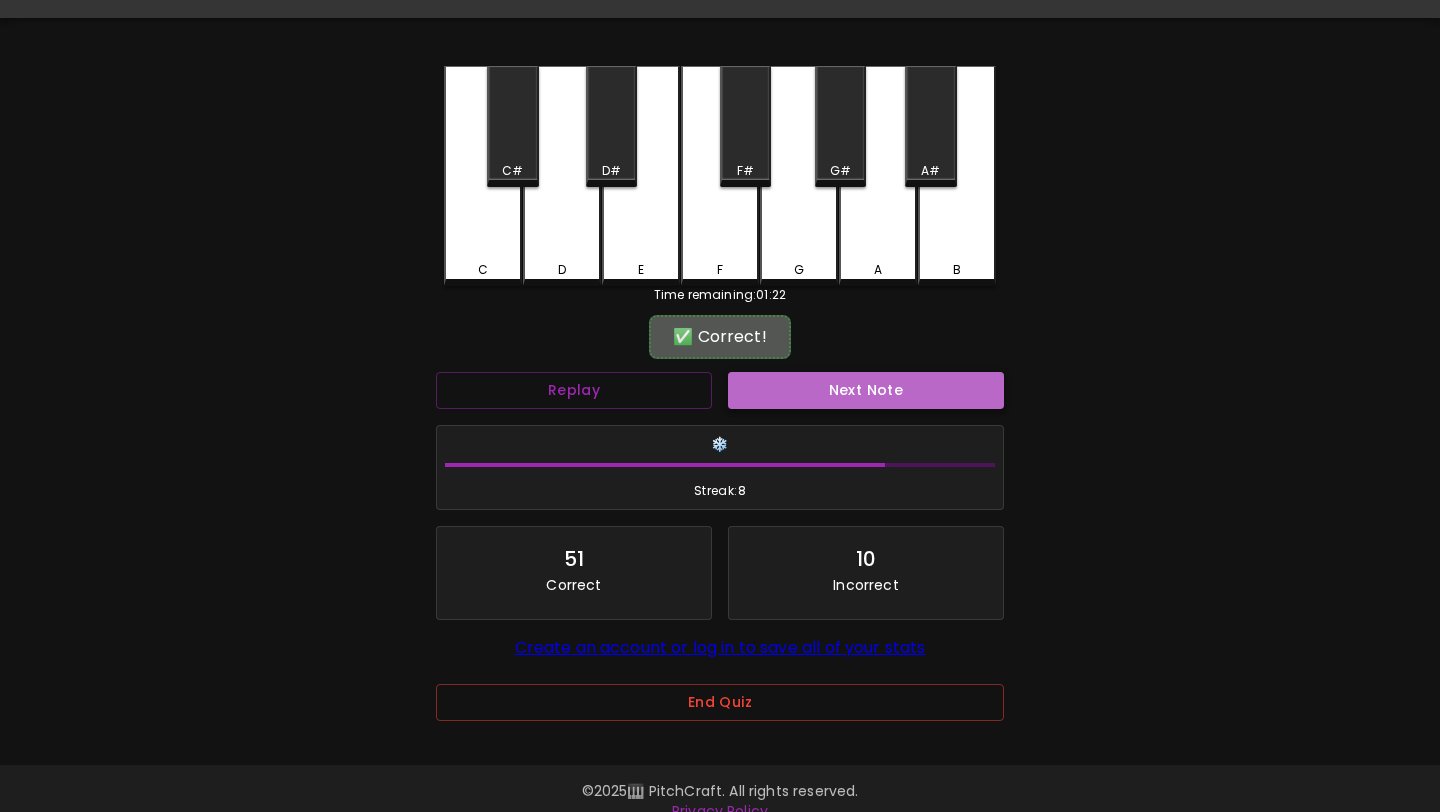 click on "Next Note" at bounding box center [866, 390] 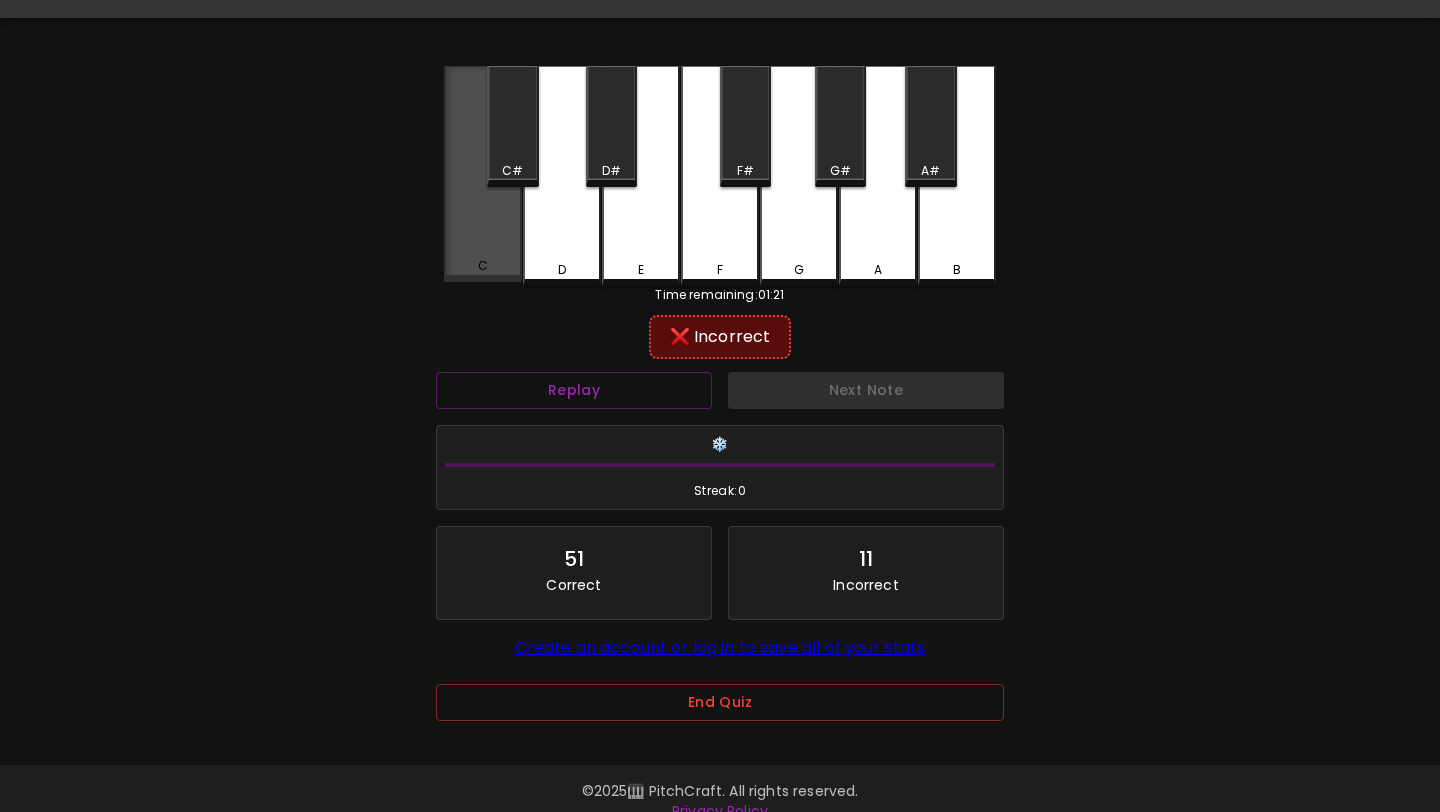 click on "C" at bounding box center (483, 174) 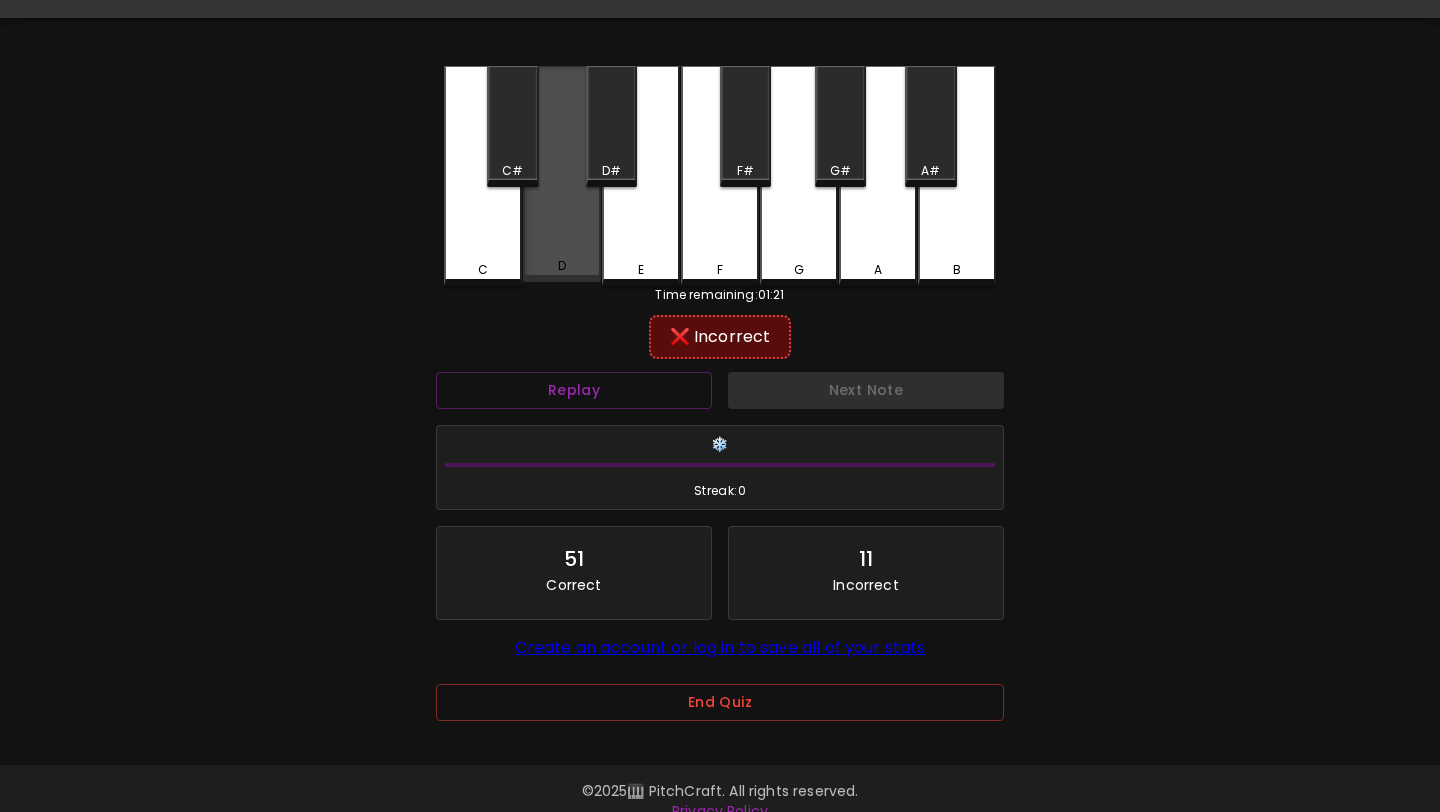 click on "D" at bounding box center (562, 174) 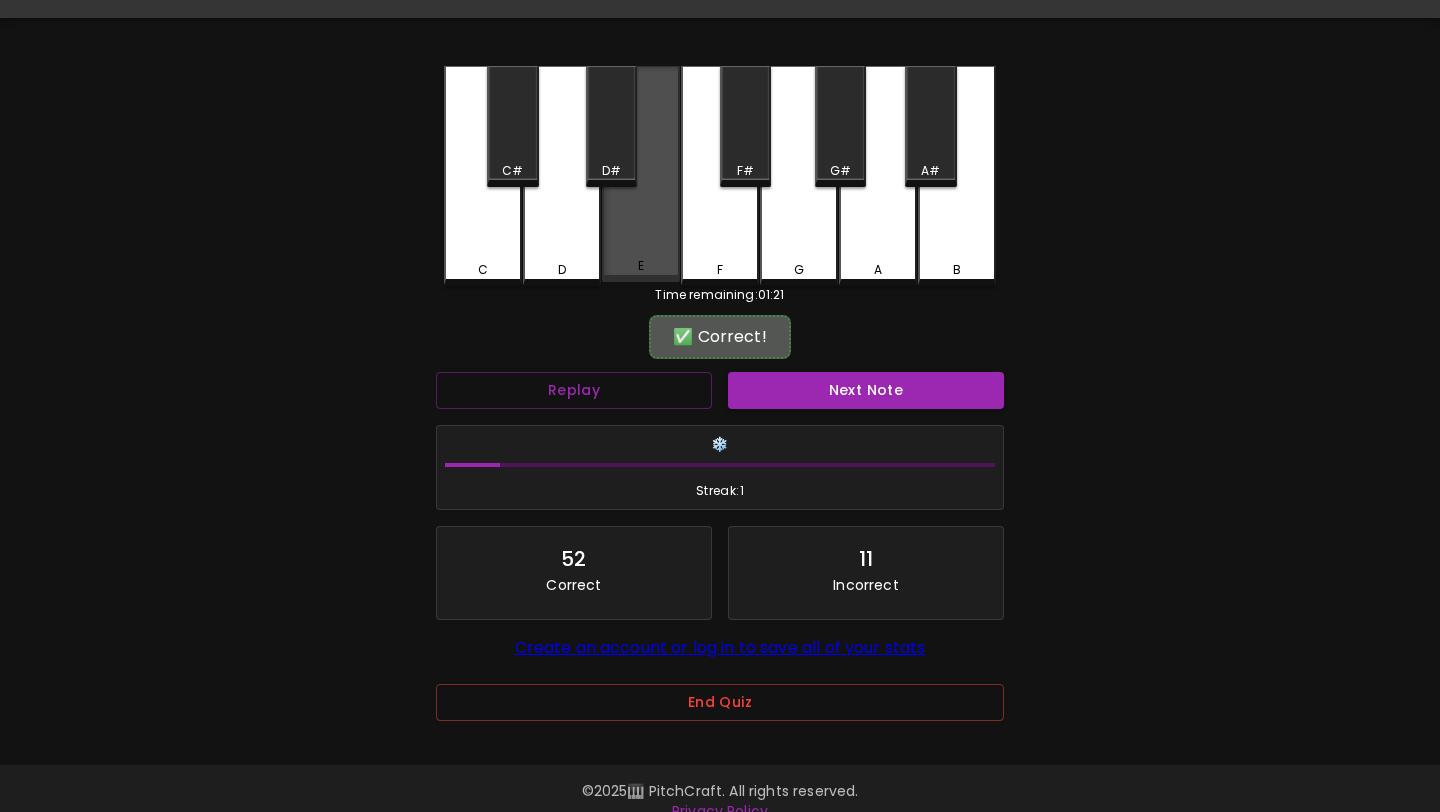 click on "E" at bounding box center [641, 266] 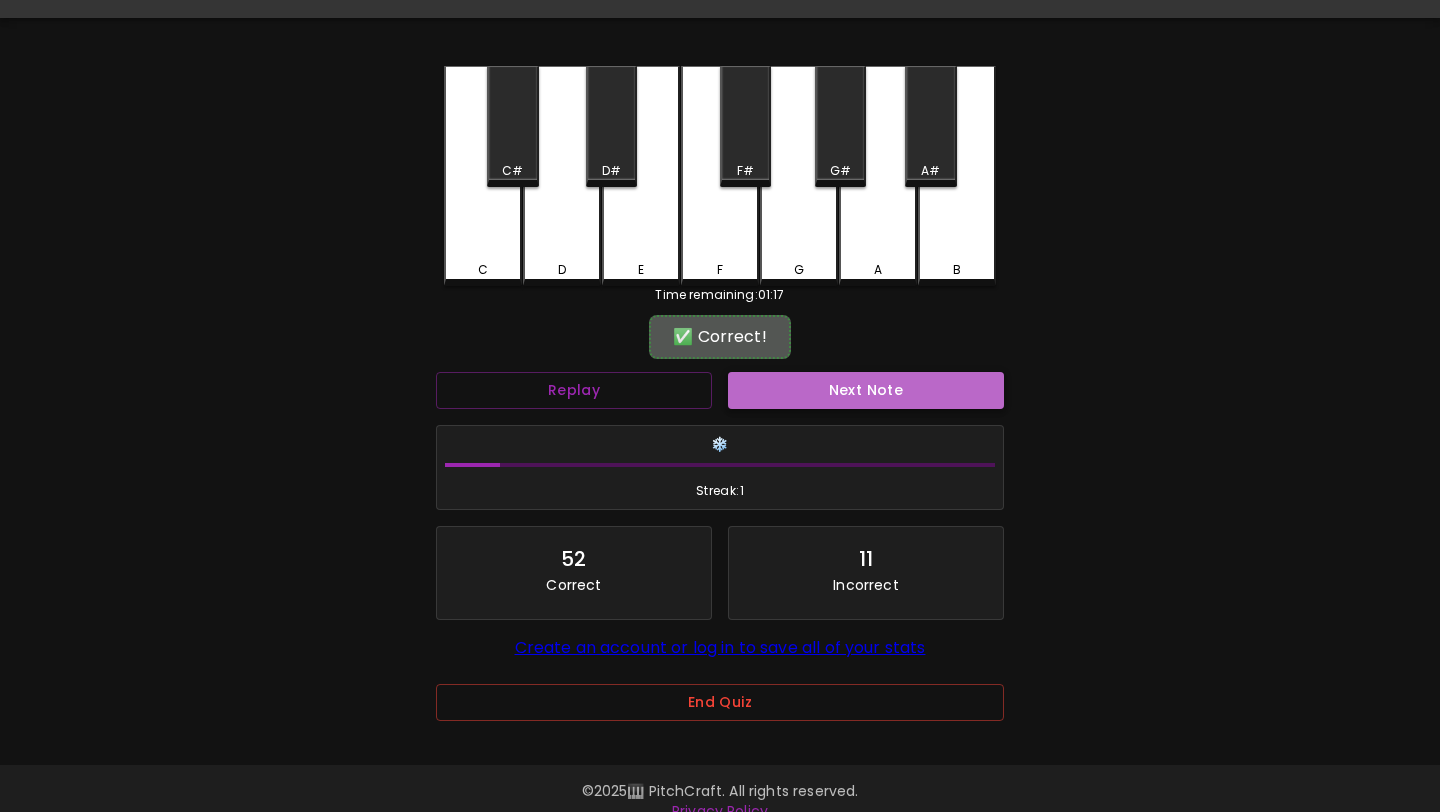 click on "Next Note" at bounding box center [866, 390] 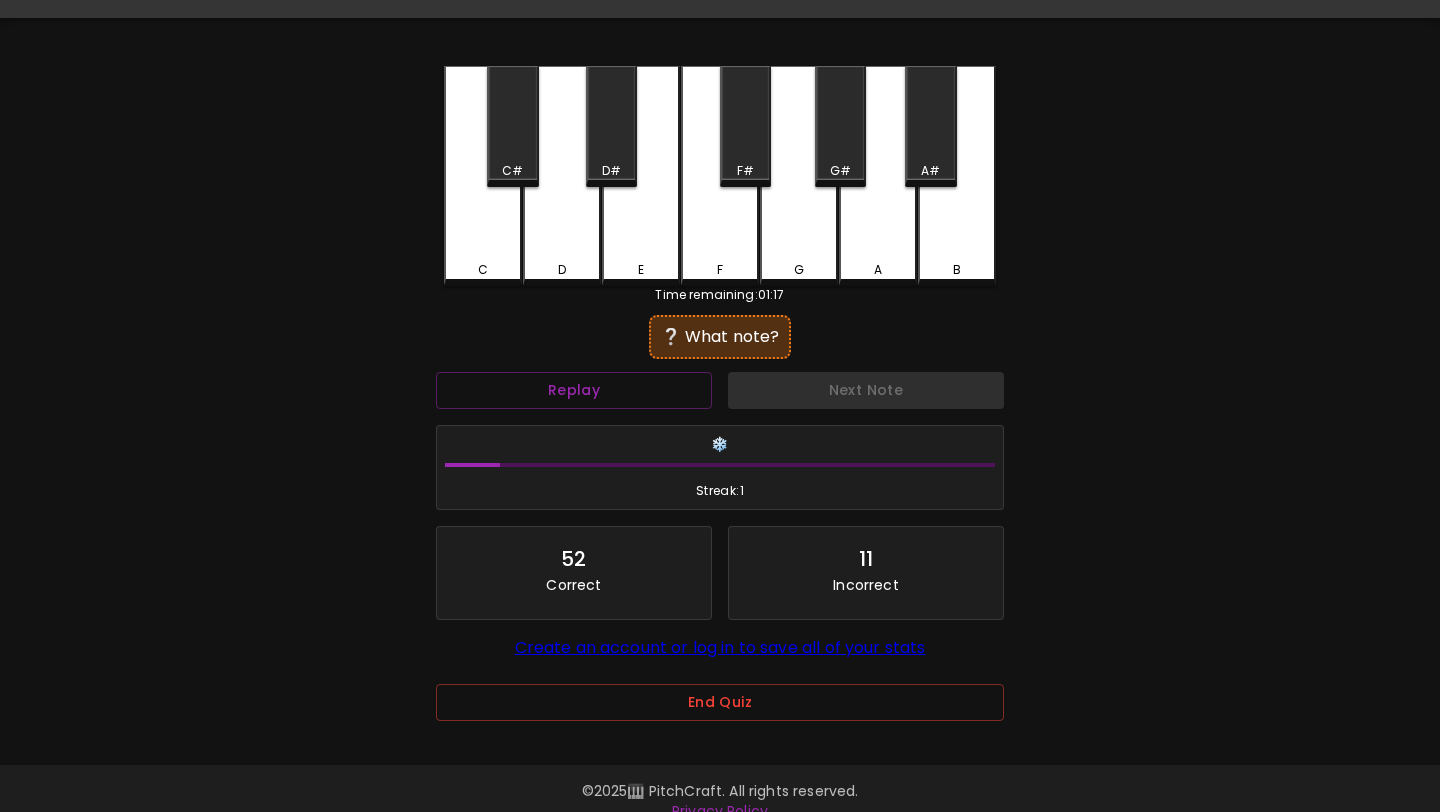 click on "Time remaining:  [TIME]" at bounding box center (720, 295) 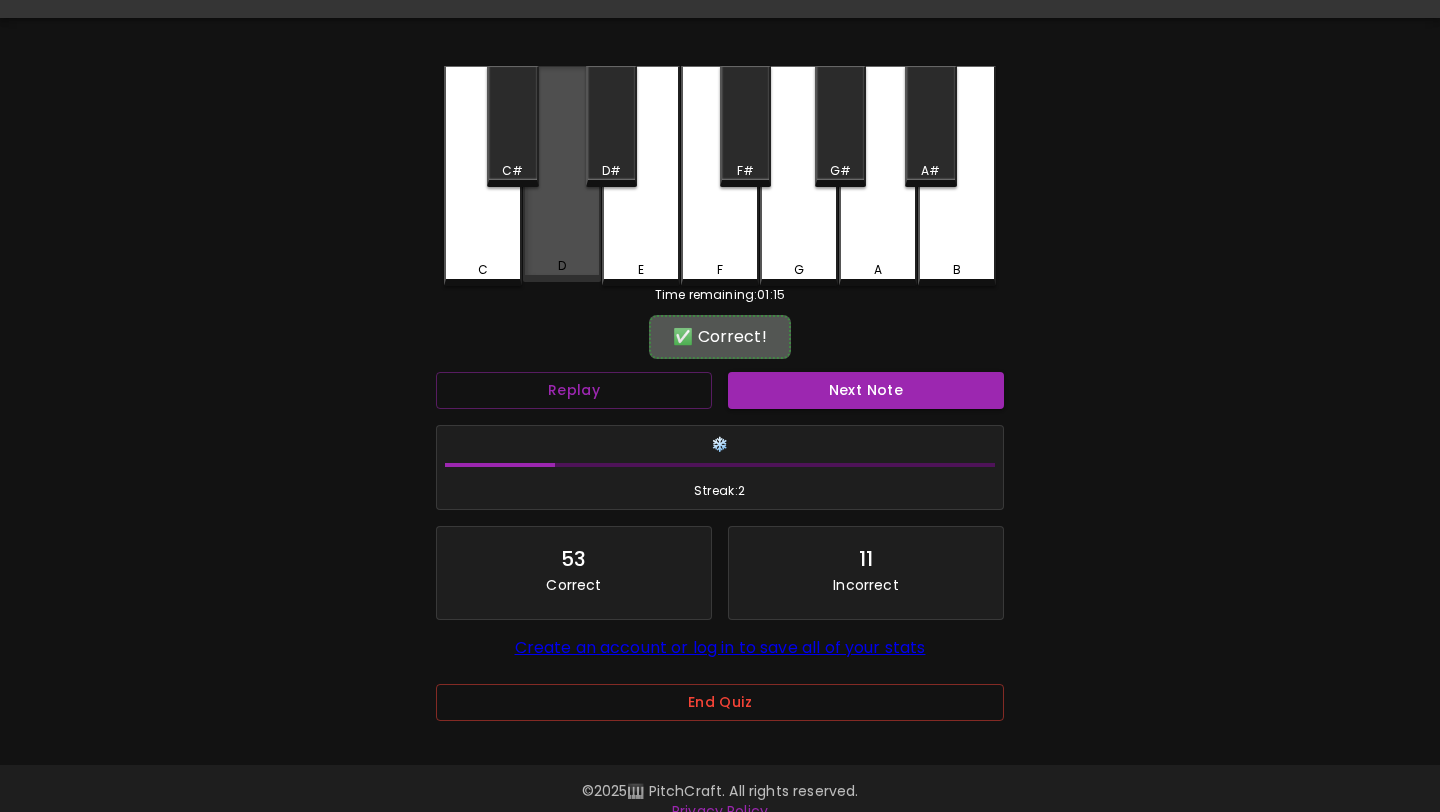 click on "D" at bounding box center (562, 174) 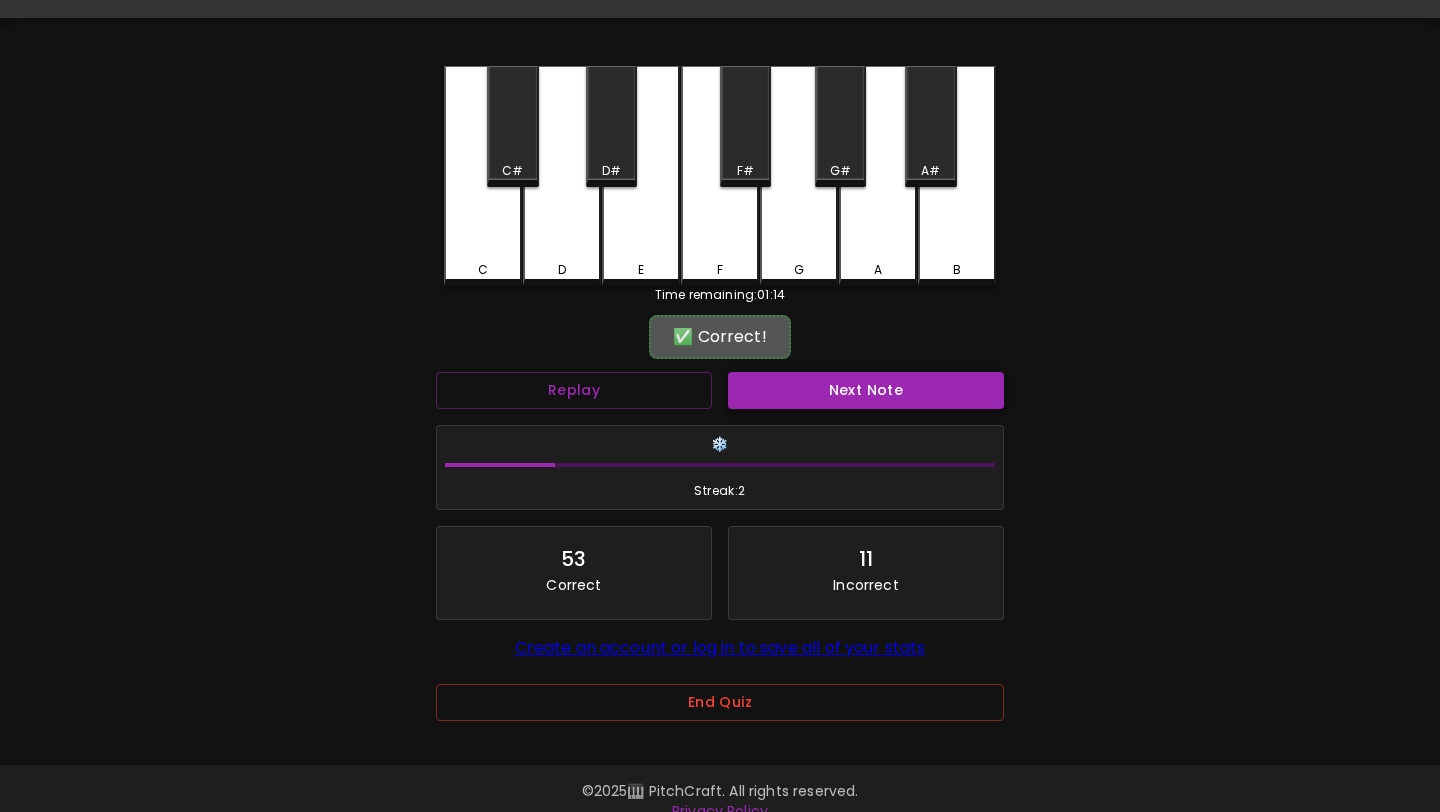 click on "Next Note" at bounding box center [866, 390] 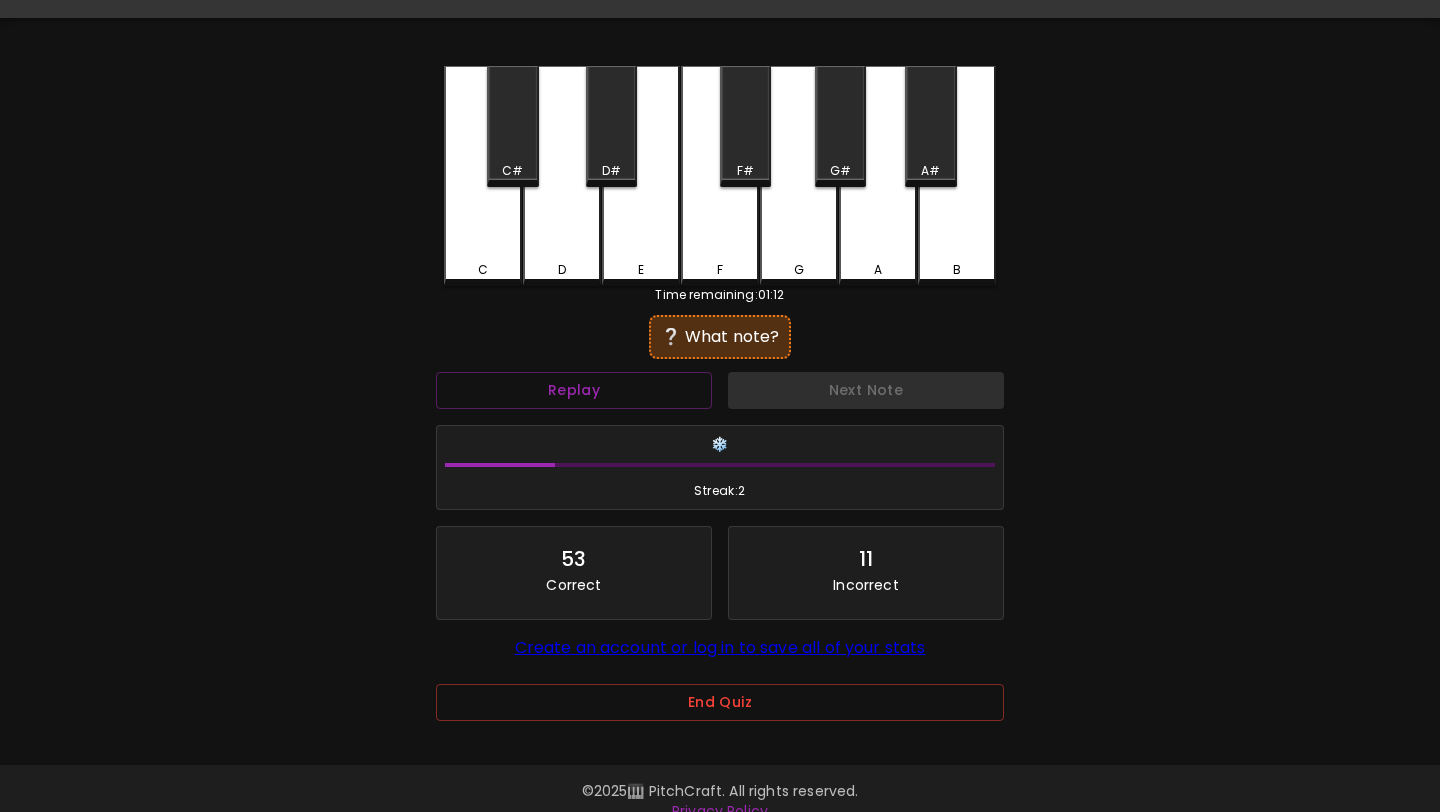 click on "E" at bounding box center (641, 176) 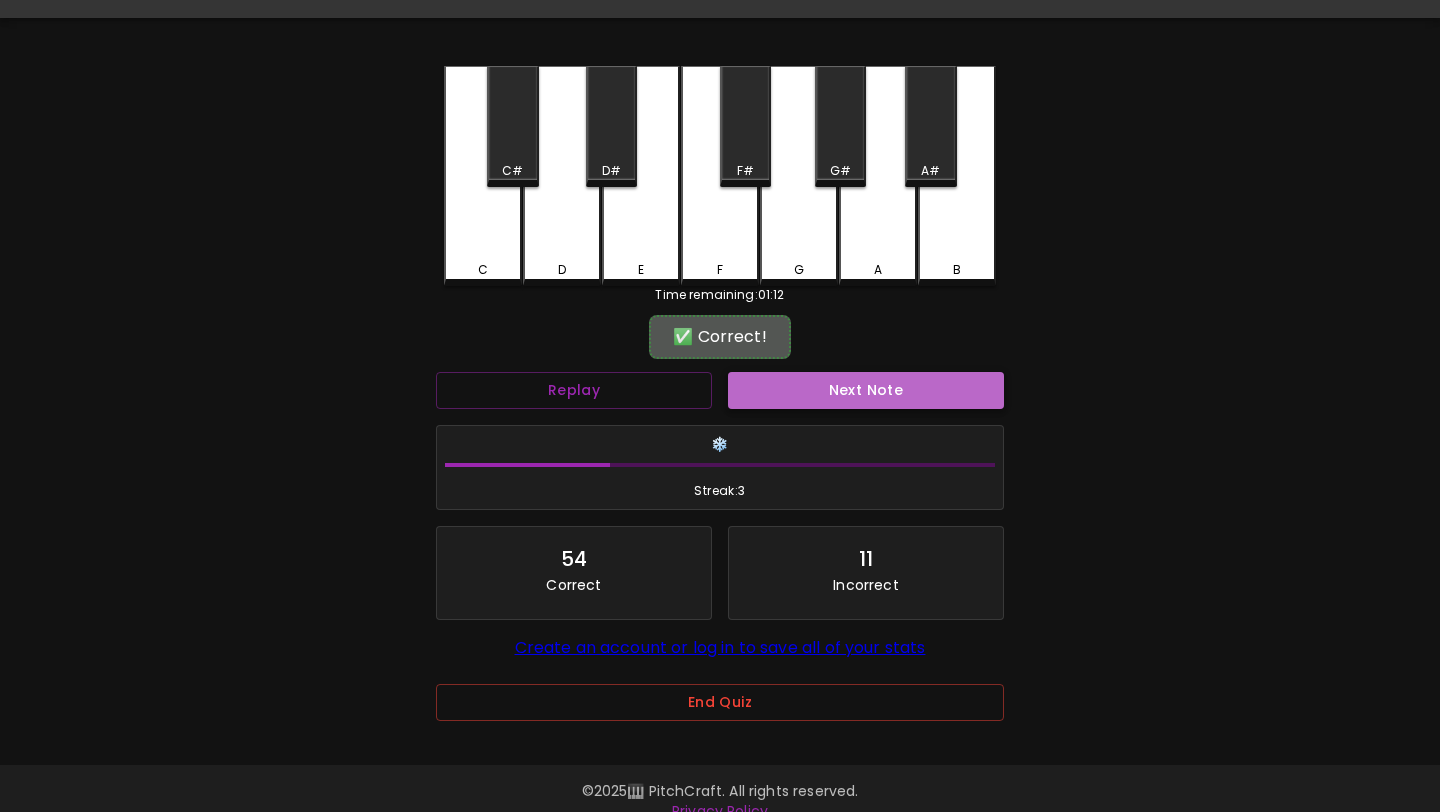 click on "Next Note" at bounding box center [866, 390] 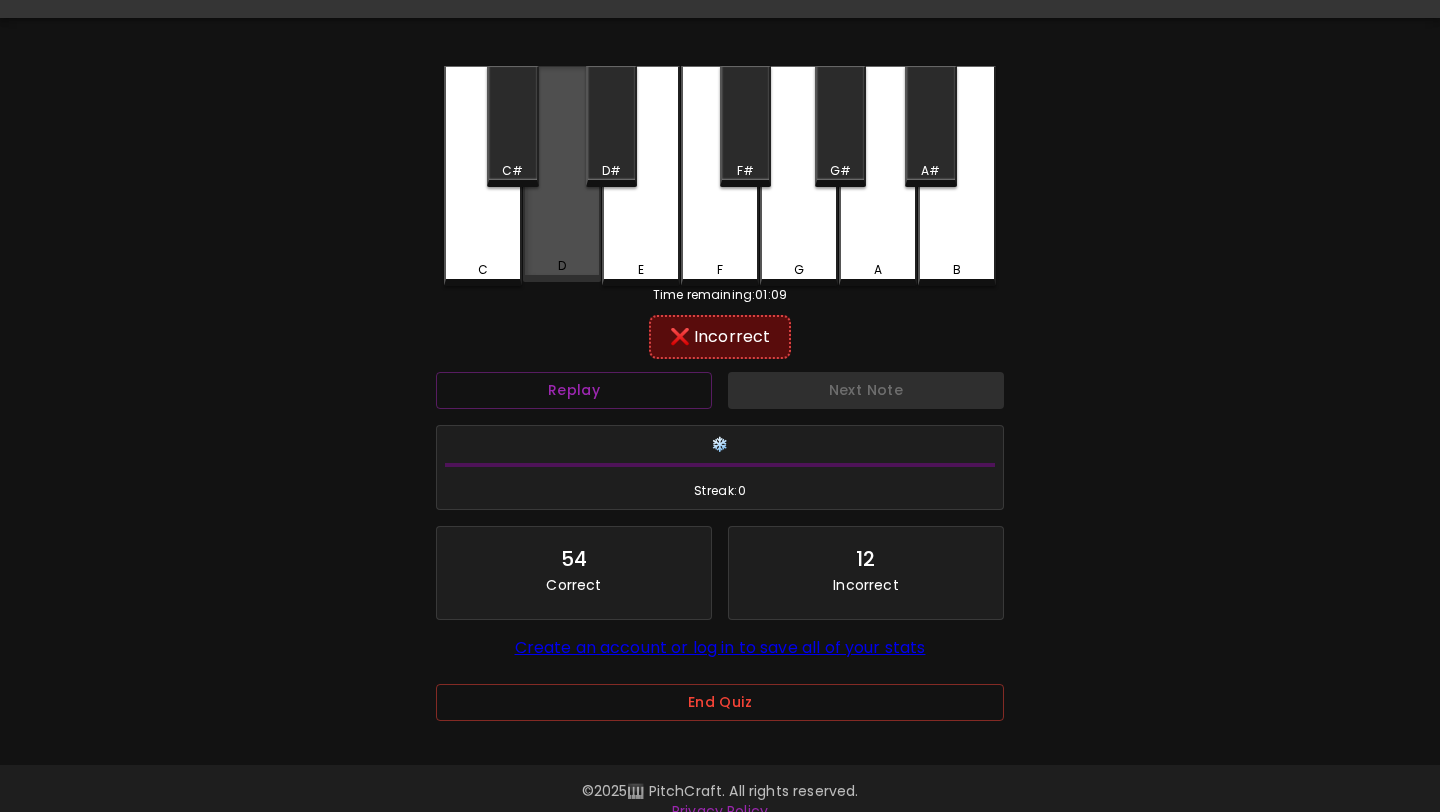 click on "D" at bounding box center [562, 174] 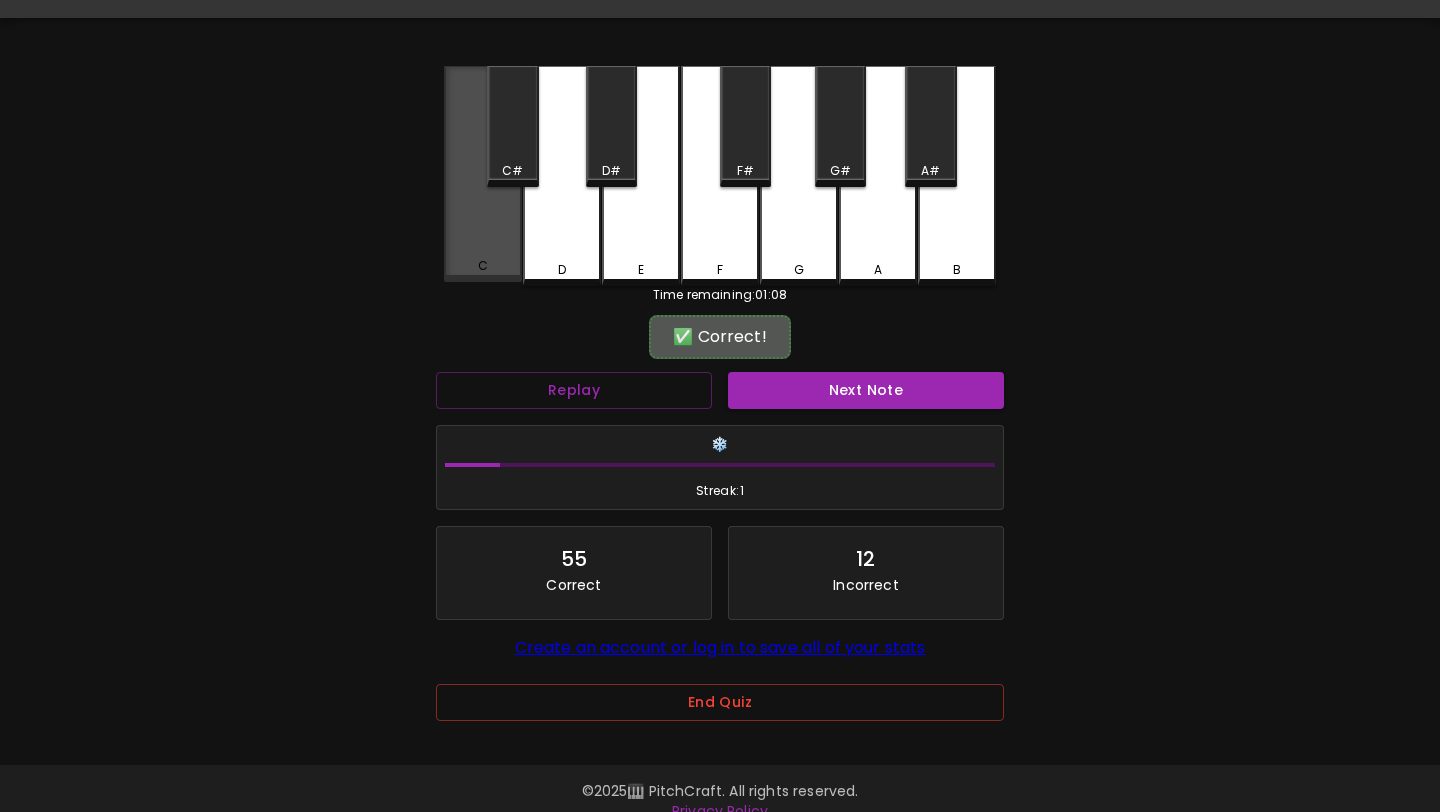 click on "C" at bounding box center [483, 266] 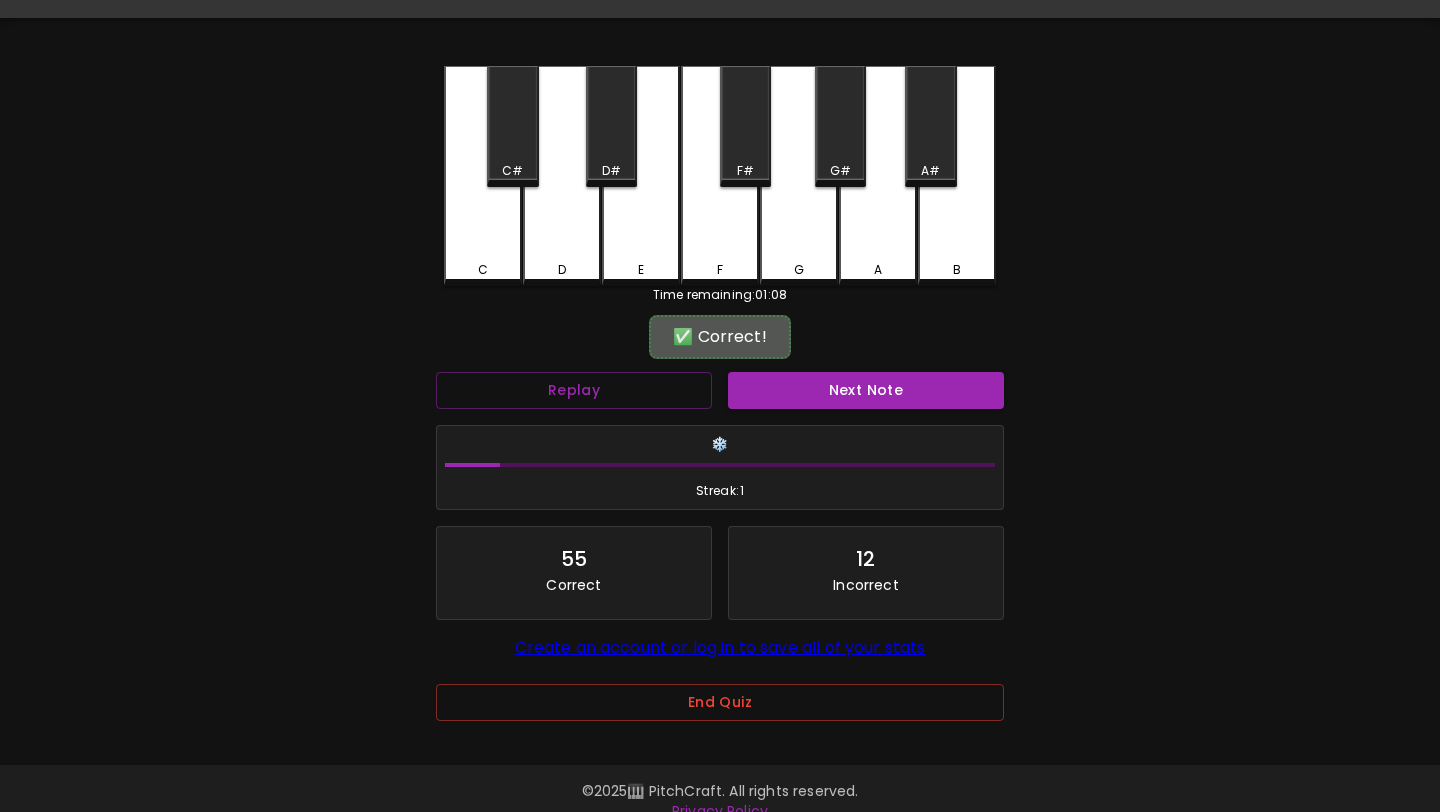 click on "Next Note" at bounding box center (866, 390) 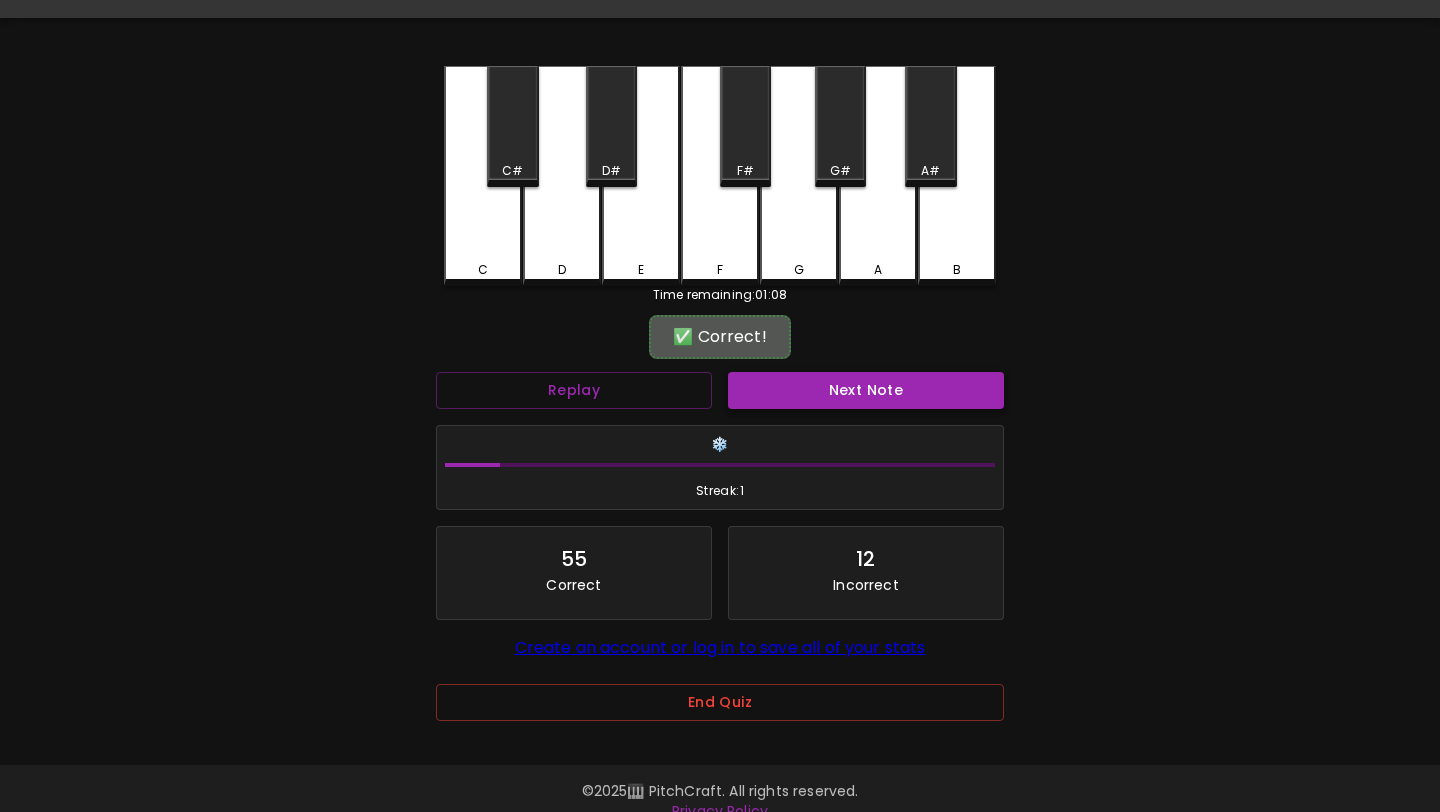 click on "Next Note" at bounding box center (866, 390) 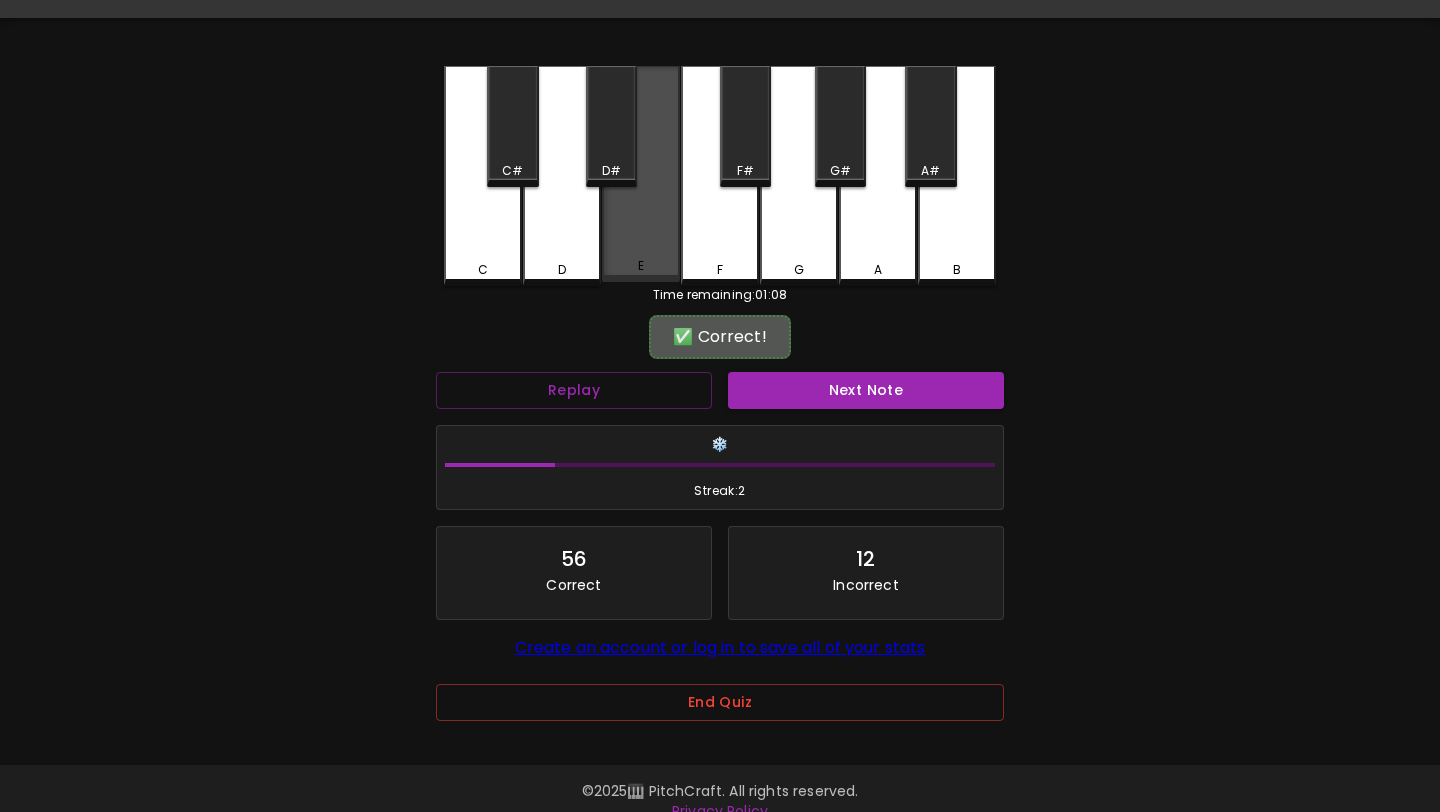 click on "E" at bounding box center (641, 174) 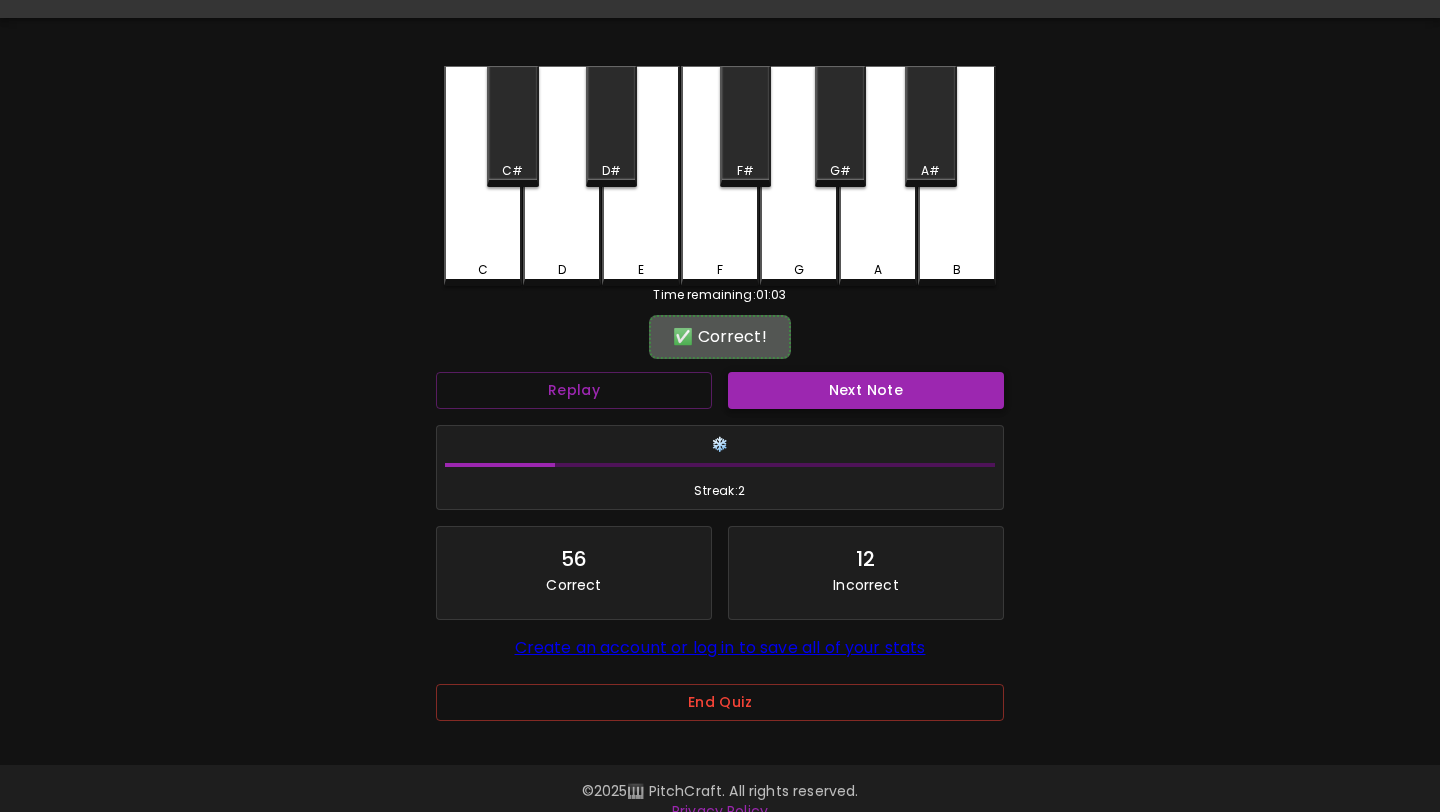 click on "Next Note" at bounding box center [866, 390] 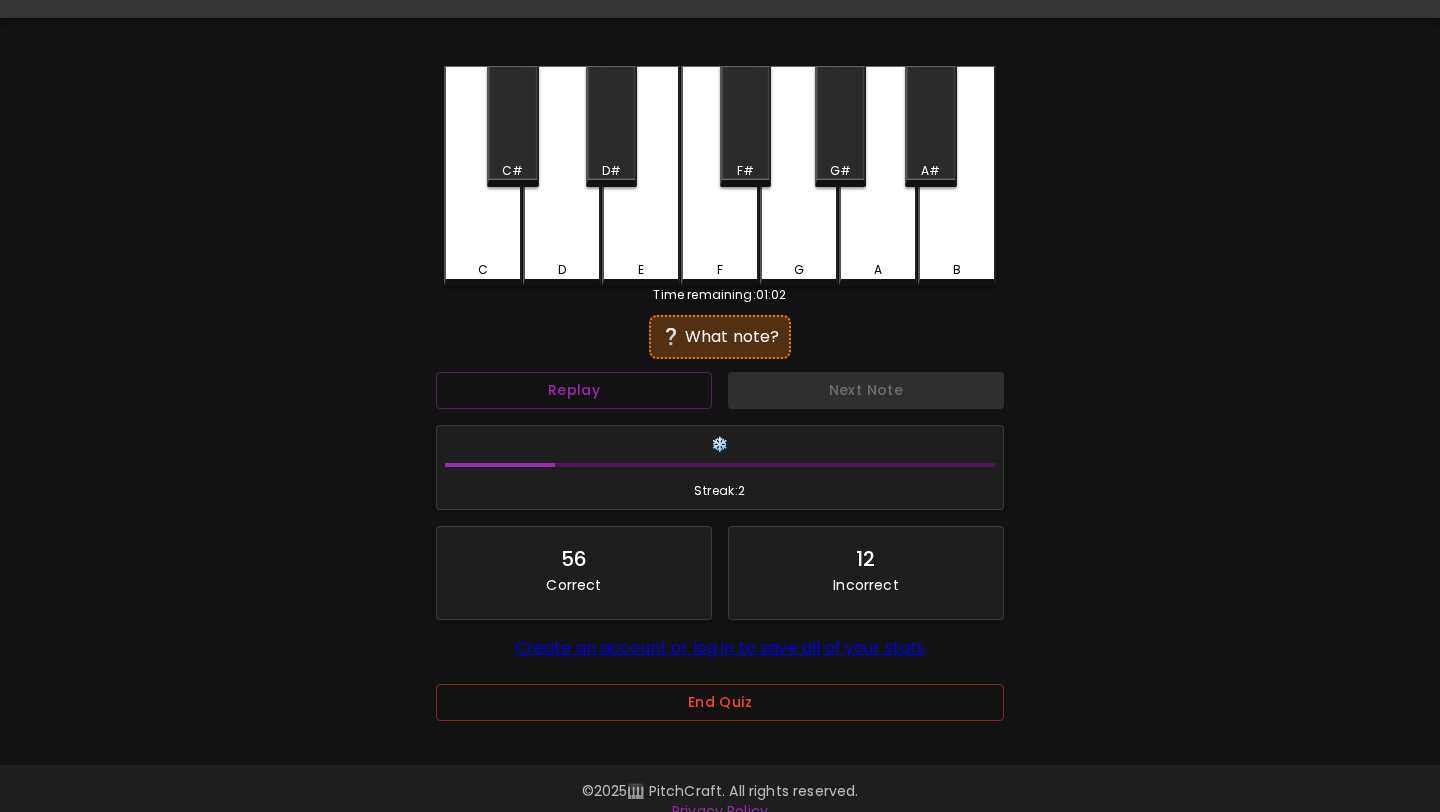 click on "D" at bounding box center [562, 176] 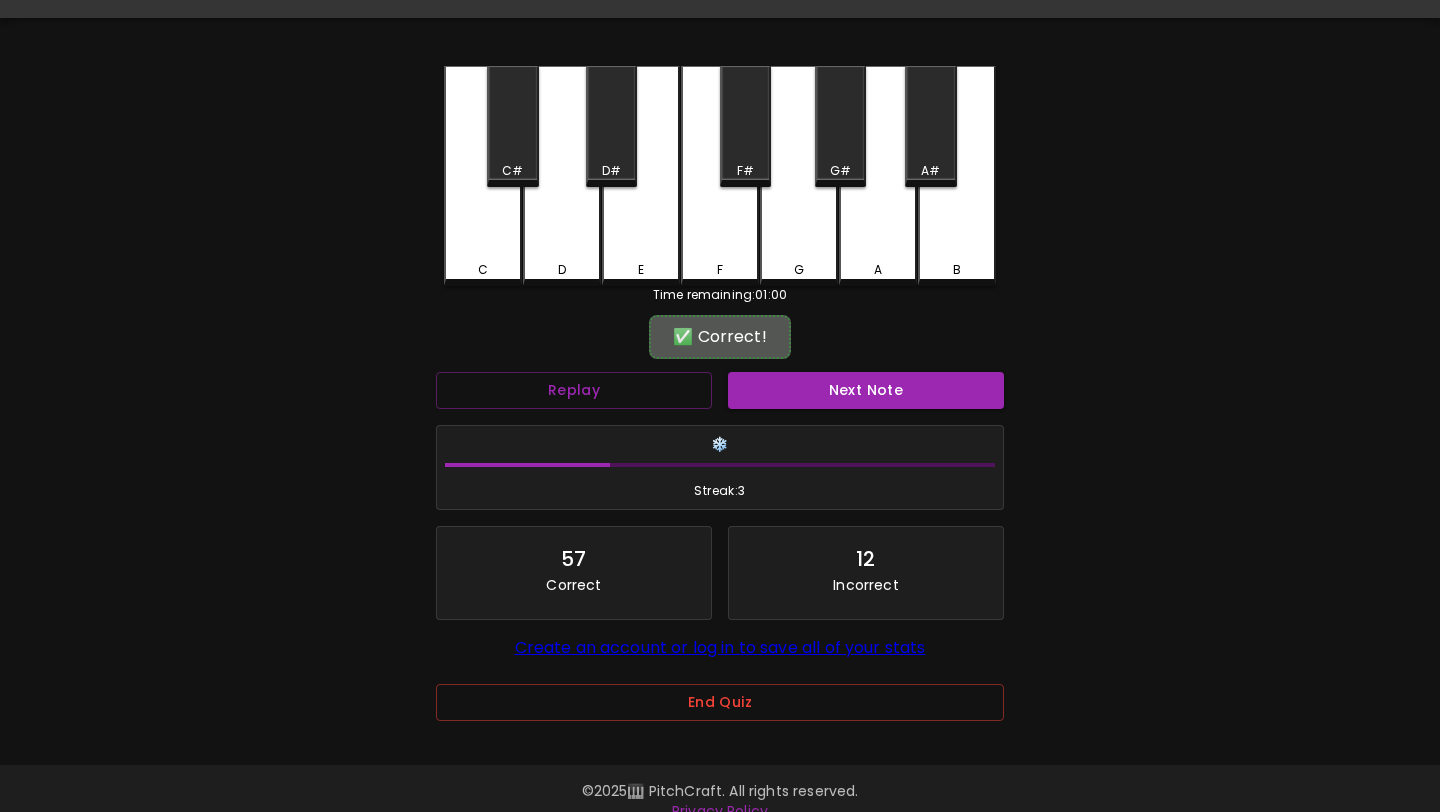 click on "Next Note" at bounding box center [866, 390] 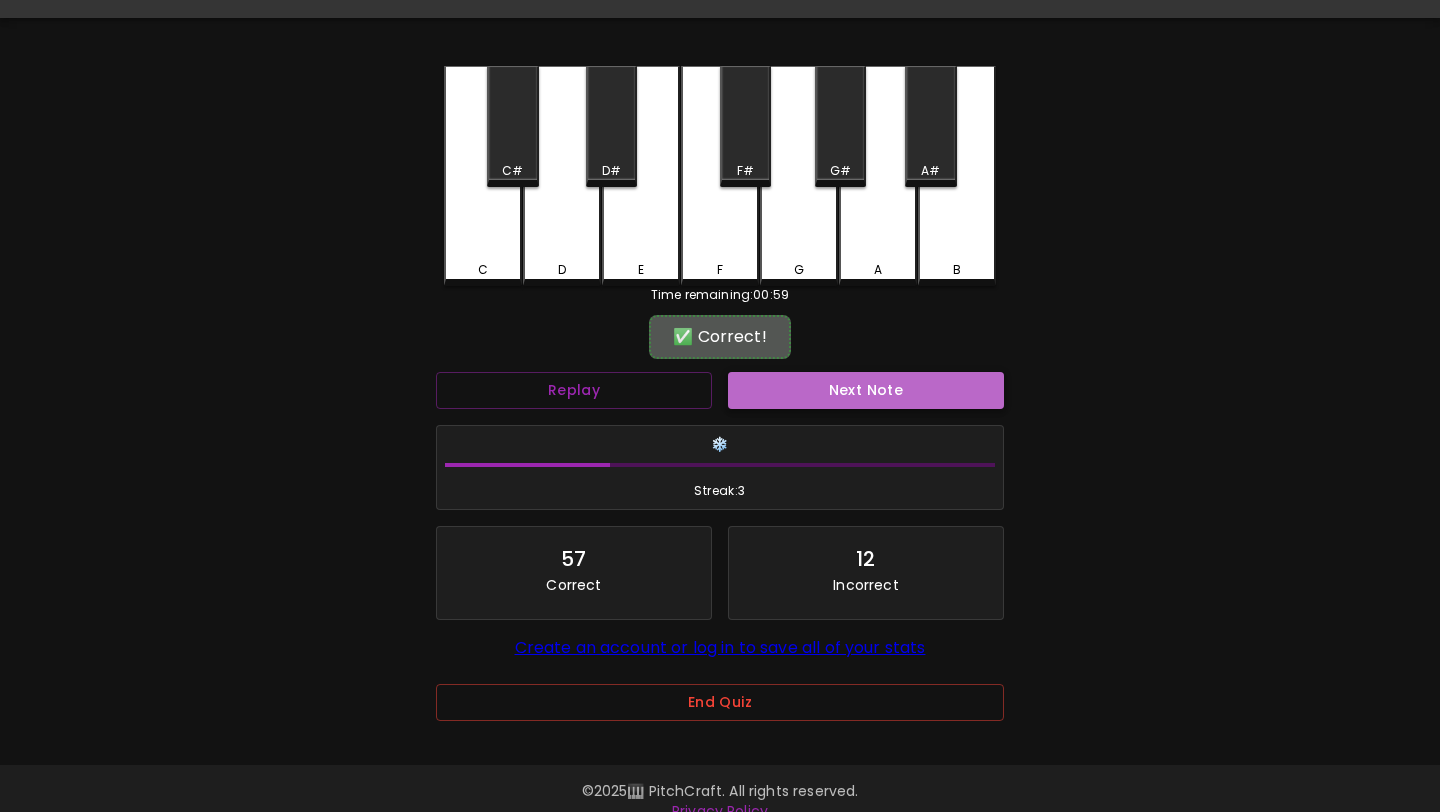 click on "Next Note" at bounding box center (866, 390) 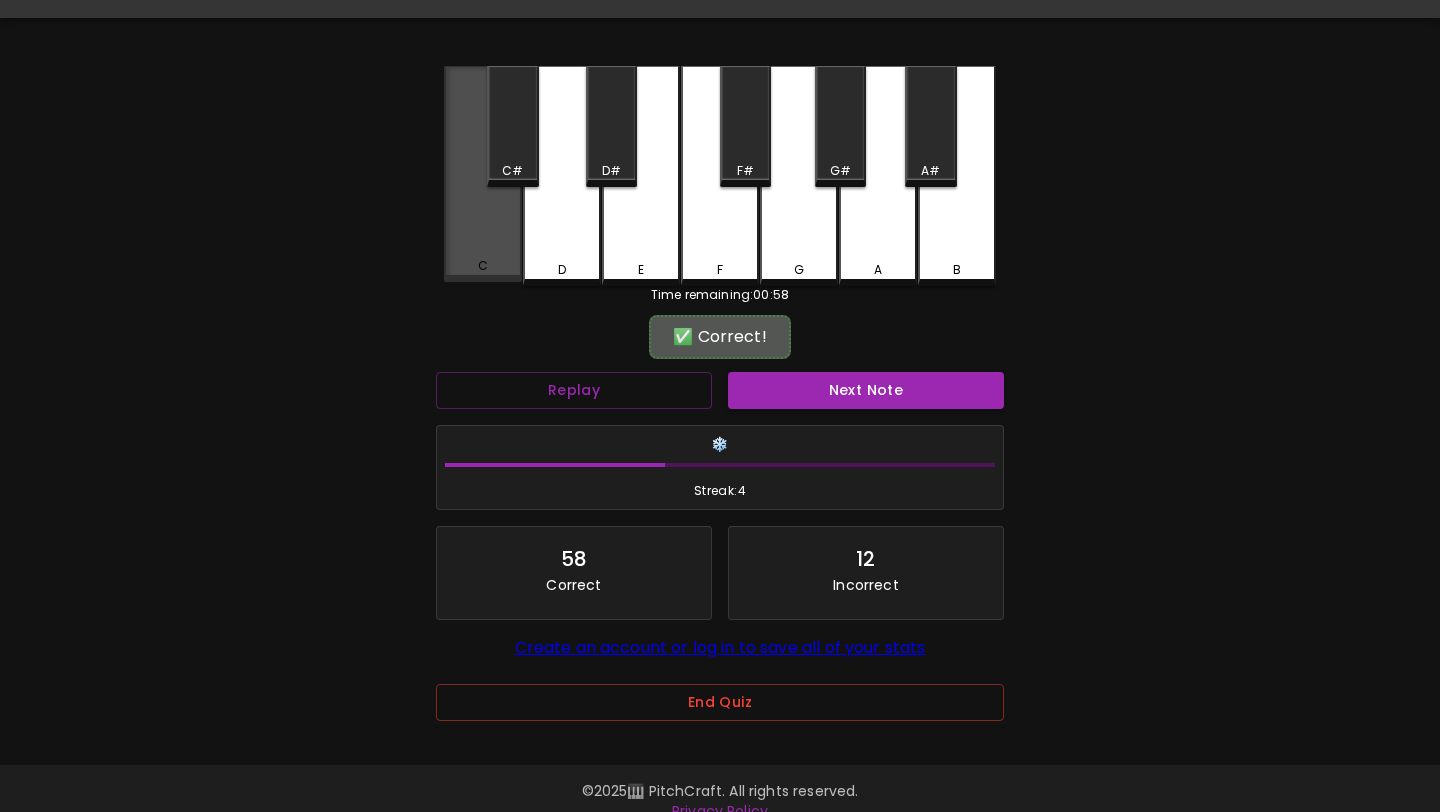 click on "C" at bounding box center (483, 174) 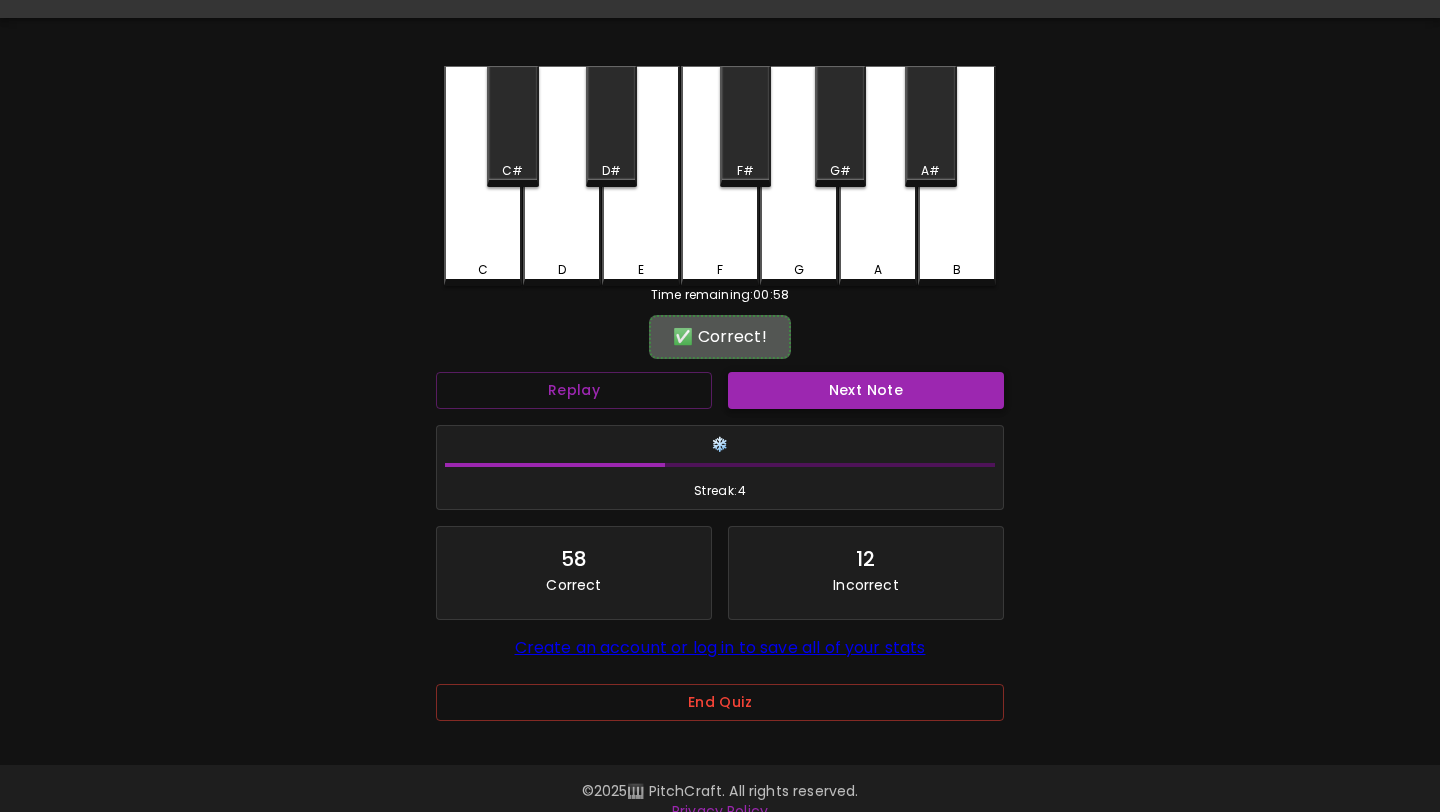click on "Next Note" at bounding box center [866, 390] 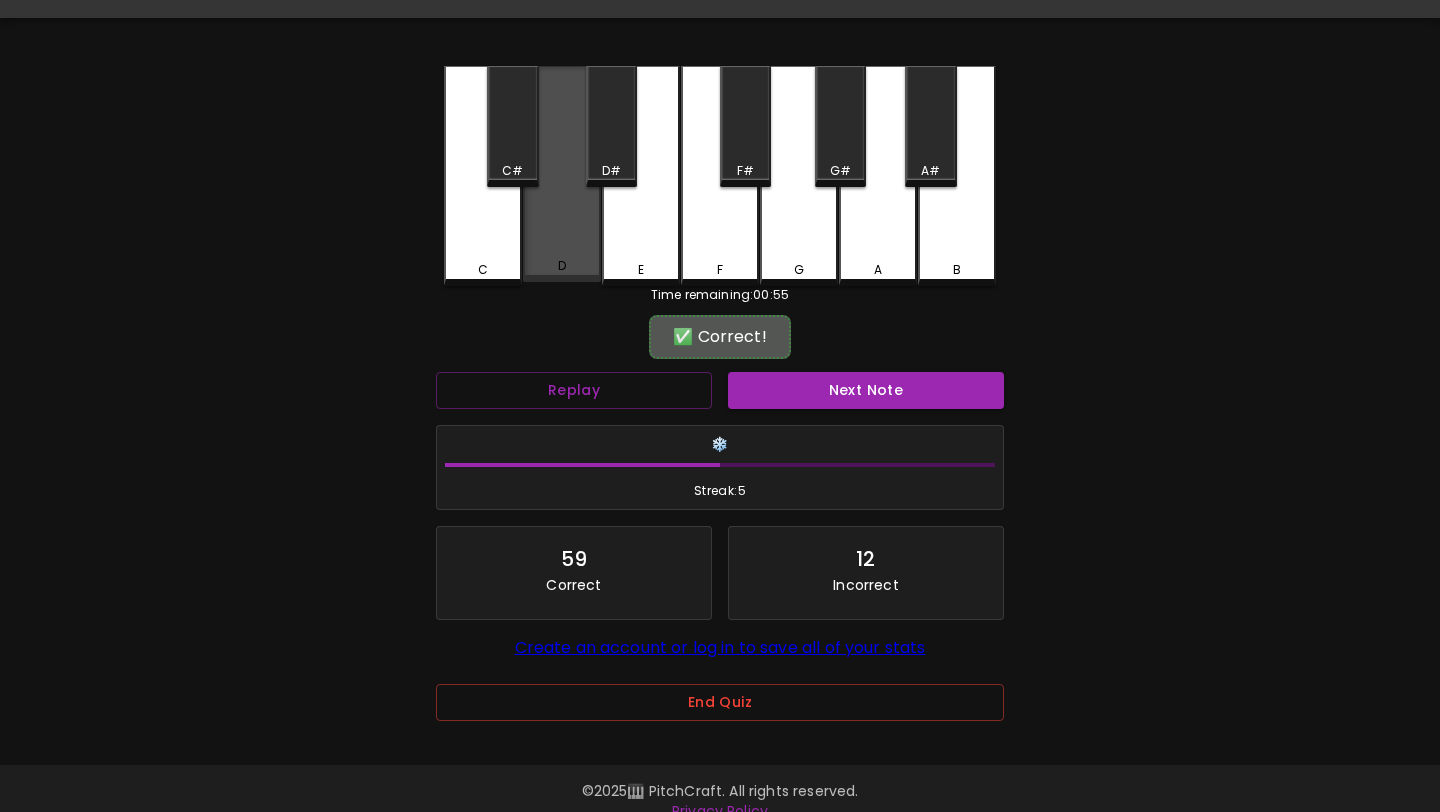 click on "D" at bounding box center [562, 174] 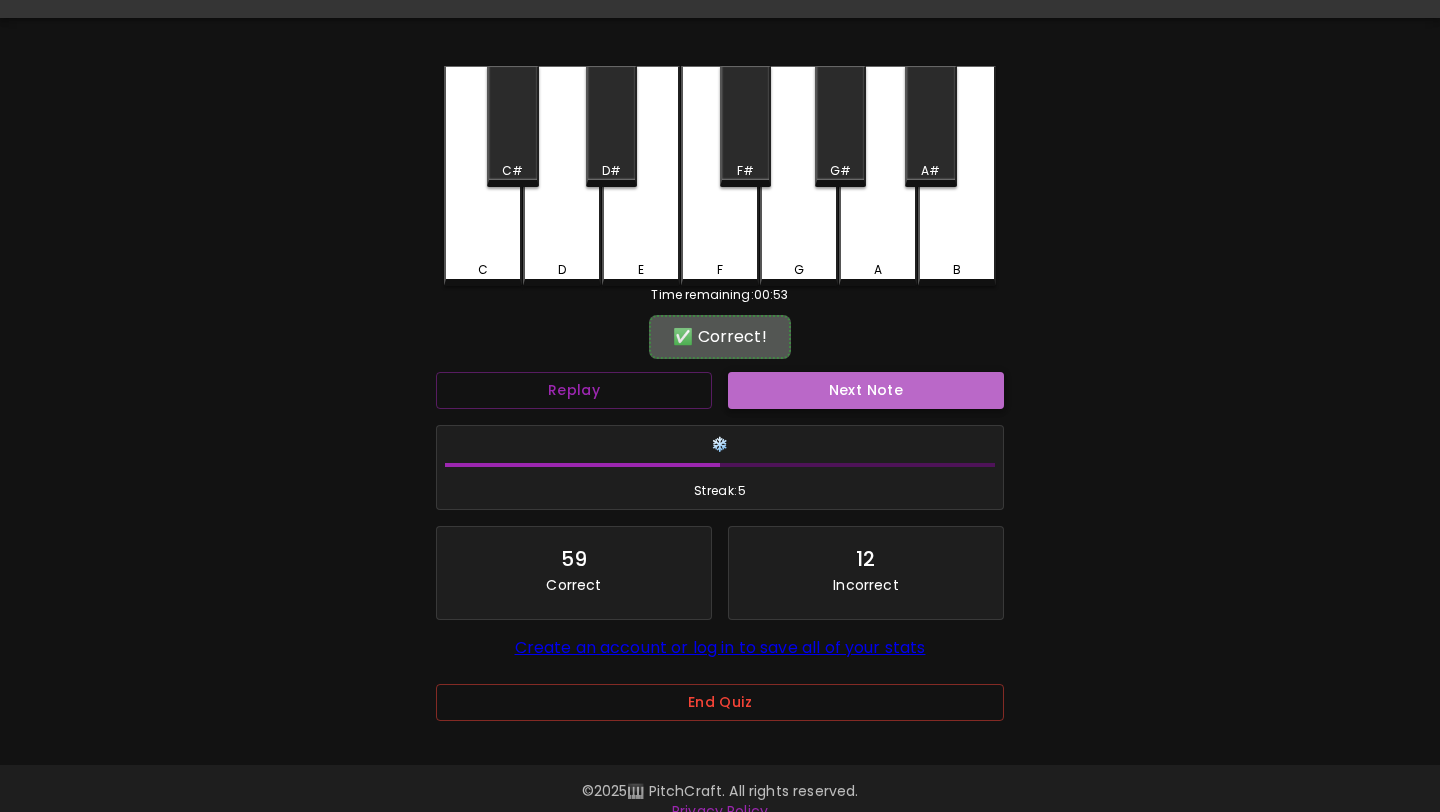 click on "Next Note" at bounding box center [866, 390] 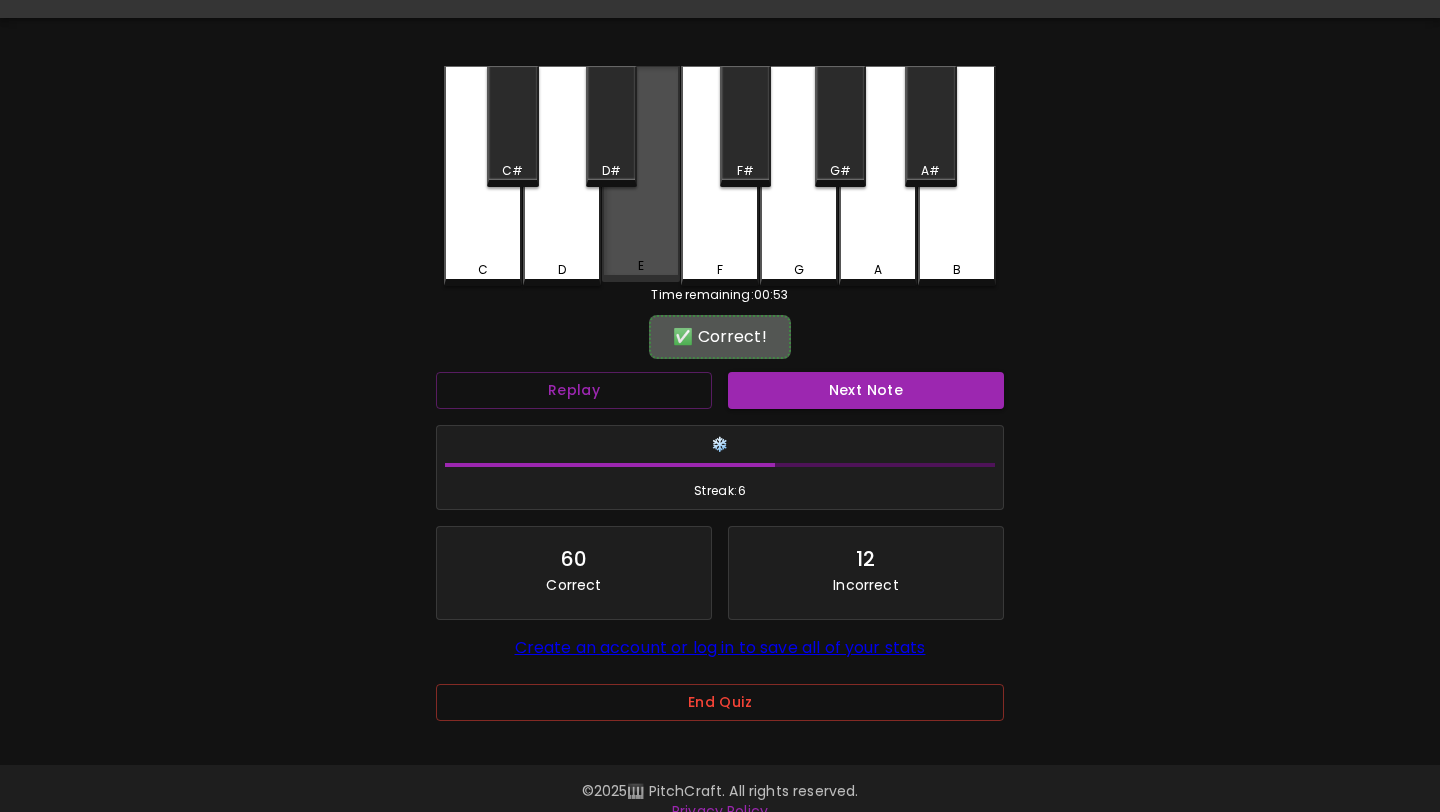 click on "E" at bounding box center [641, 266] 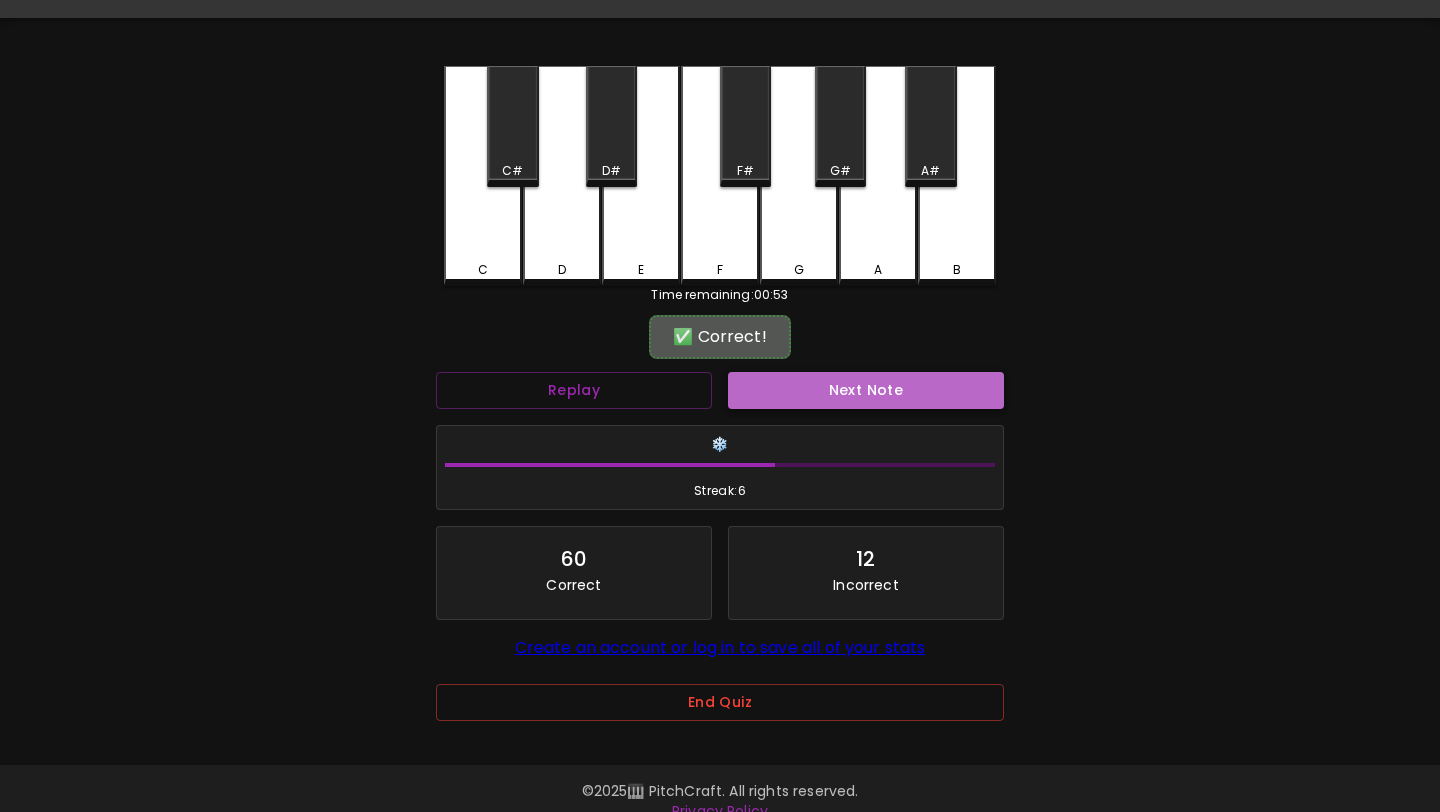 click on "Next Note" at bounding box center (866, 390) 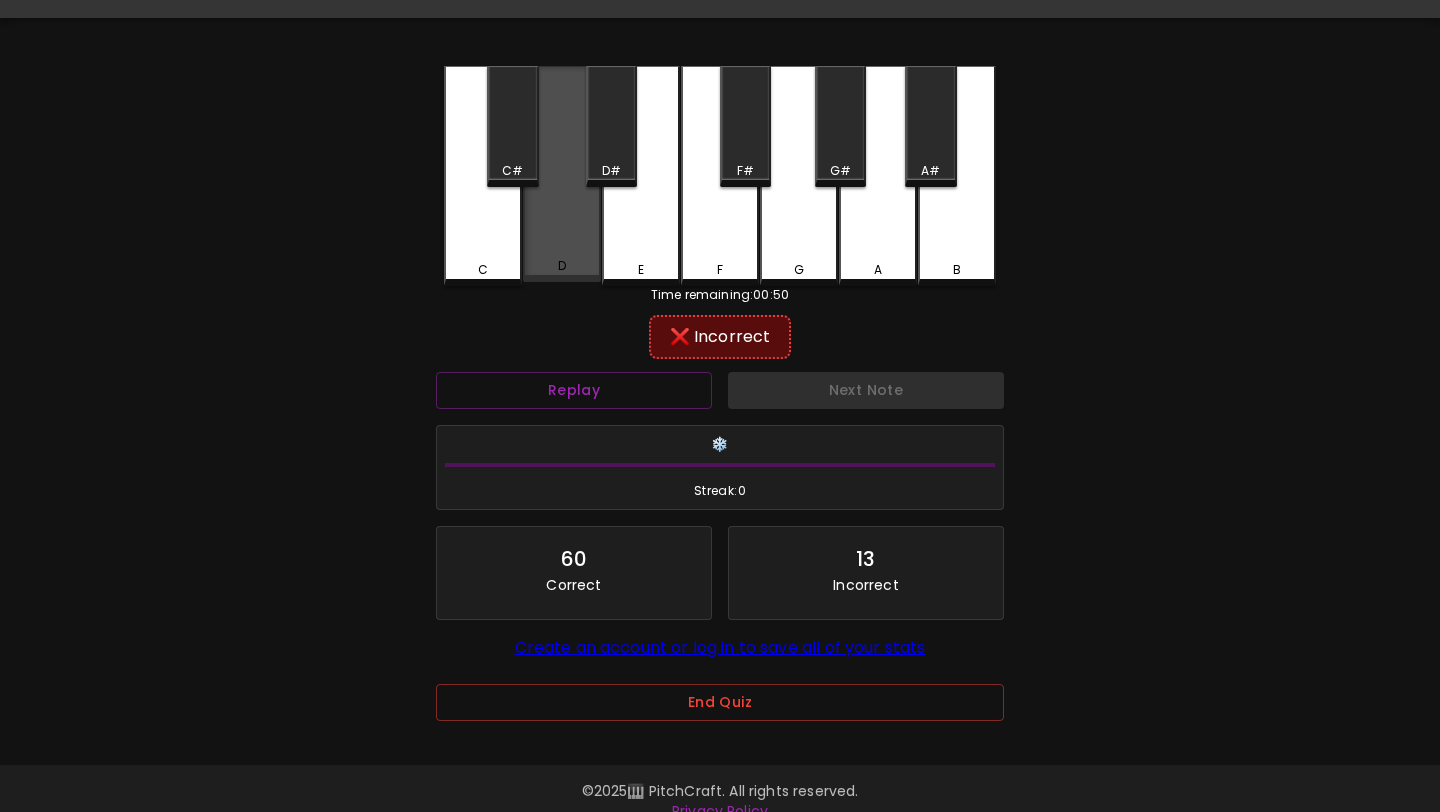 click on "D" at bounding box center [562, 266] 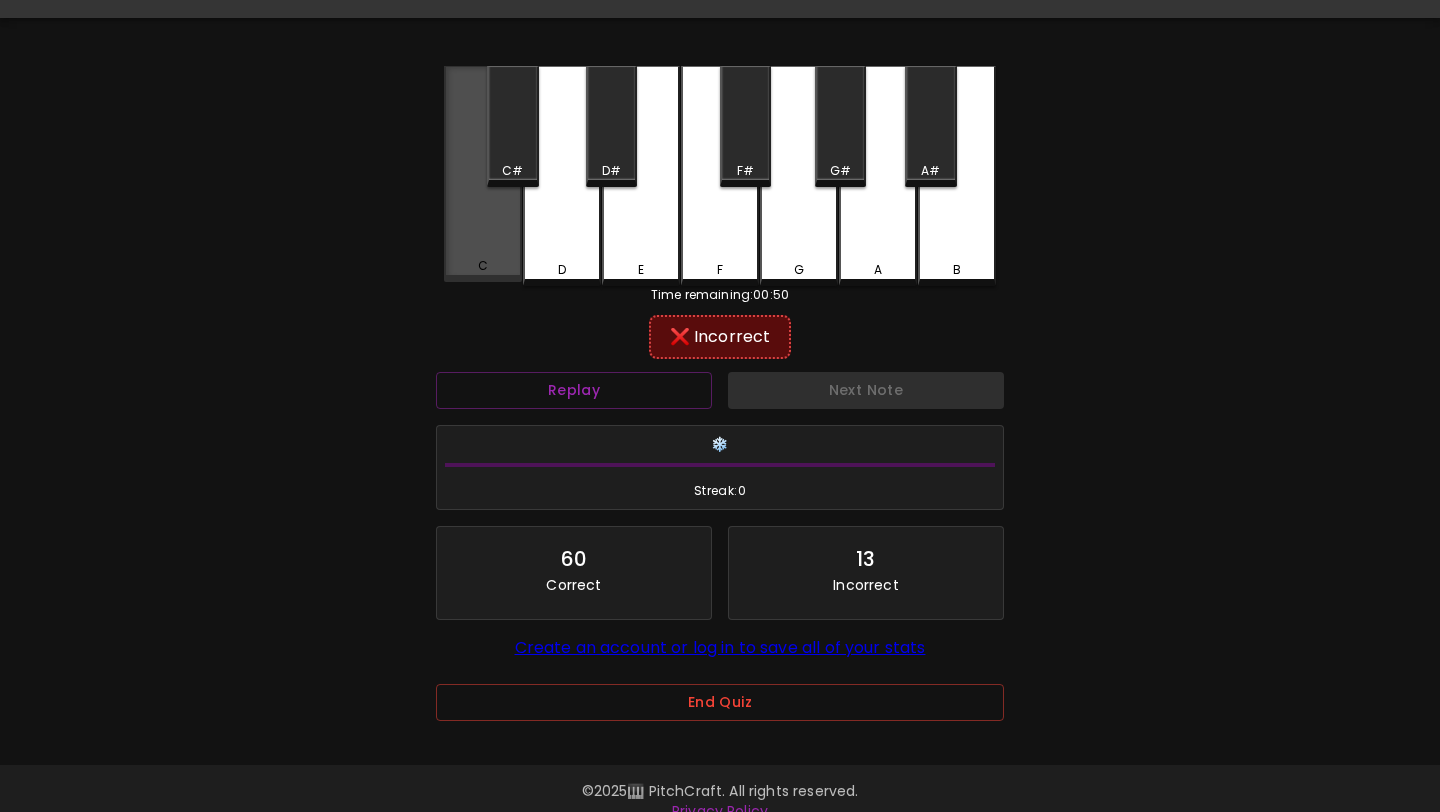 click on "C" at bounding box center (483, 174) 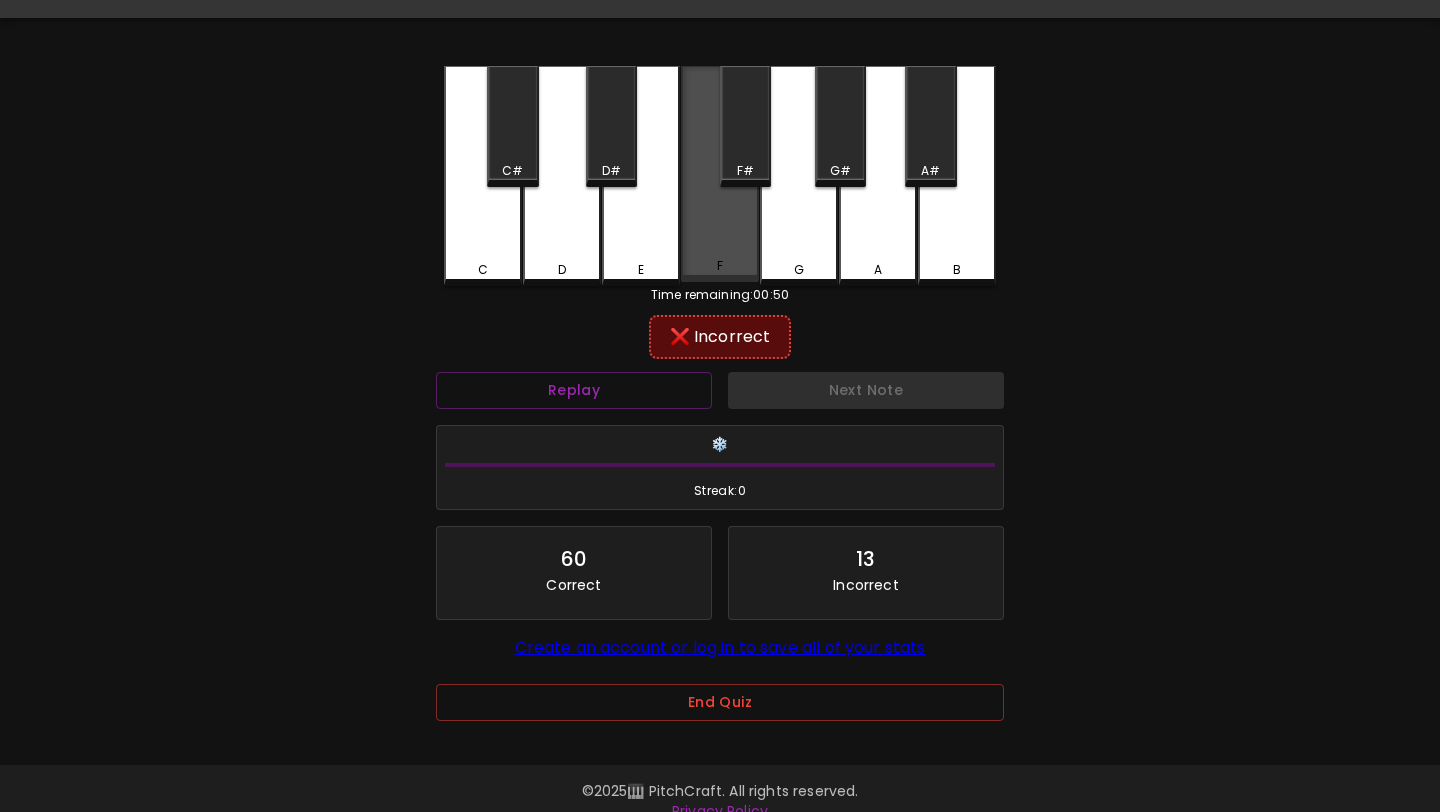 click on "F" at bounding box center [720, 174] 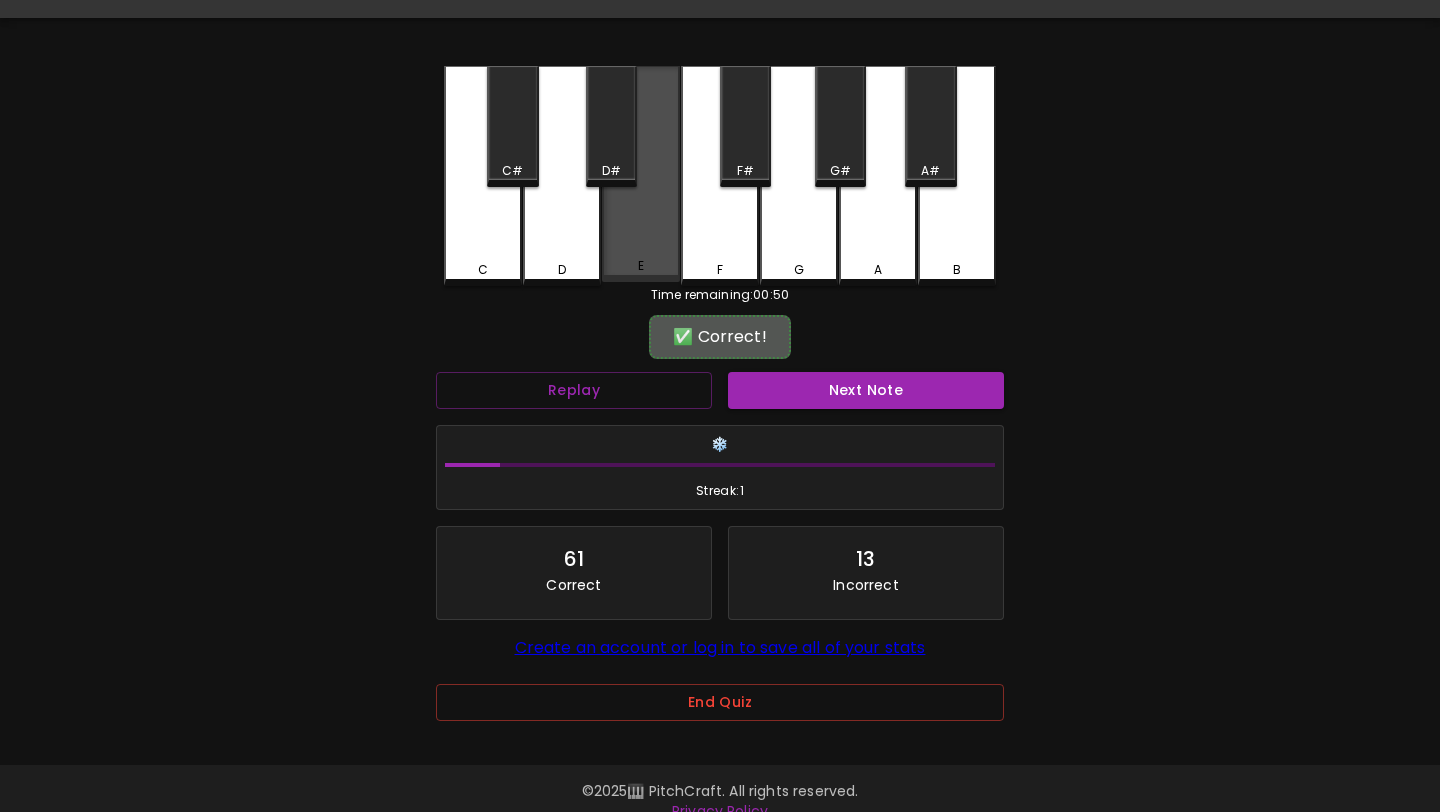 click on "E" at bounding box center (641, 174) 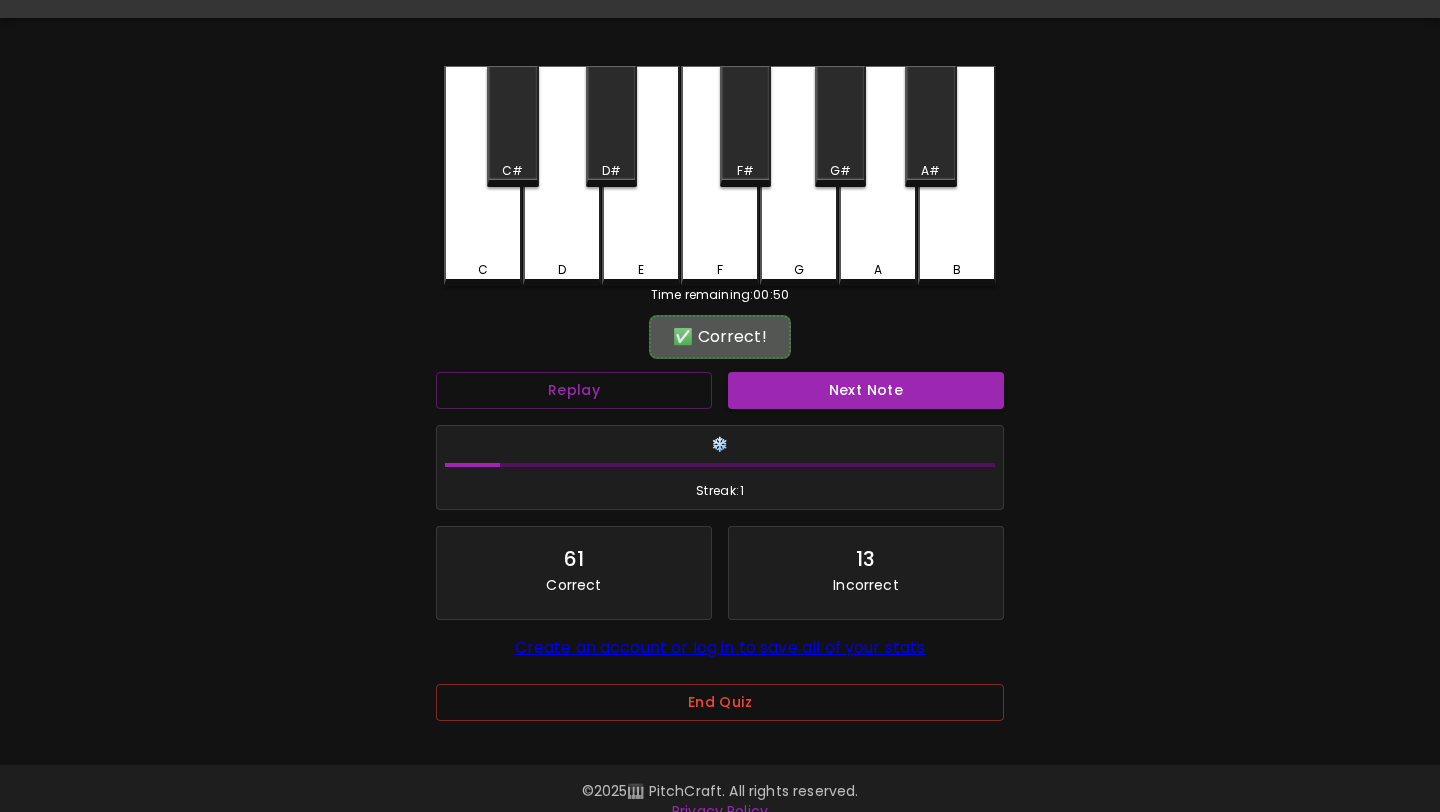 click on "✅ Correct!" at bounding box center (720, 337) 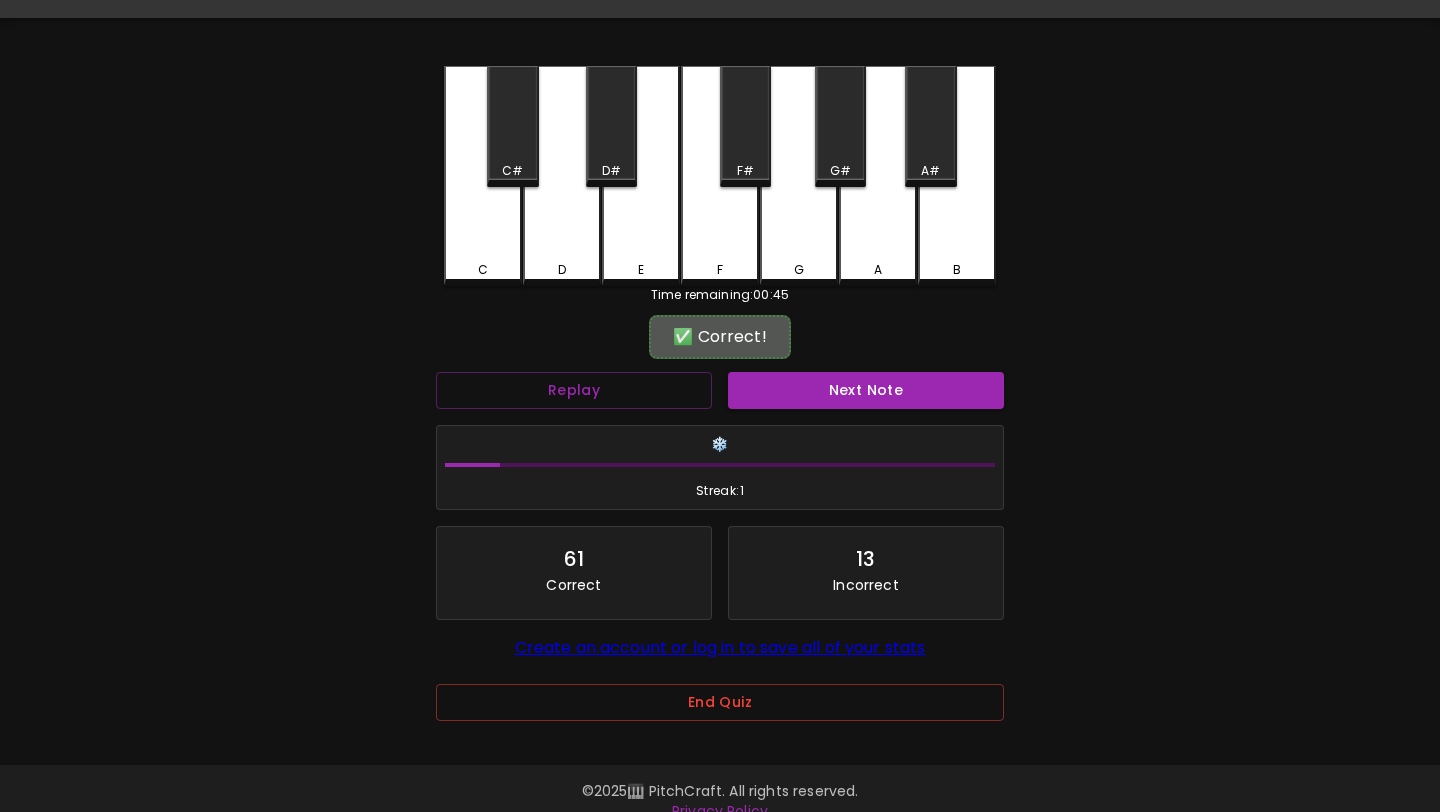 click on "Next Note" at bounding box center [866, 390] 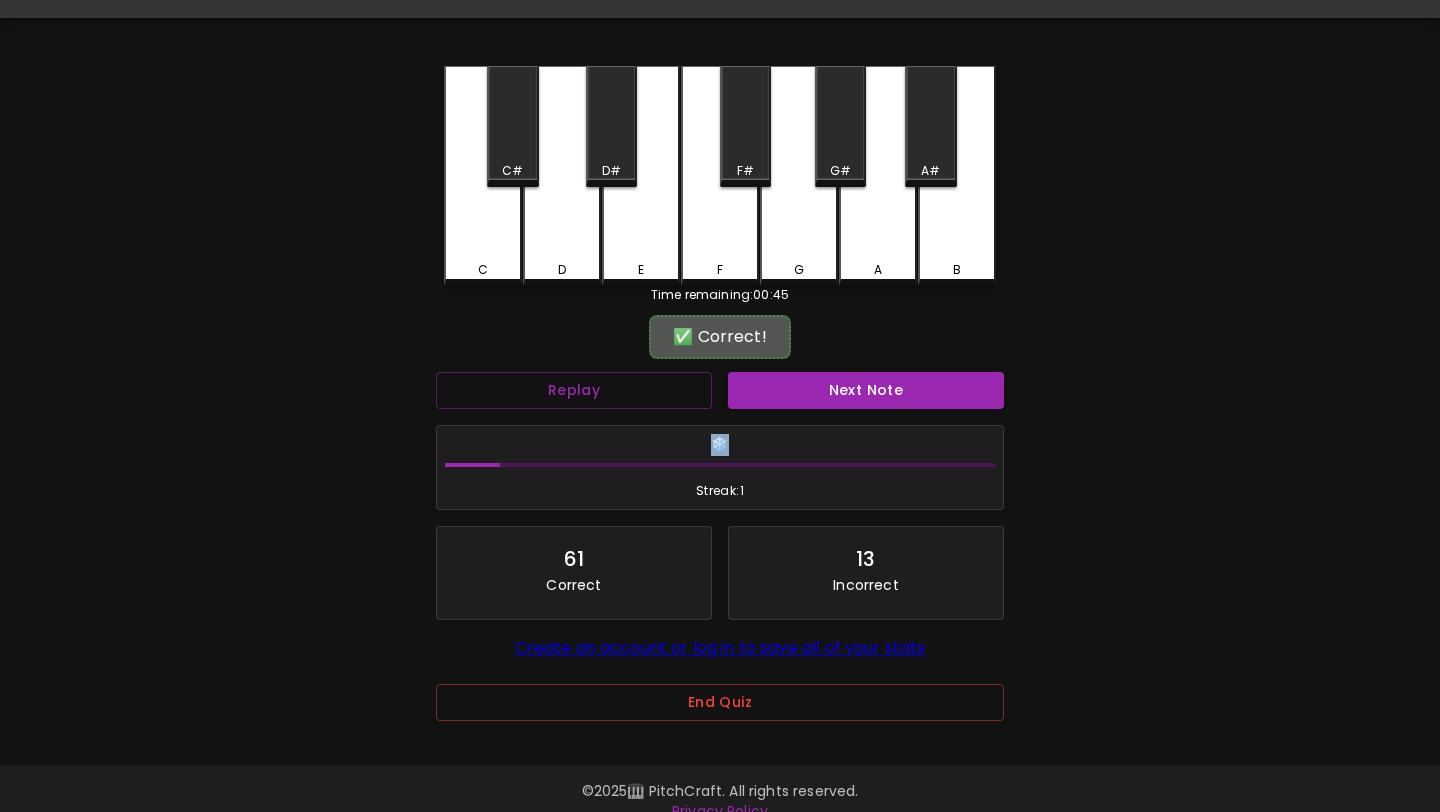 click on "Next Note" at bounding box center (866, 390) 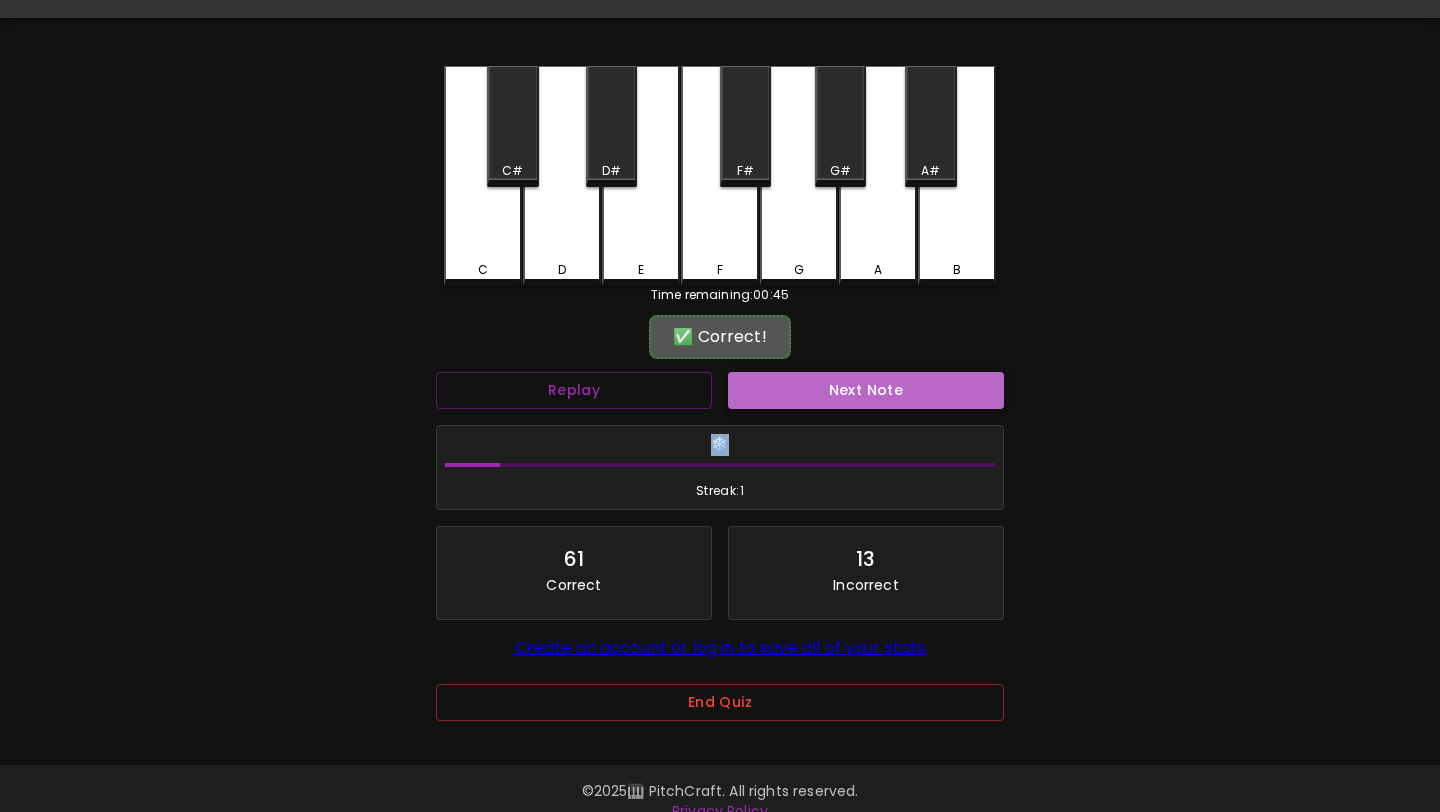 click on "Next Note" at bounding box center [866, 390] 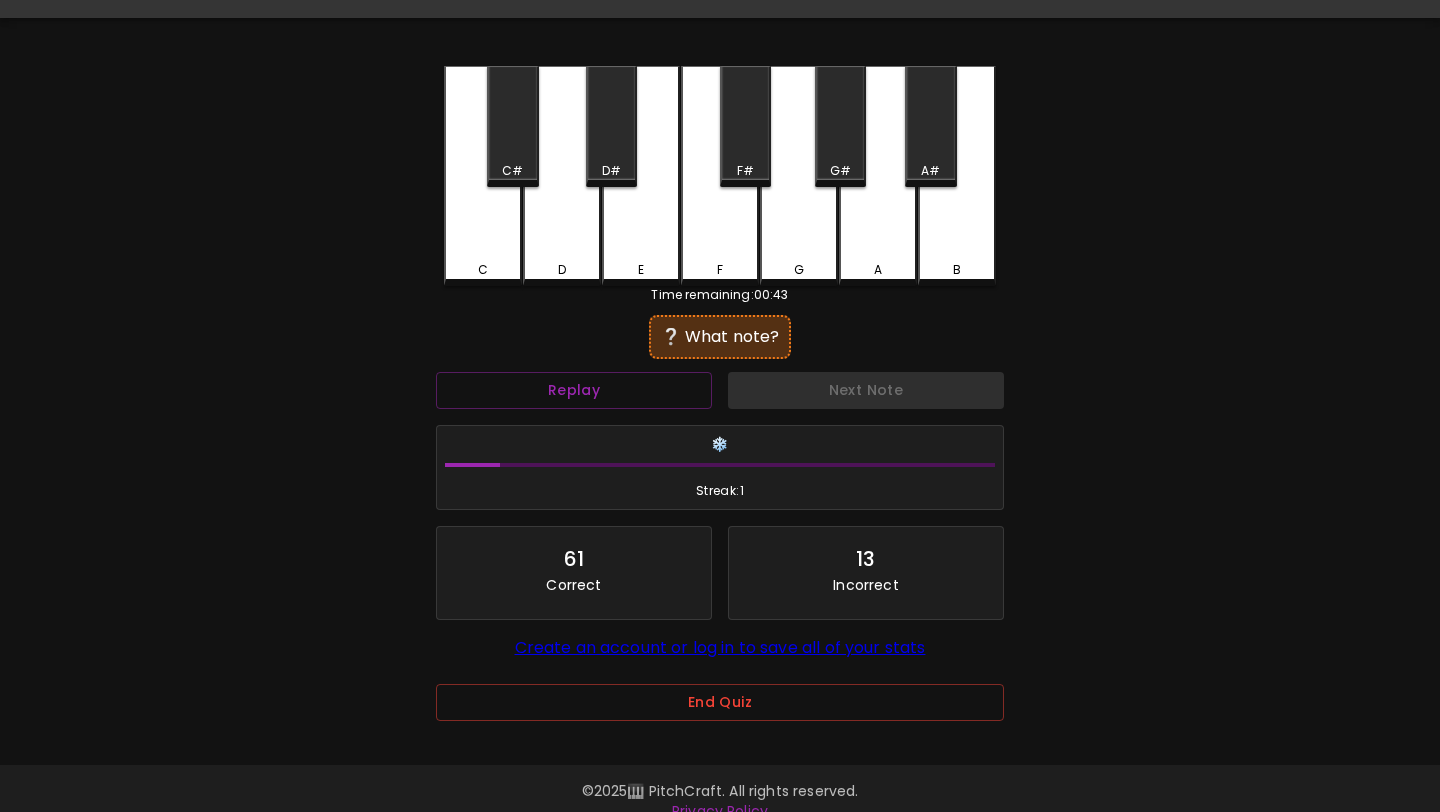 click on "E" at bounding box center [641, 176] 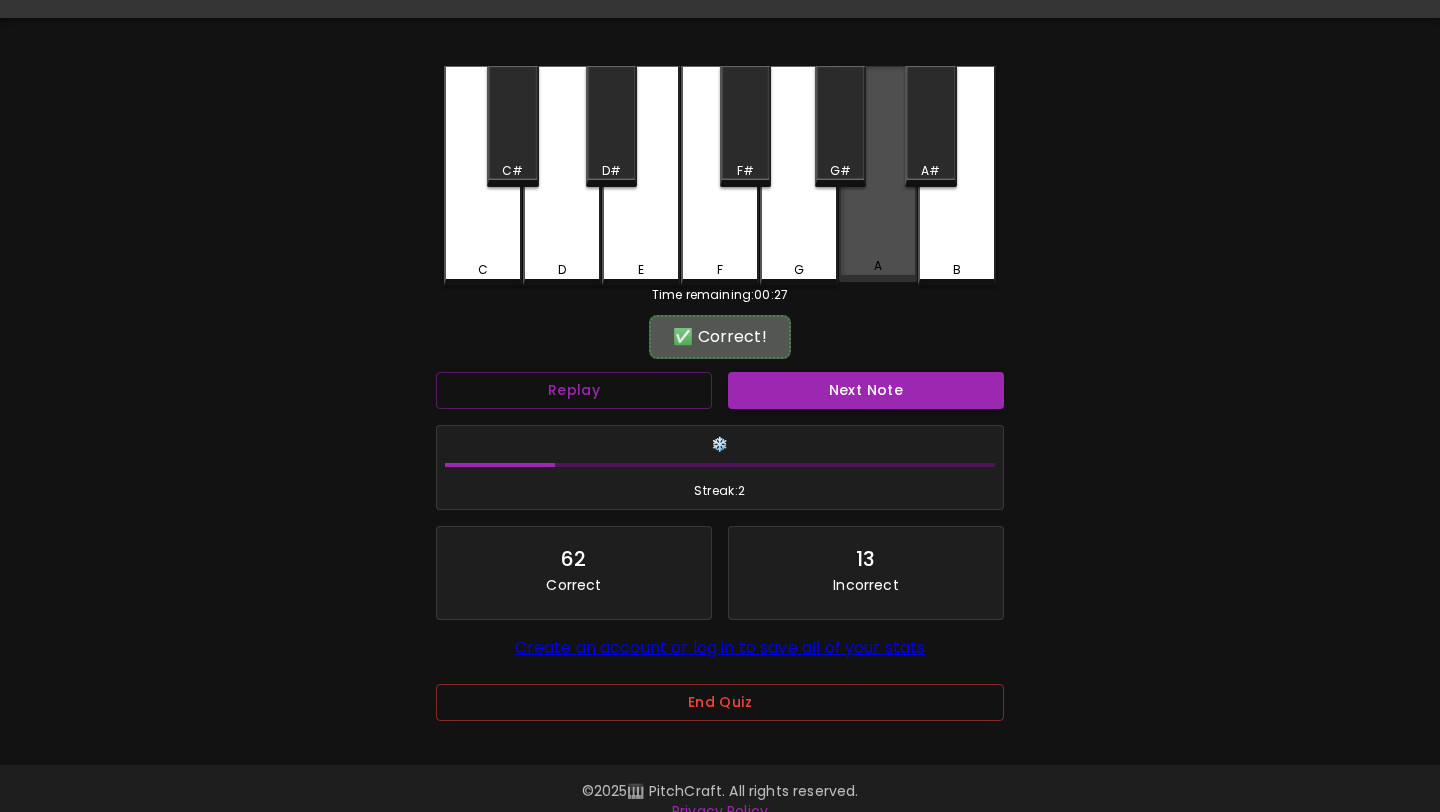click on "A" at bounding box center [878, 266] 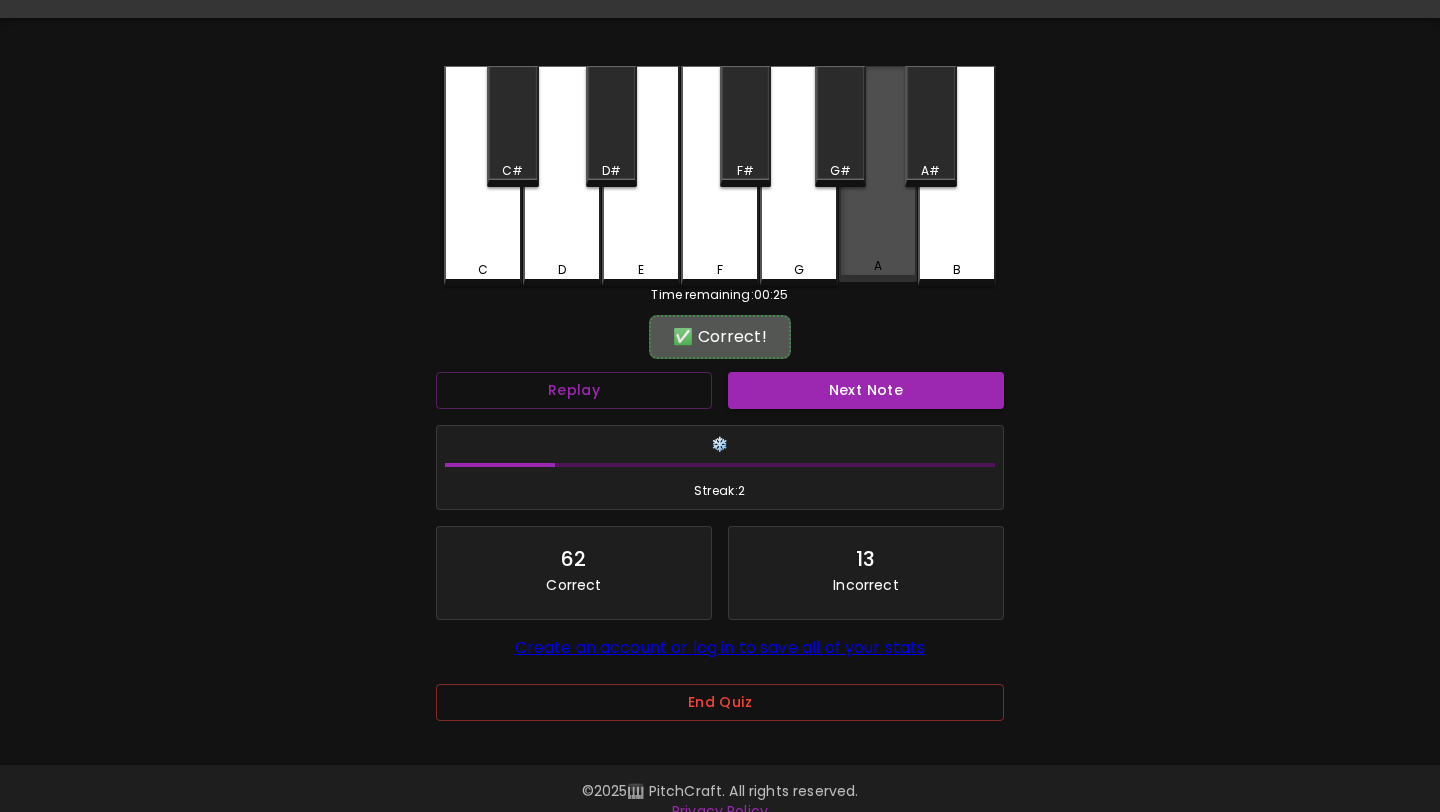 click on "A" at bounding box center (878, 174) 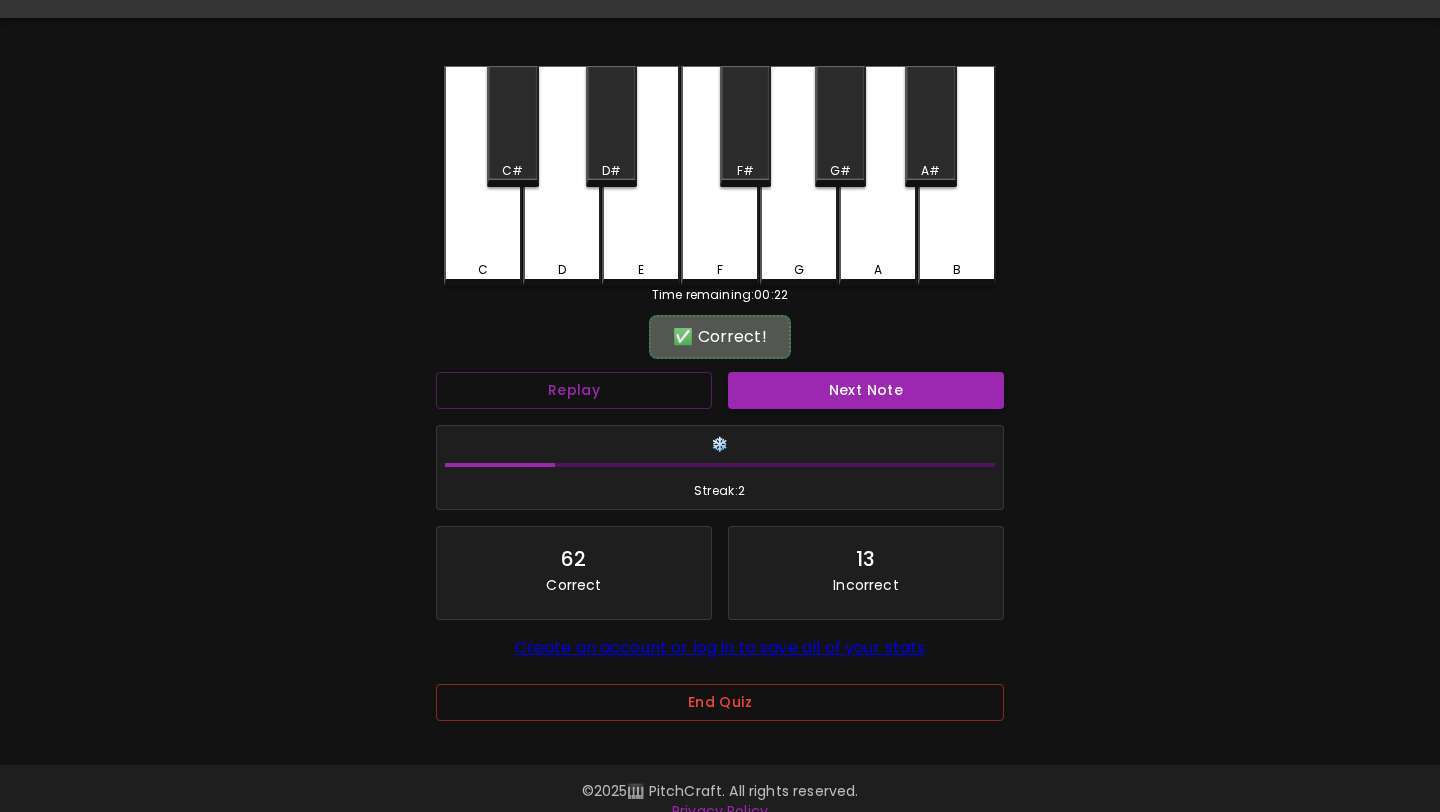 scroll, scrollTop: 71, scrollLeft: 0, axis: vertical 